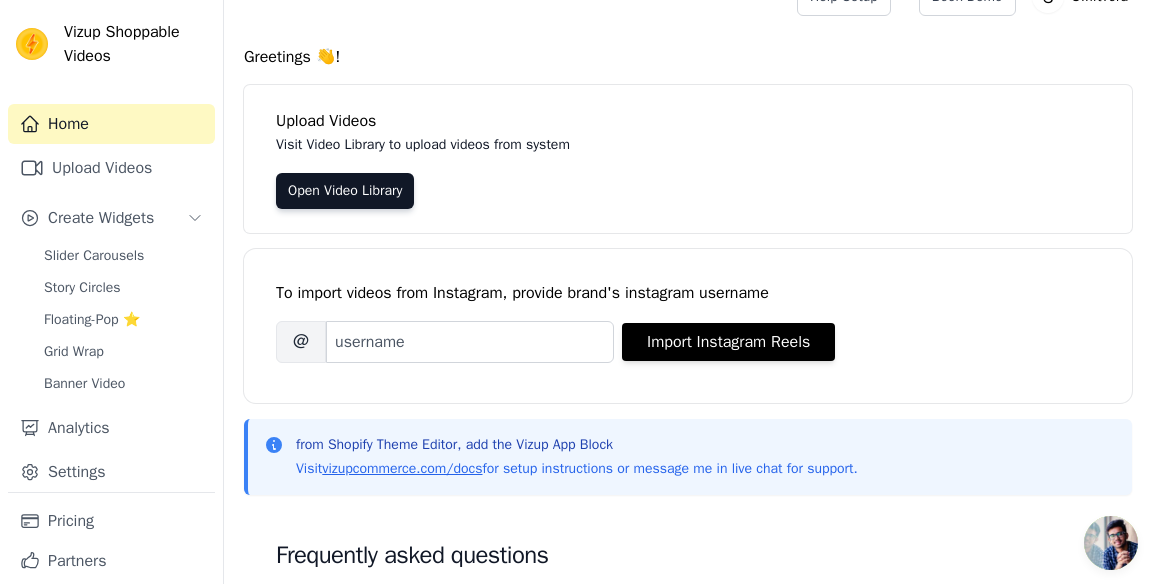 scroll, scrollTop: 36, scrollLeft: 0, axis: vertical 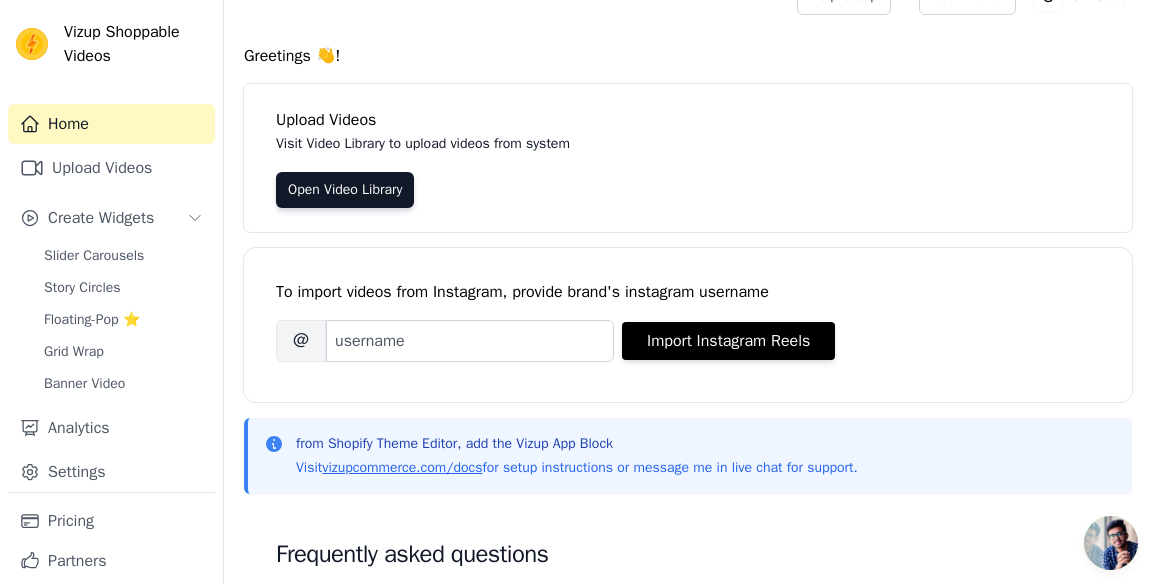 click on "Upload Videos   Visit Video Library to upload videos from system   Open Video Library" at bounding box center [688, 158] 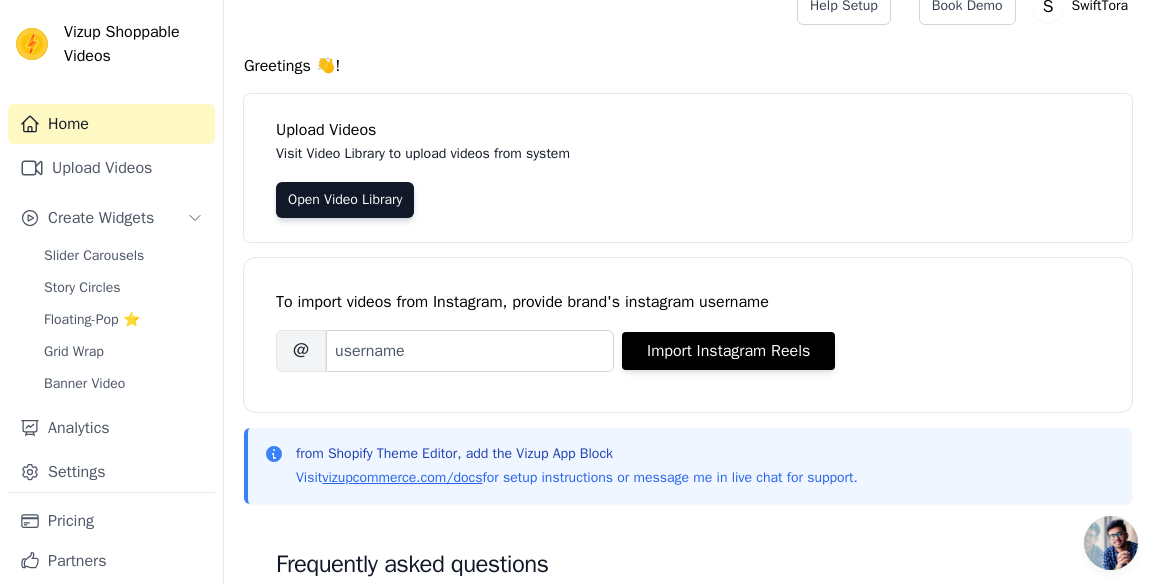 scroll, scrollTop: 0, scrollLeft: 0, axis: both 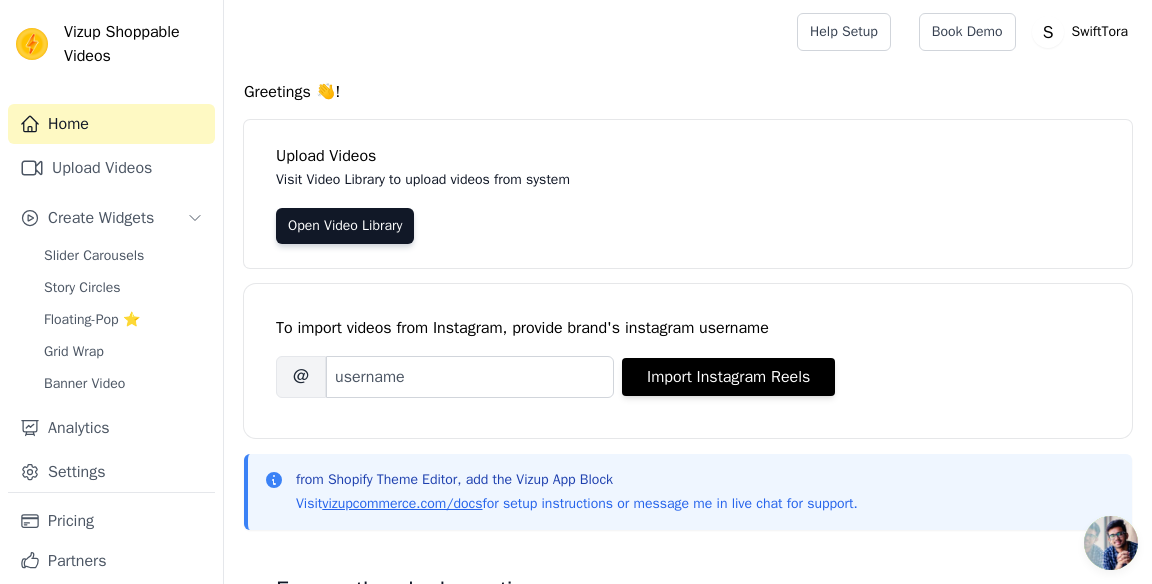 click on "Help Setup" at bounding box center [844, 32] 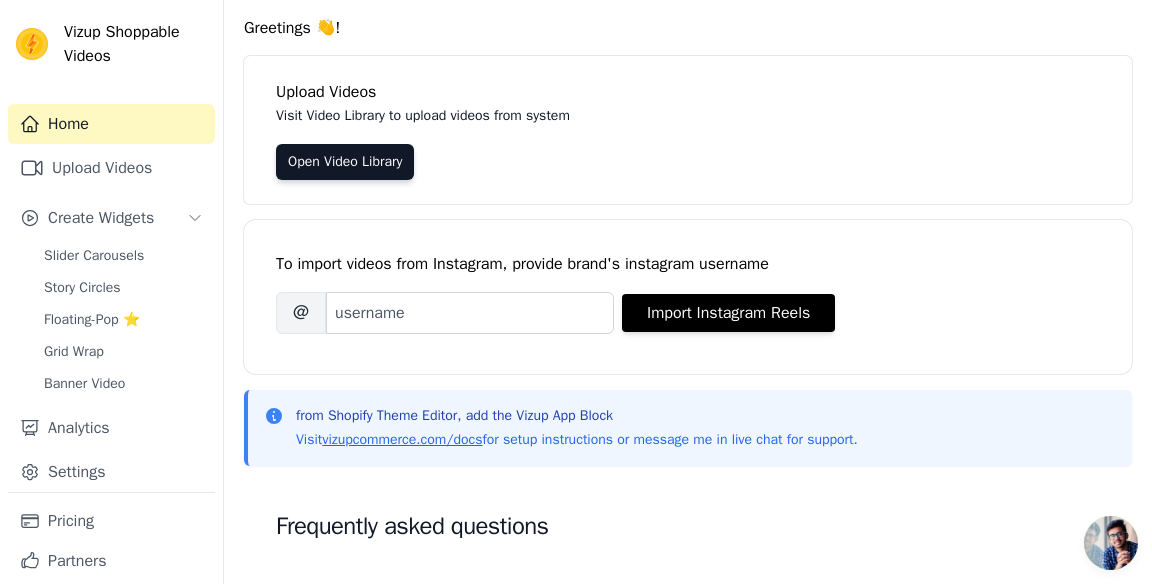 scroll, scrollTop: 0, scrollLeft: 0, axis: both 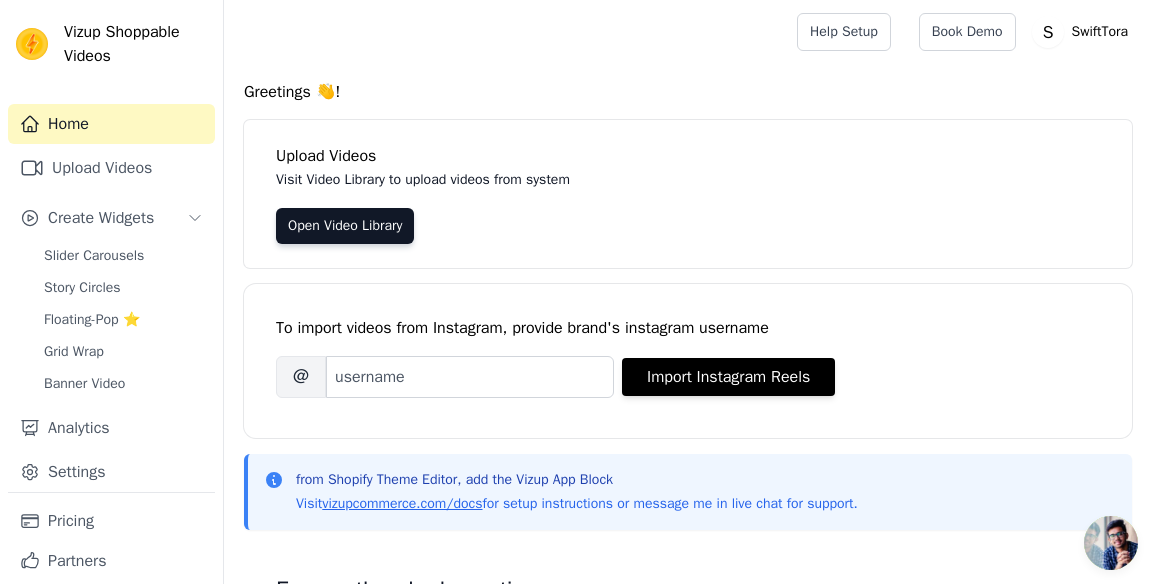 click on "Open Video Library" at bounding box center [345, 226] 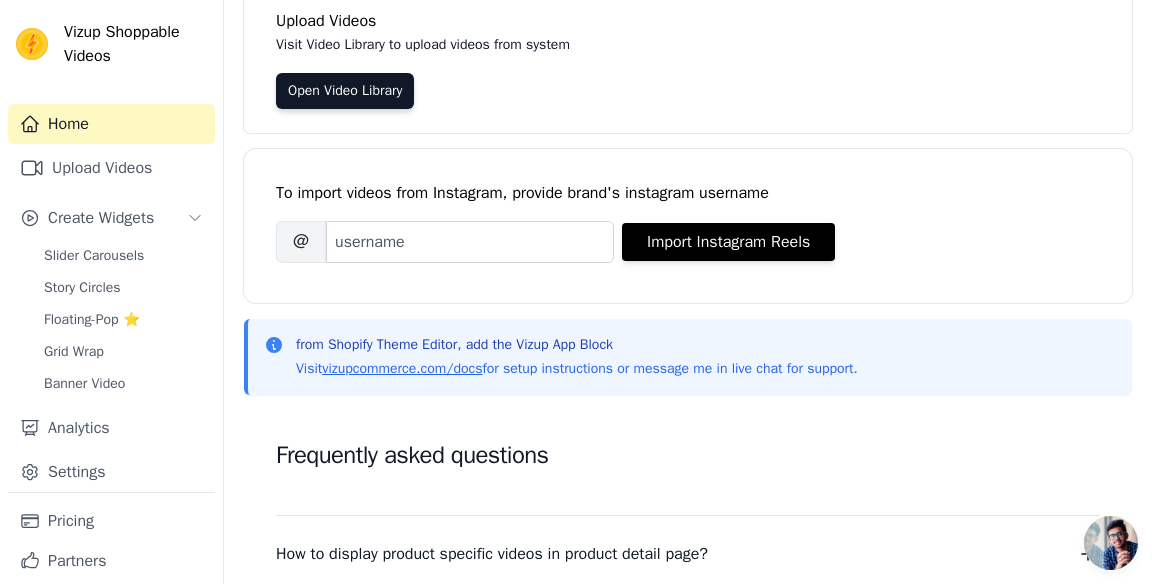 scroll, scrollTop: 0, scrollLeft: 0, axis: both 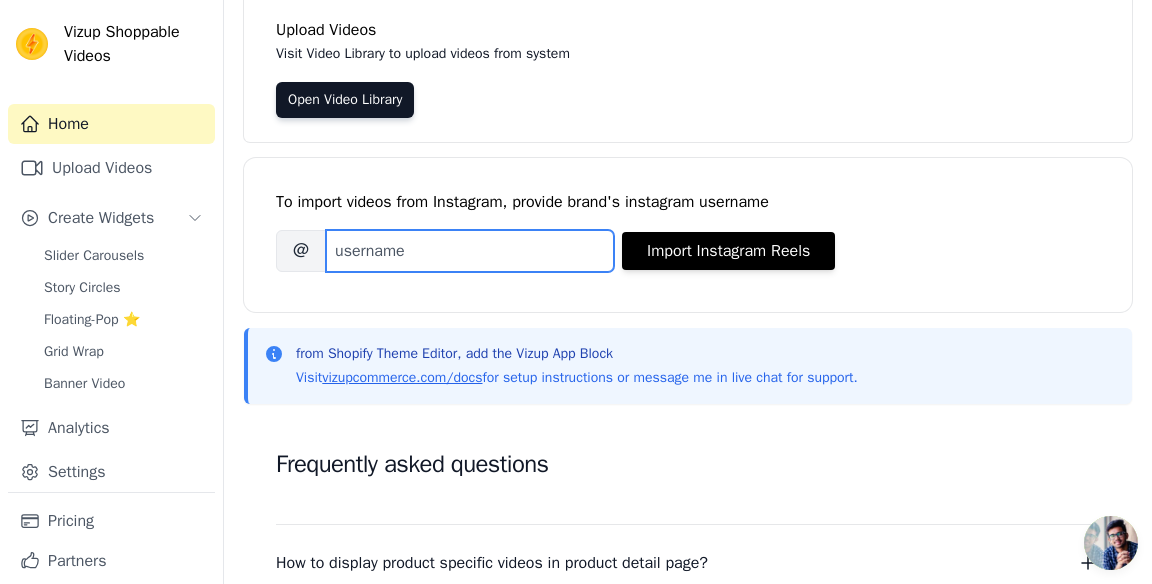 click on "Brand's Instagram Username" at bounding box center [470, 251] 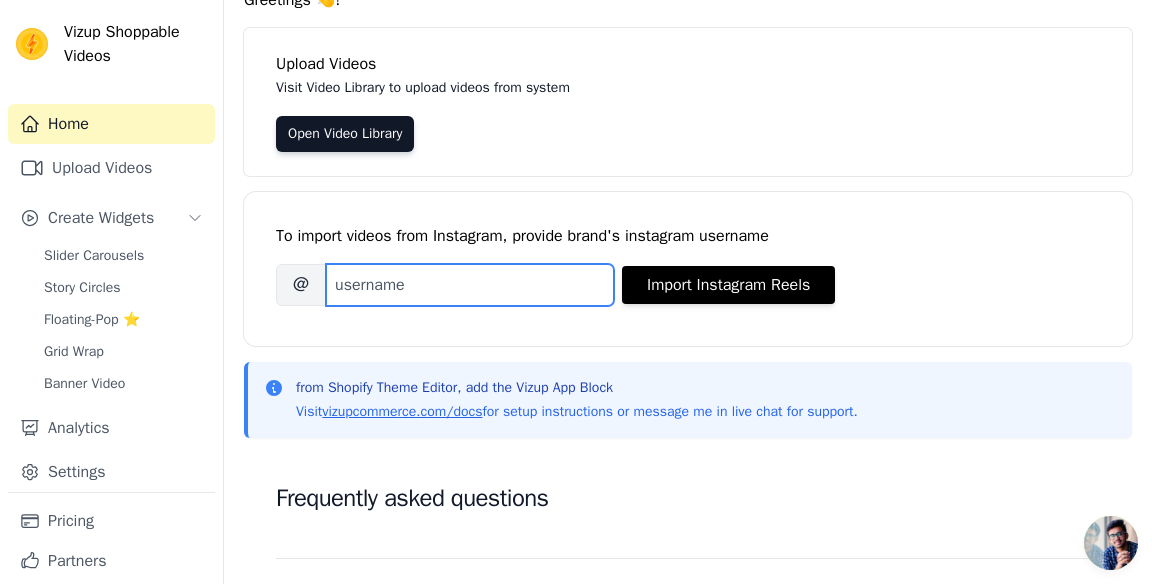 scroll, scrollTop: 110, scrollLeft: 0, axis: vertical 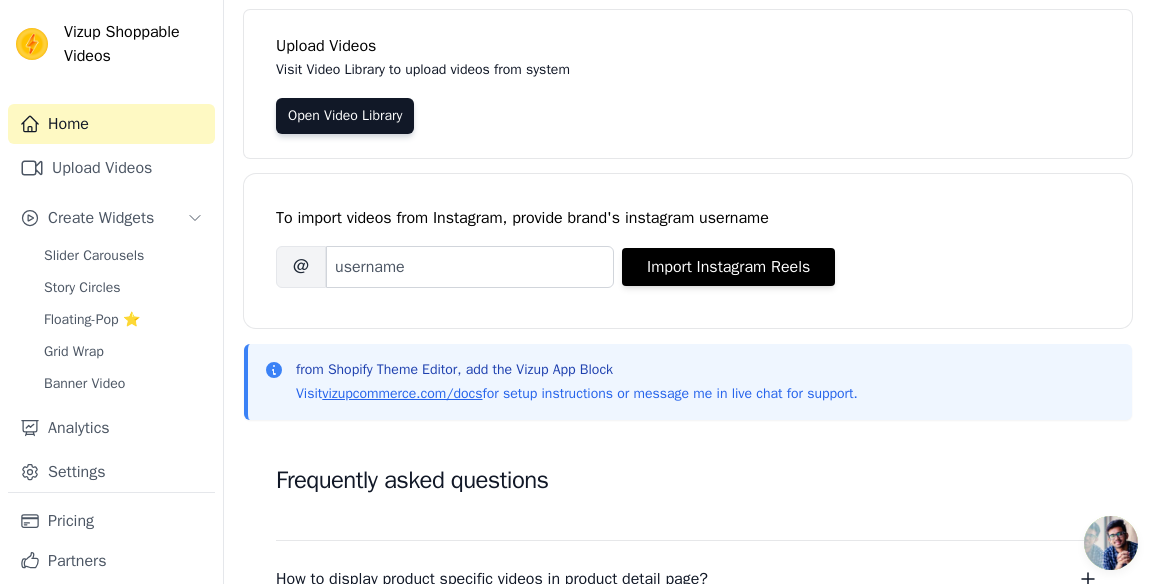 click on "Open Video Library" at bounding box center (345, 116) 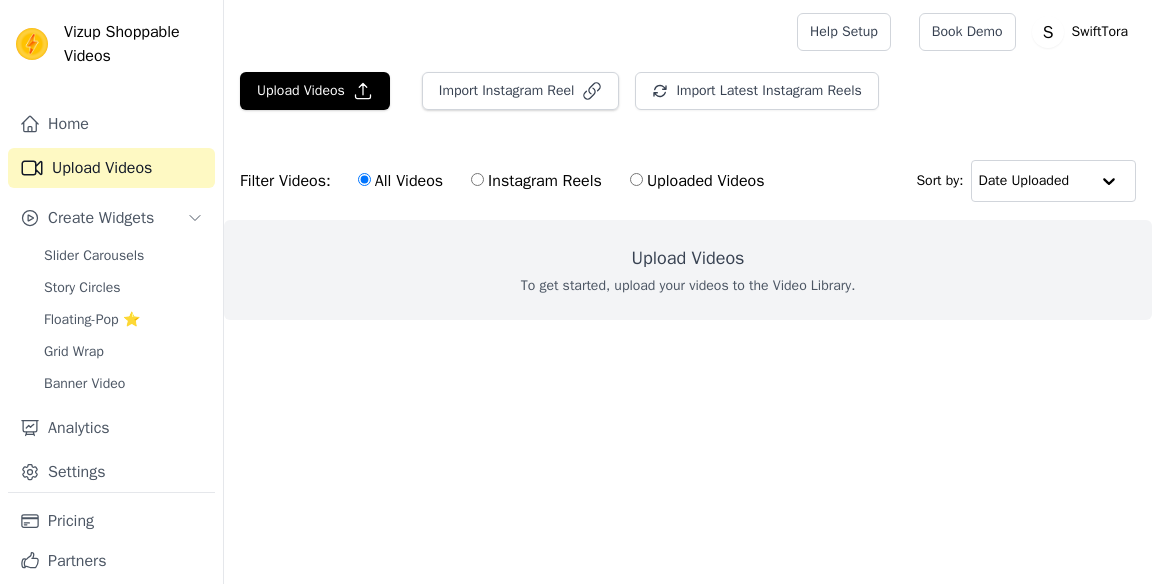 scroll, scrollTop: 0, scrollLeft: 0, axis: both 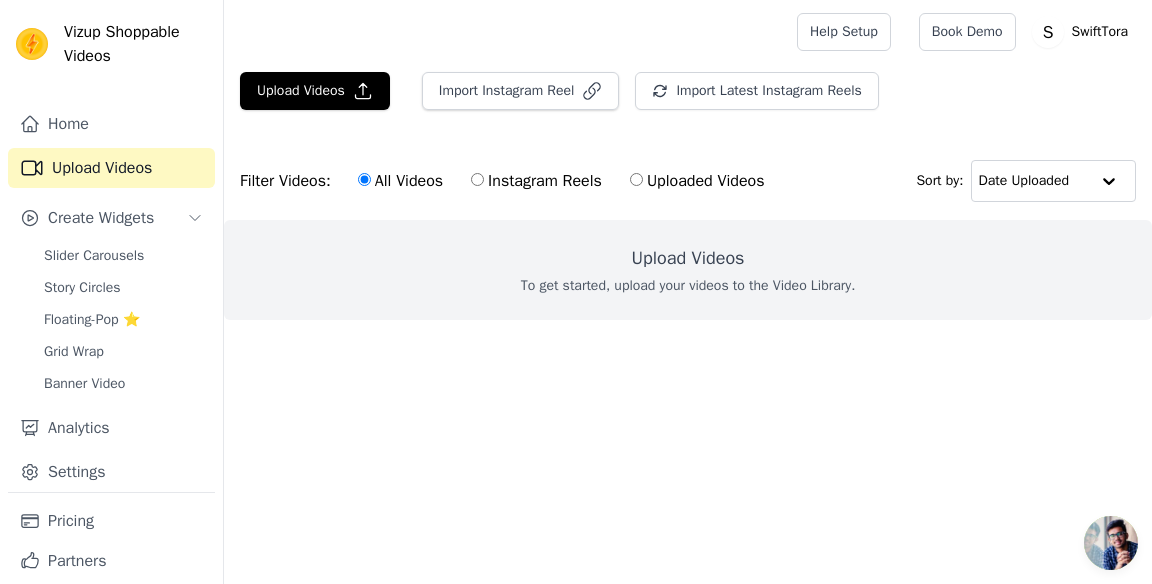 click on "Instagram Reels" at bounding box center [477, 179] 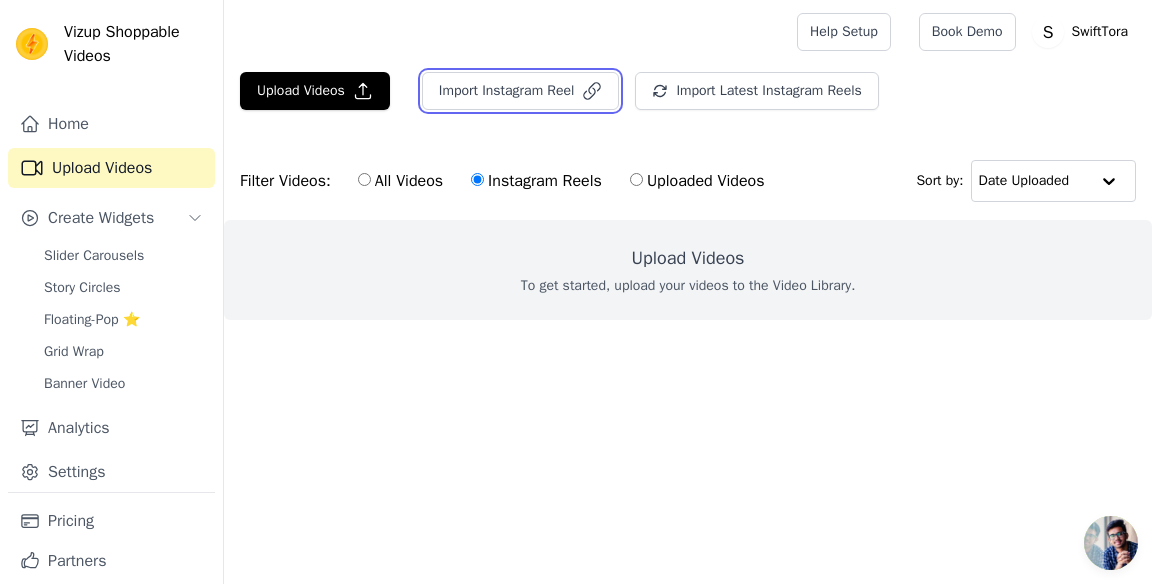 click on "Import Instagram Reel" at bounding box center (521, 91) 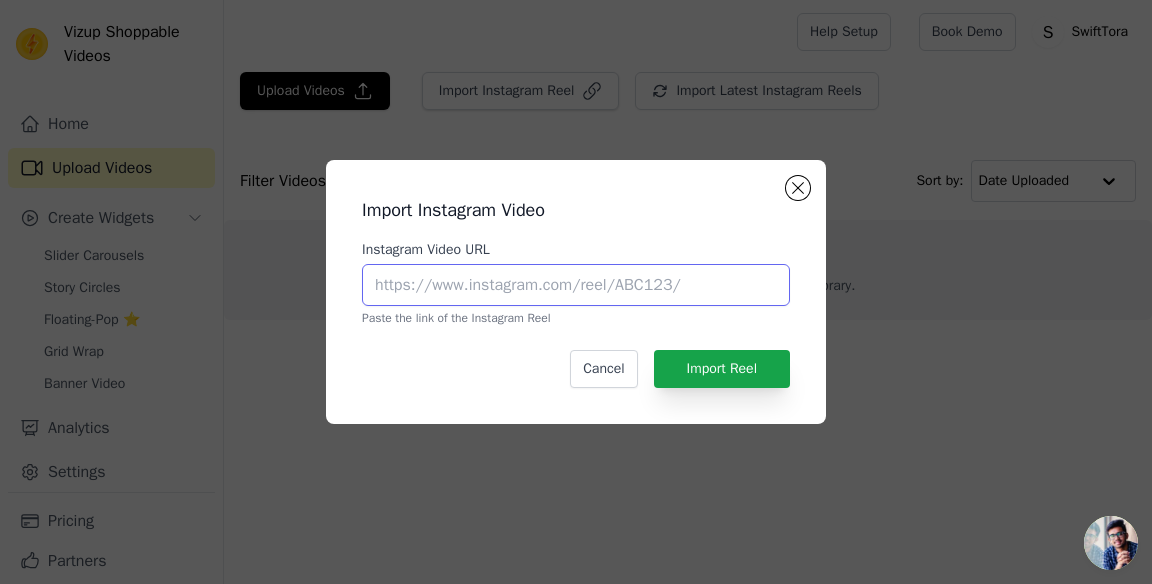 click on "Instagram Video URL" at bounding box center [576, 285] 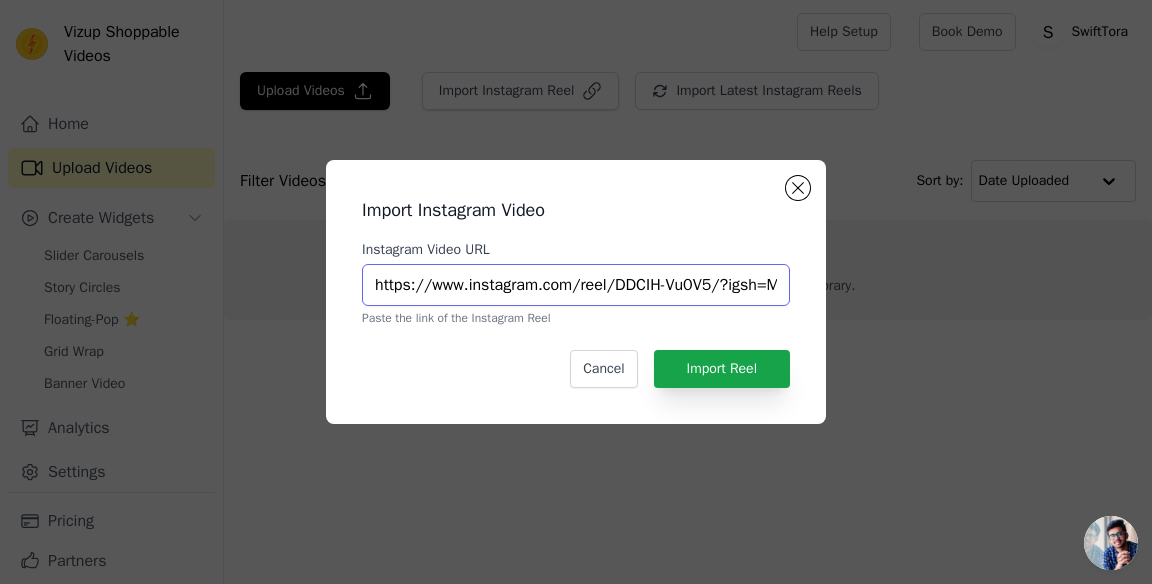 scroll, scrollTop: 0, scrollLeft: 166, axis: horizontal 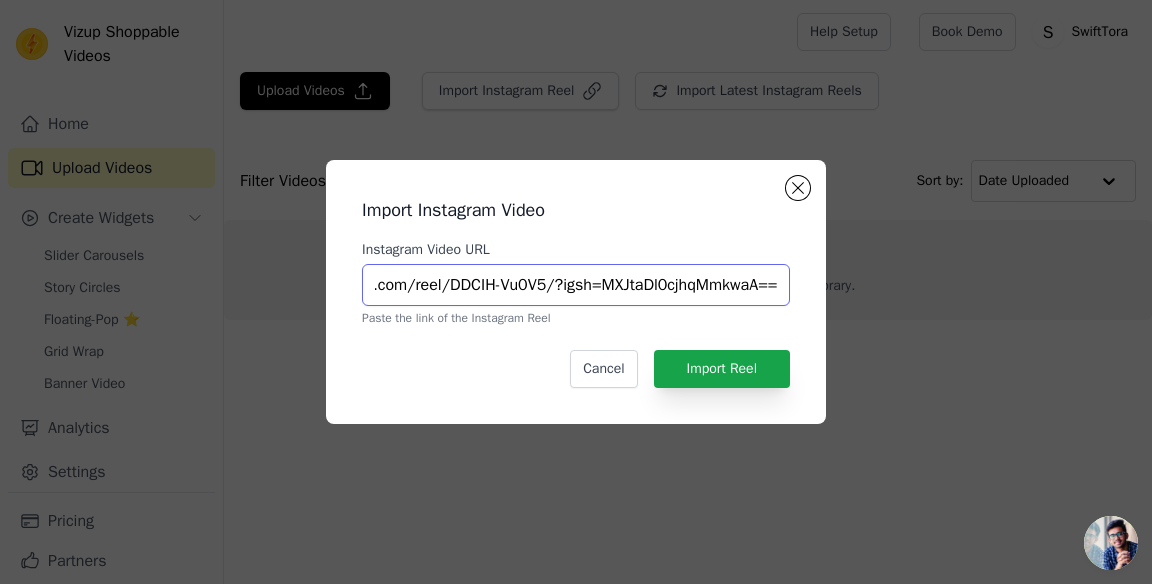 type on "https://www.instagram.com/reel/DDCIH-Vu0V5/?igsh=MXJtaDl0cjhqMmkwaA==" 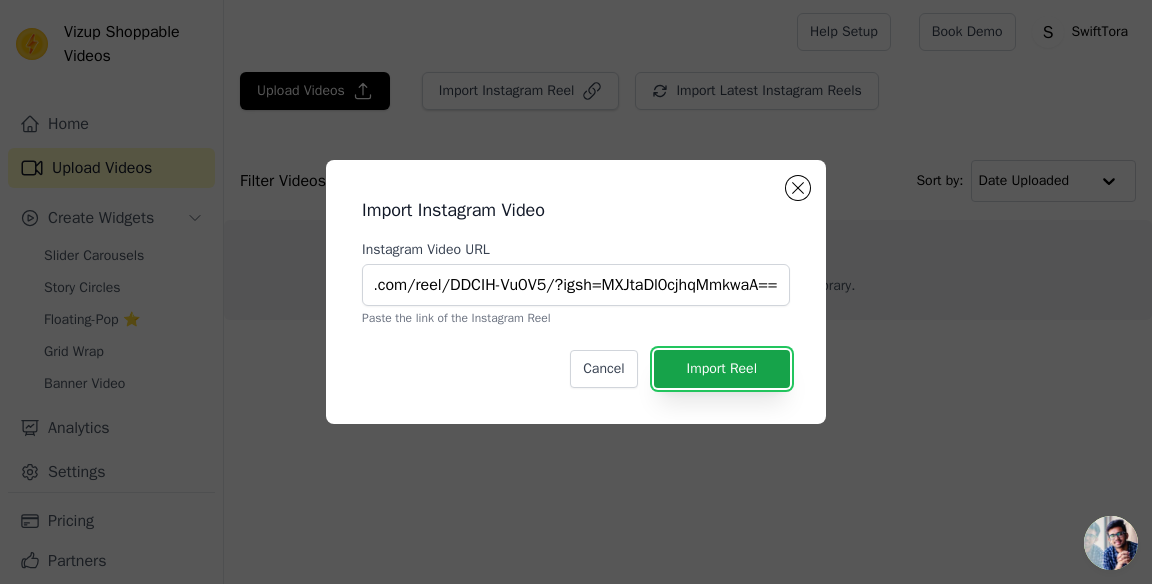 click on "Import Reel" at bounding box center (722, 369) 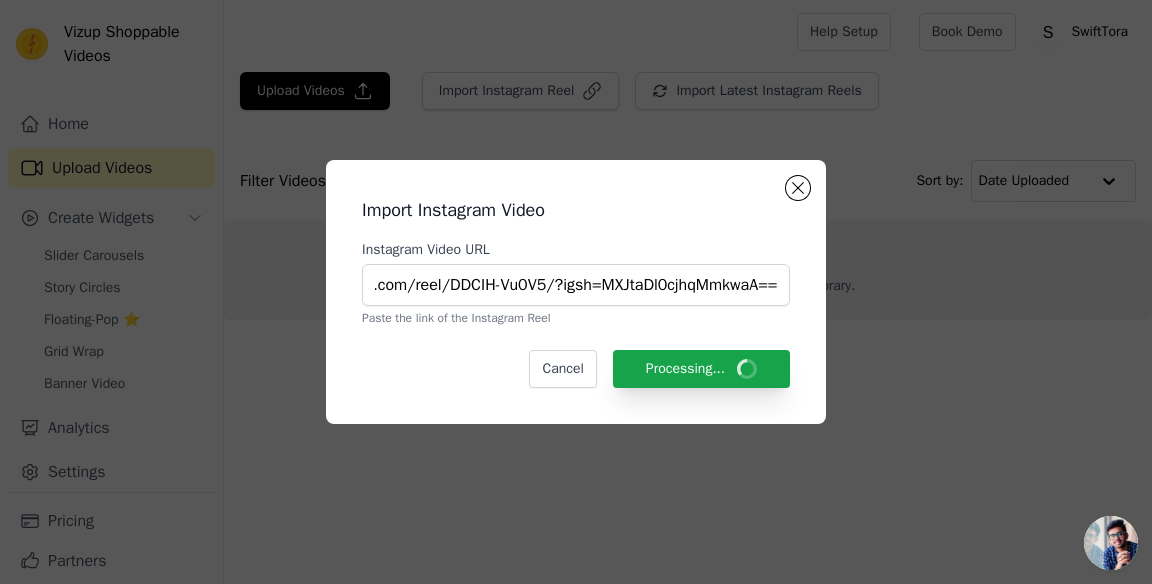 scroll, scrollTop: 0, scrollLeft: 0, axis: both 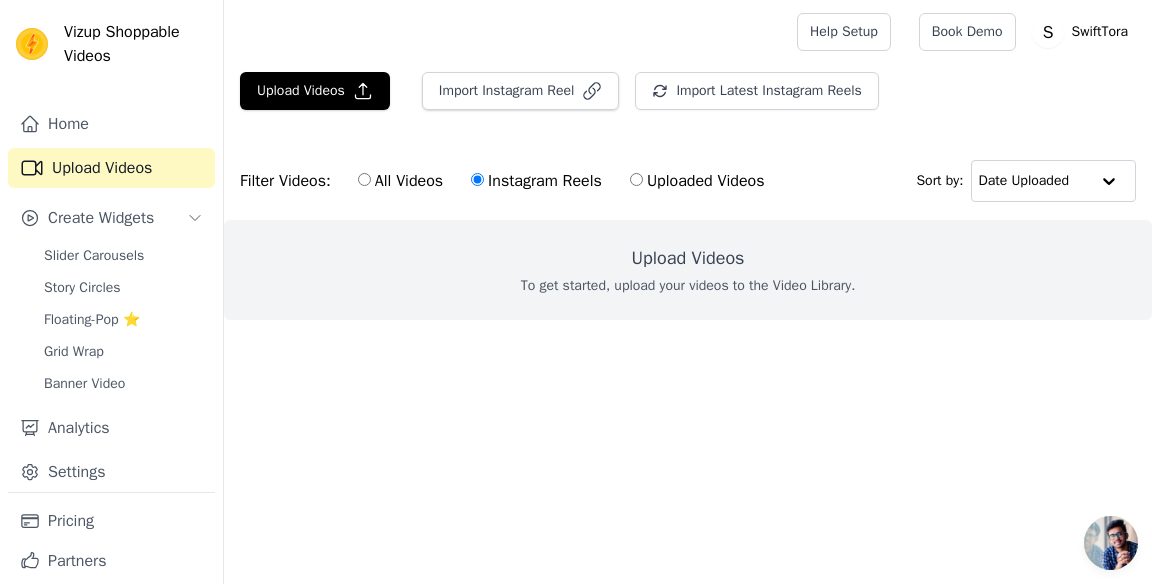 click on "Uploaded Videos" at bounding box center [697, 181] 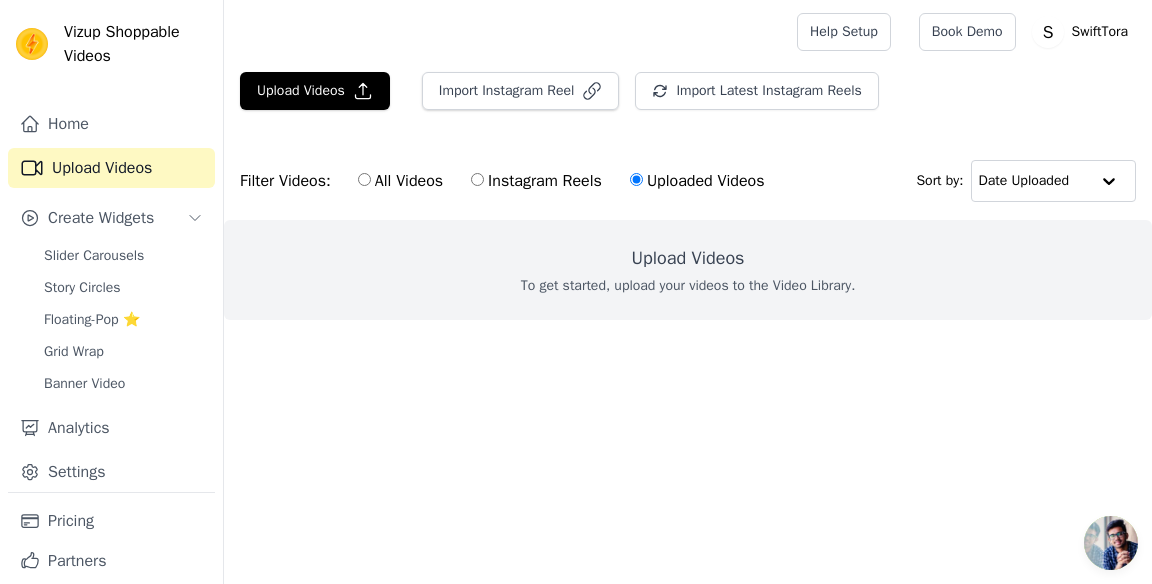click on "Instagram Reels" at bounding box center (536, 181) 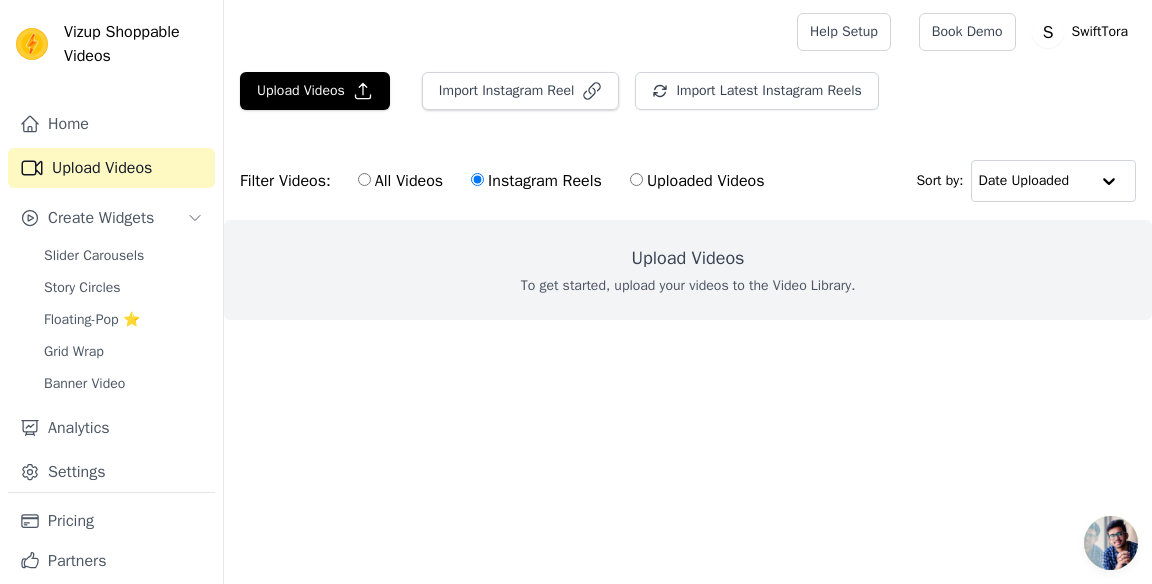 click on "All Videos" at bounding box center (400, 181) 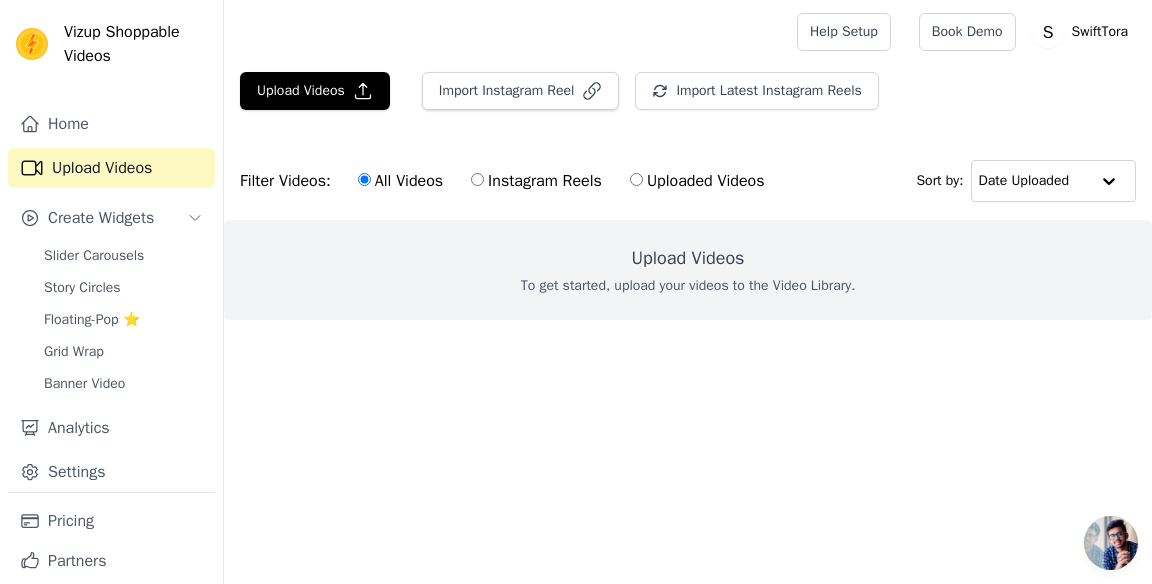 click on "Filter Videos:
All Videos
Instagram Reels
Uploaded Videos" at bounding box center (507, 181) 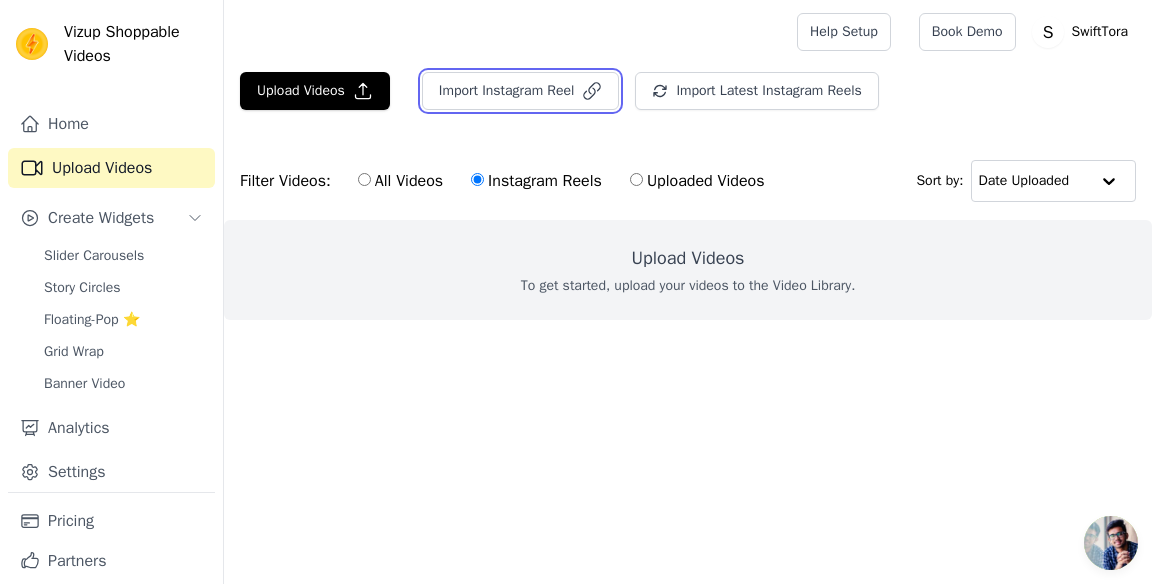 click on "Import Instagram Reel" at bounding box center [521, 91] 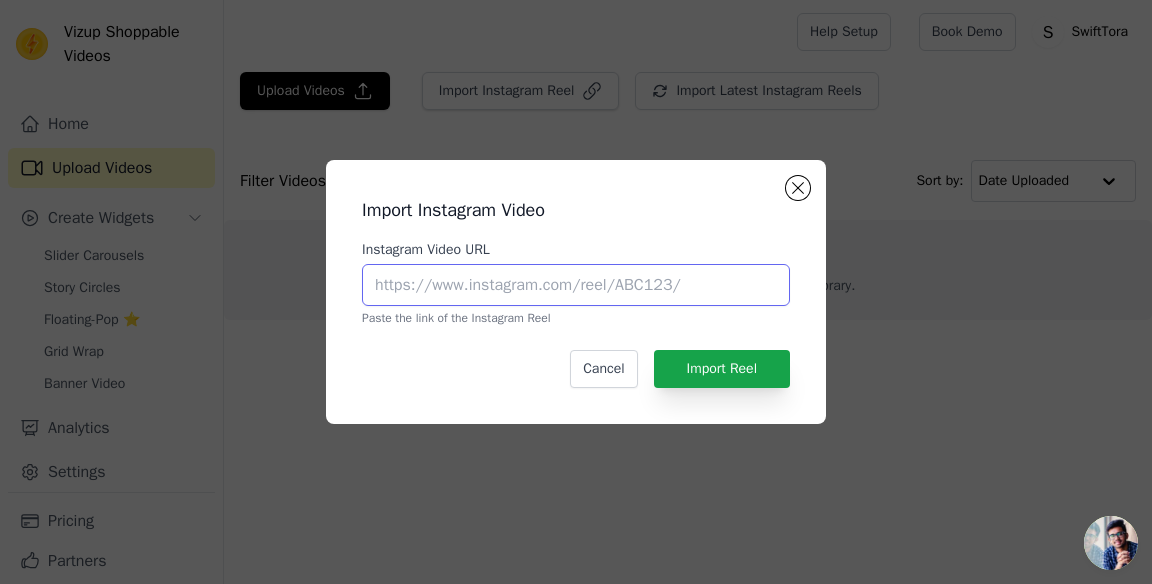 click on "Instagram Video URL" at bounding box center [576, 285] 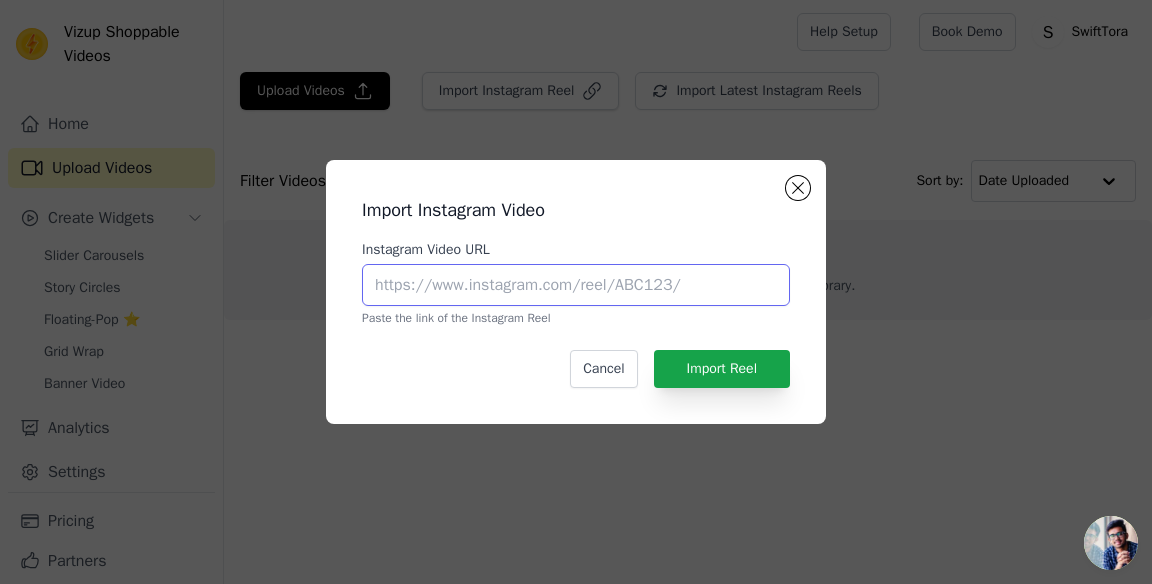 type on "https://www.instagram.com/reel/DDCIH-Vu0V5/?igsh=MXJtaDl0cjhqMmkwaA==" 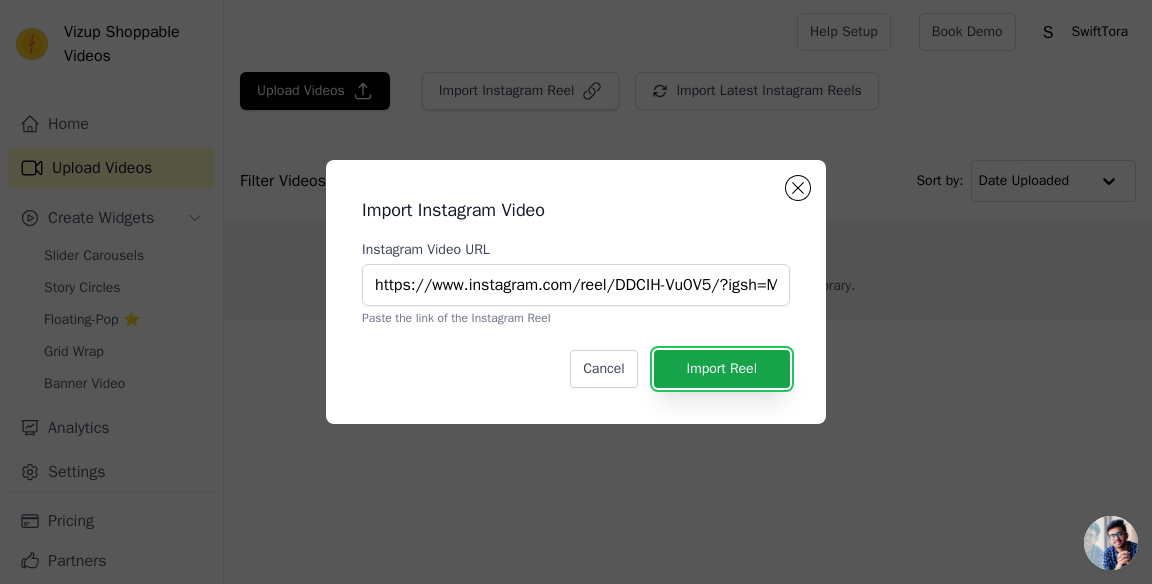 click on "Import Reel" at bounding box center [722, 369] 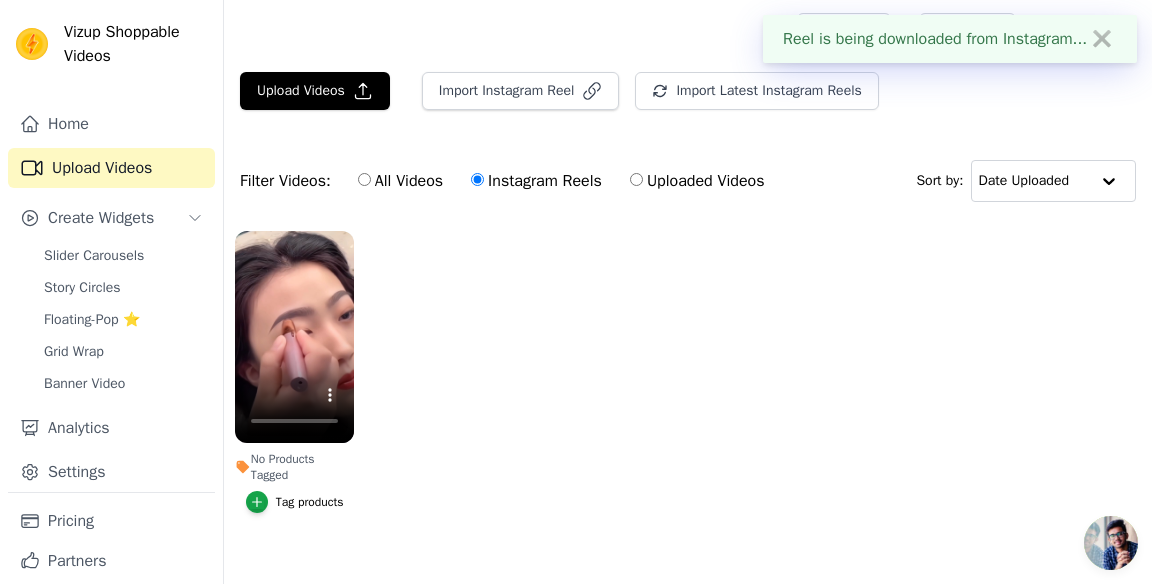 click 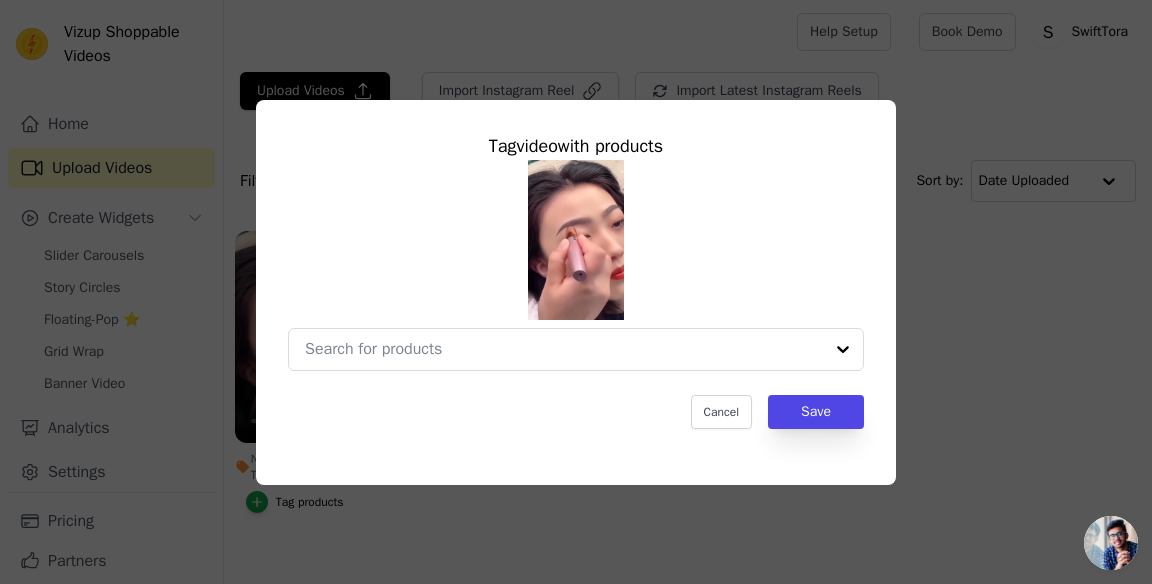 click on "No Products Tagged     Tag  video  with products                         Cancel   Save     Tag products" at bounding box center (564, 349) 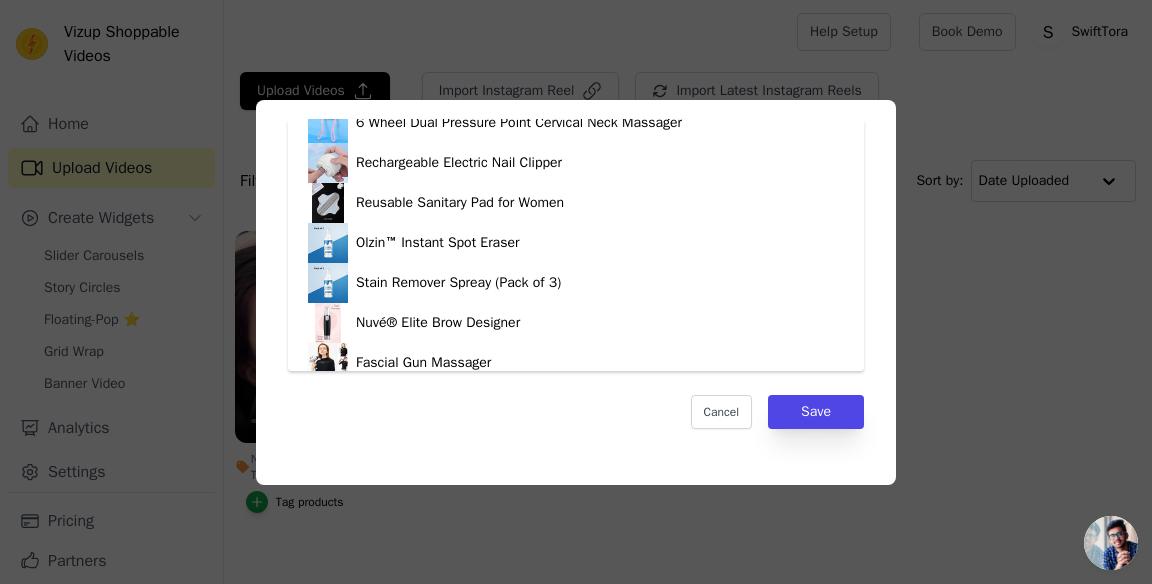 scroll, scrollTop: 708, scrollLeft: 0, axis: vertical 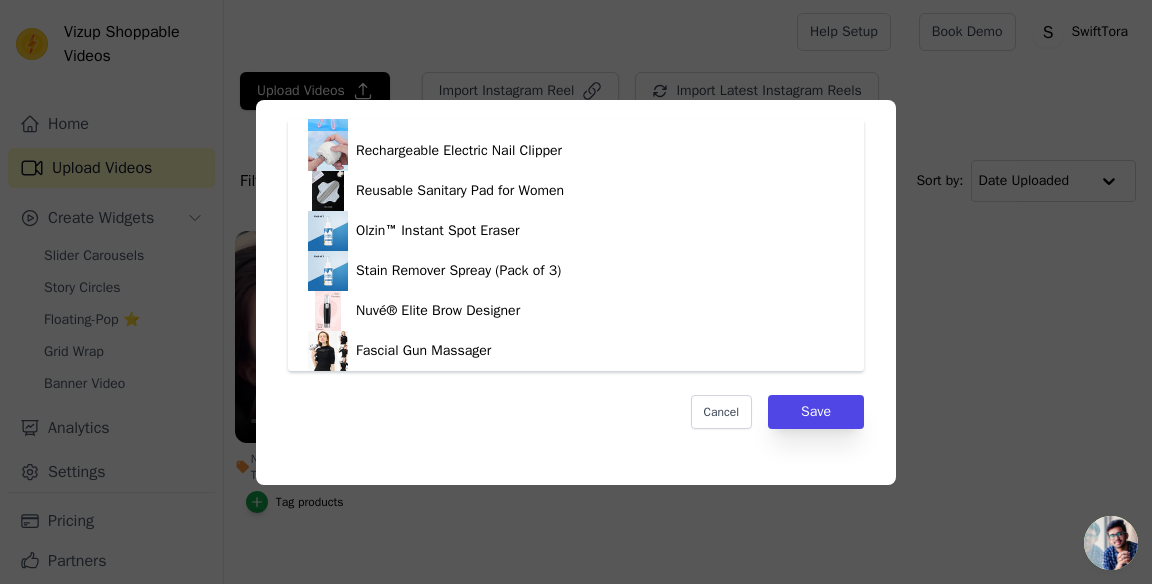 click on "Nuvé® Elite Brow Designer" at bounding box center (438, 311) 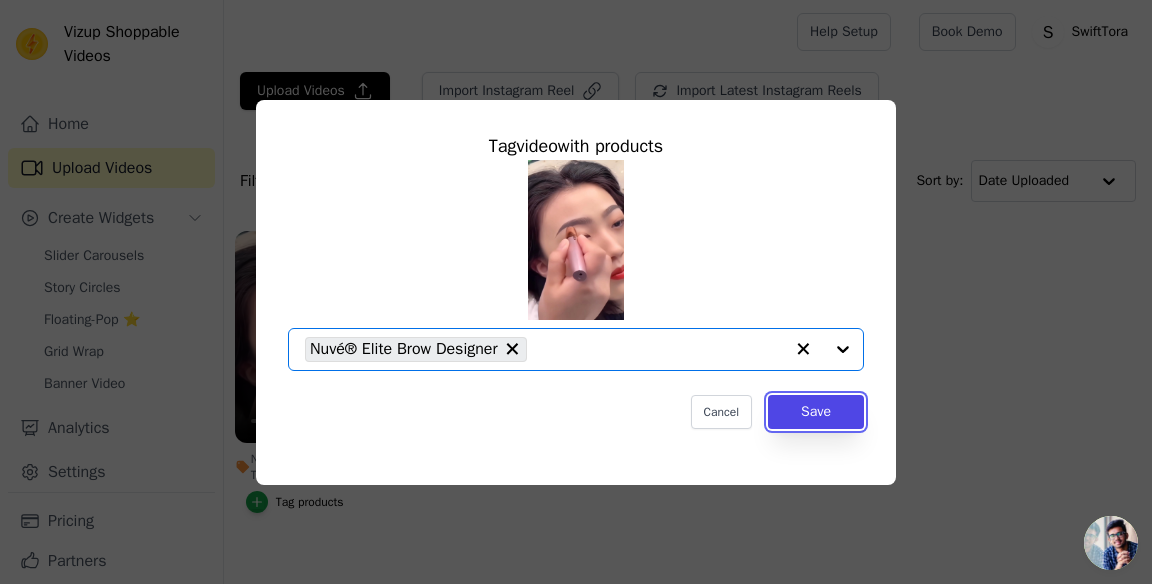 click on "Save" at bounding box center (816, 412) 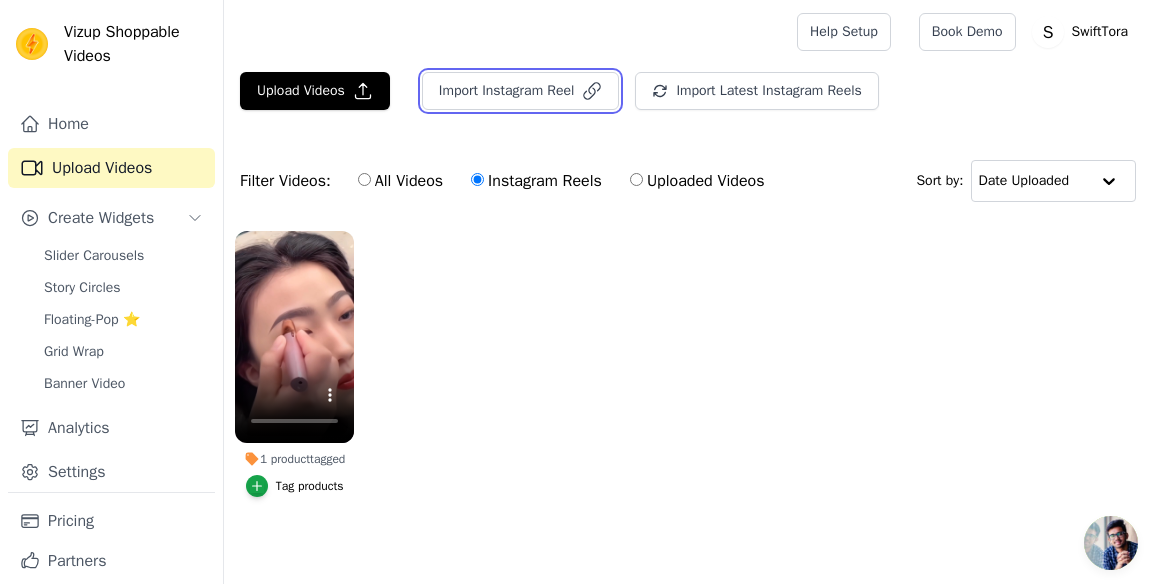 click on "Import Instagram Reel" at bounding box center (521, 91) 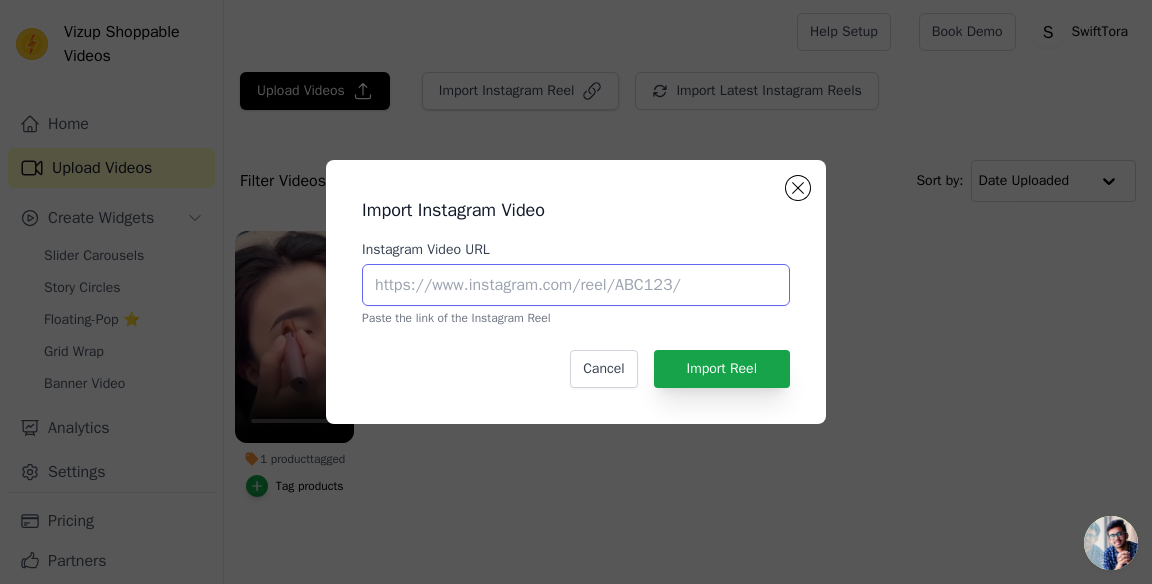 click on "Instagram Video URL" at bounding box center (576, 285) 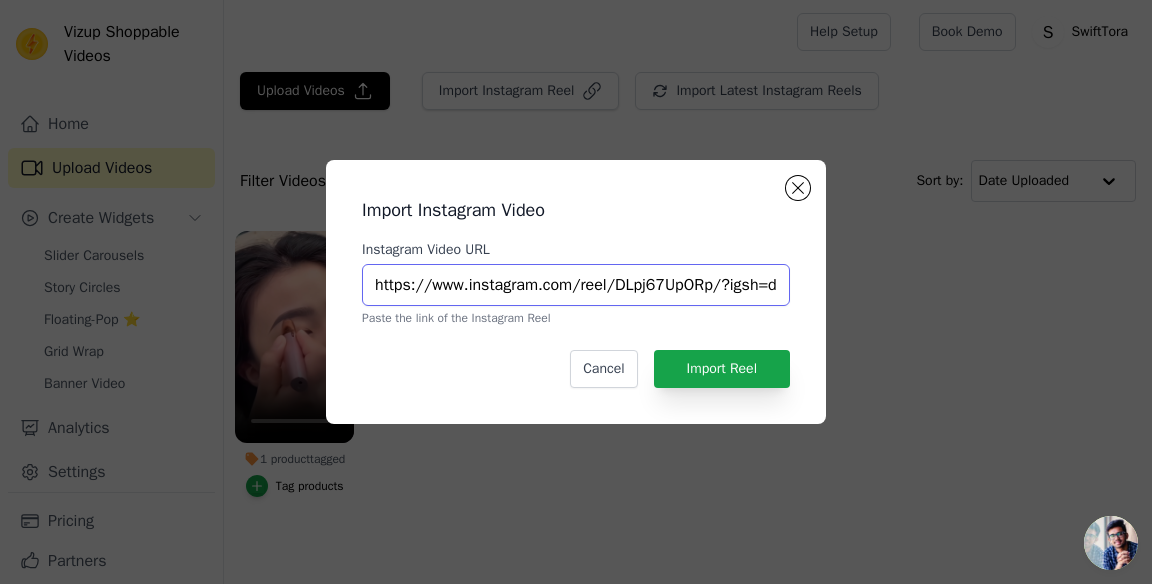 scroll, scrollTop: 0, scrollLeft: 138, axis: horizontal 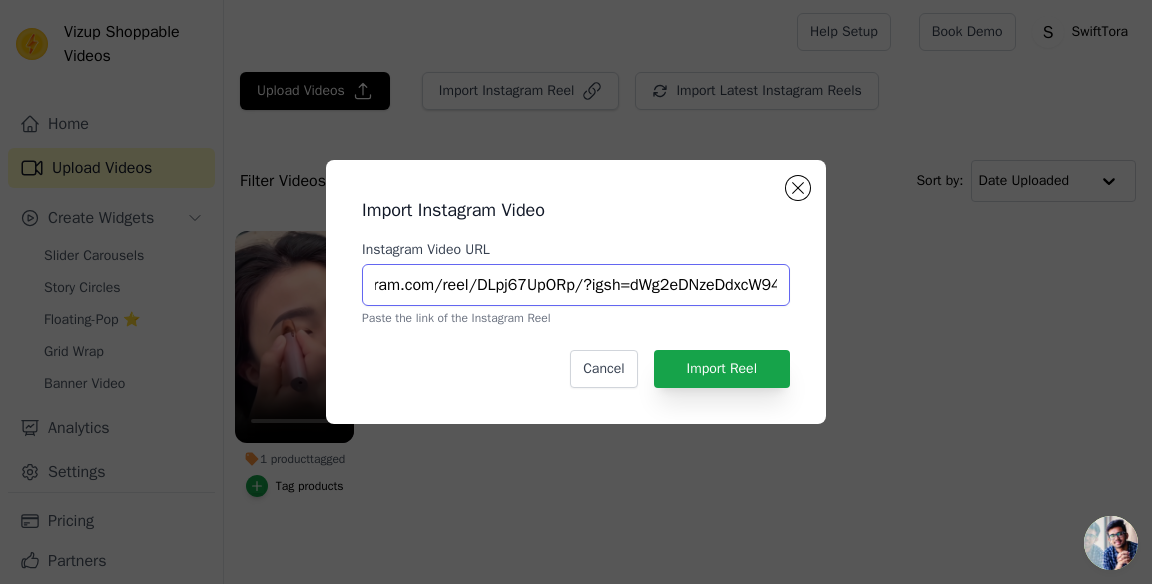 type on "https://www.instagram.com/reel/DLpj67UpORp/?igsh=dWg2eDNzeDdxcW94" 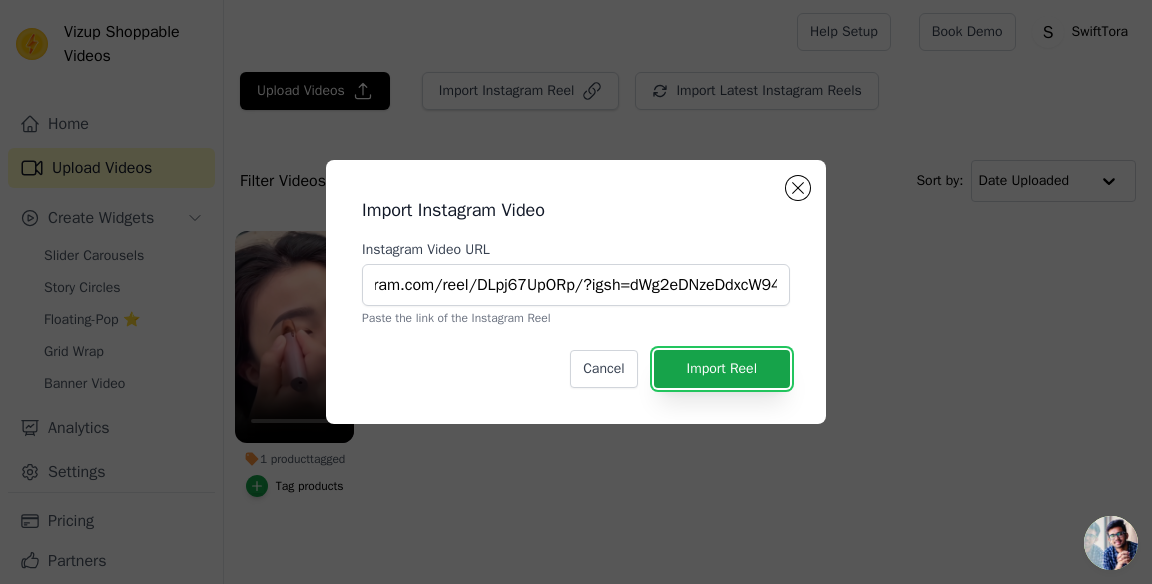 click on "Import Reel" at bounding box center (722, 369) 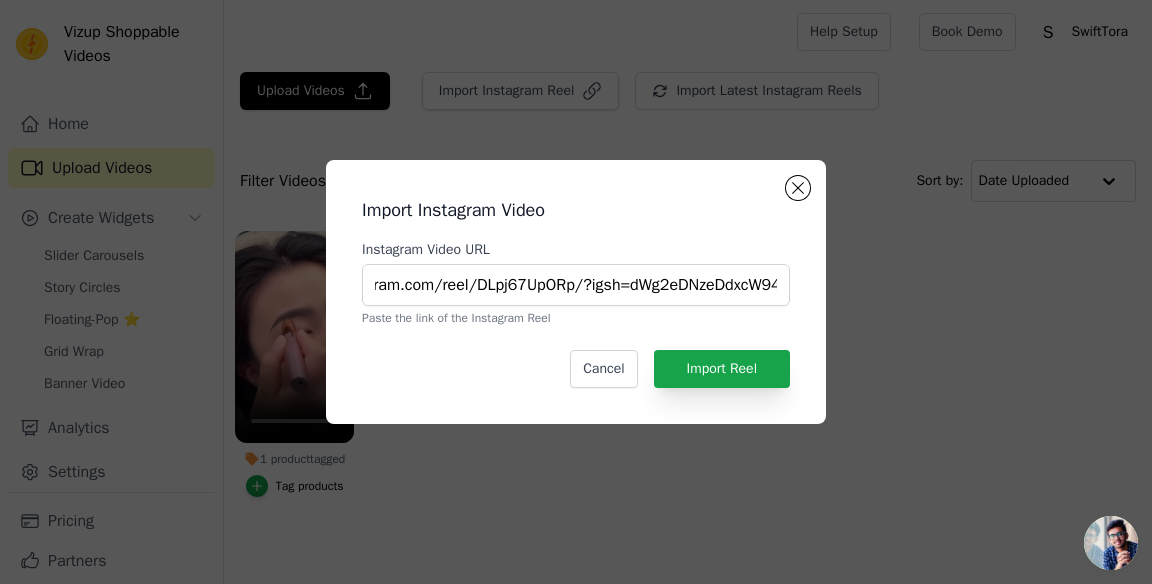 scroll, scrollTop: 0, scrollLeft: 0, axis: both 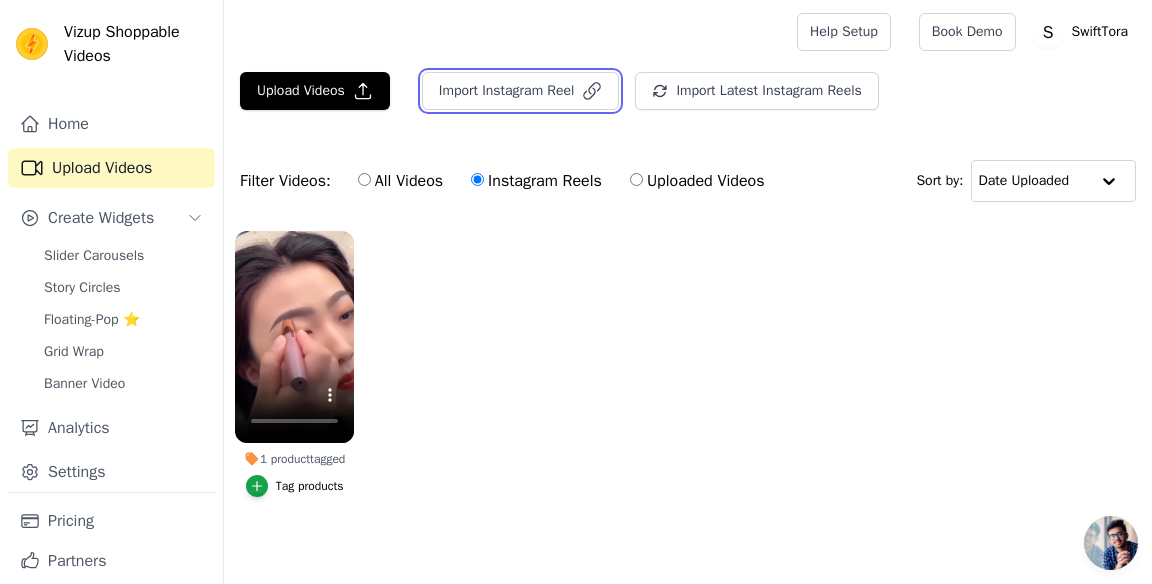 click on "Import Instagram Reel" at bounding box center (521, 91) 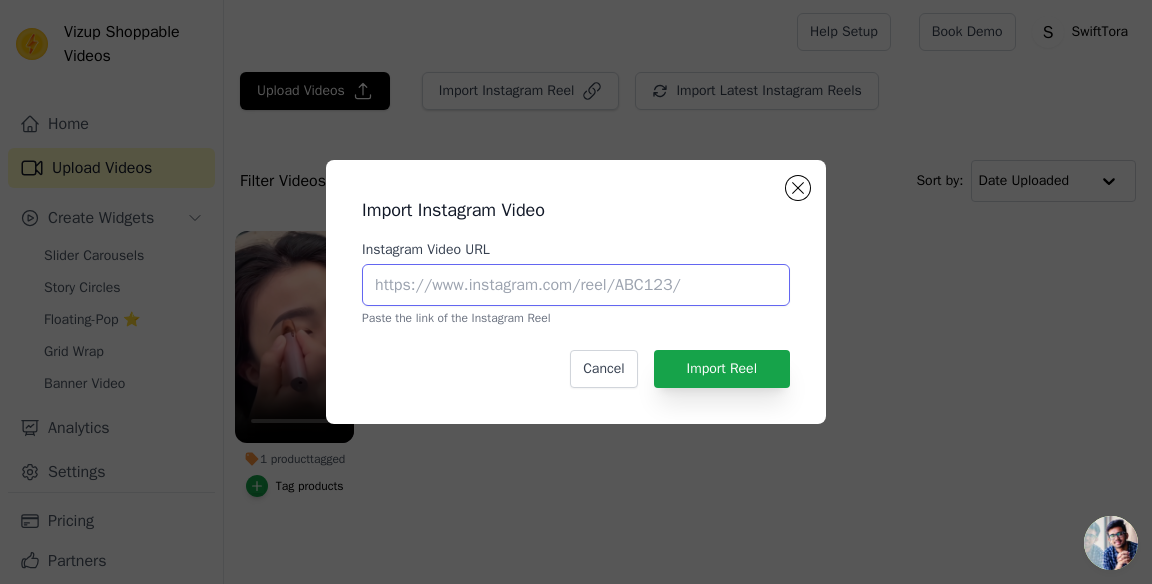 click on "Instagram Video URL" at bounding box center [576, 285] 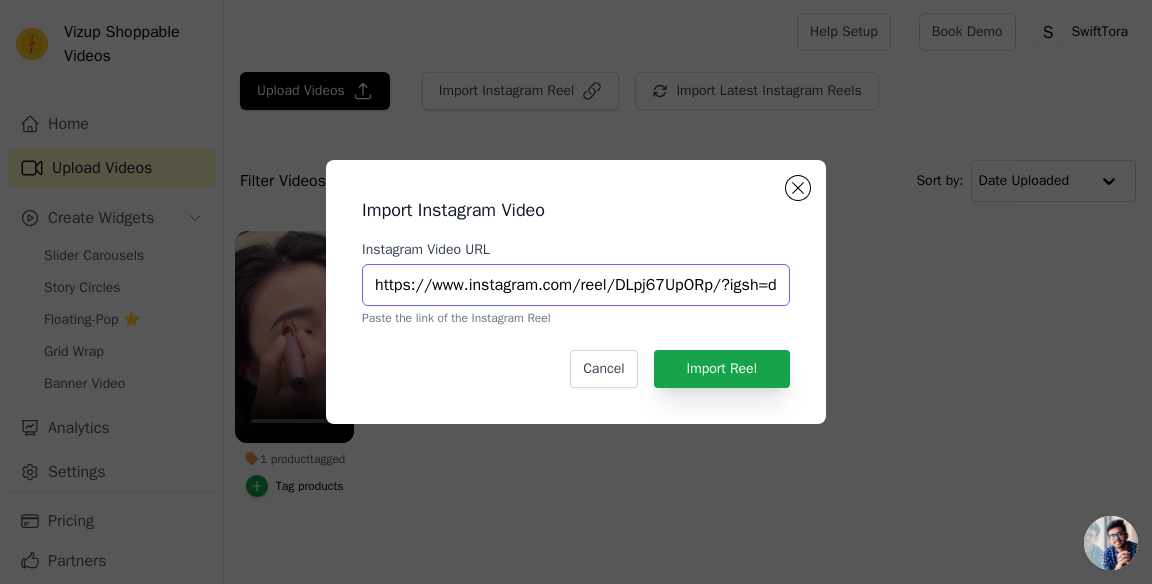 scroll, scrollTop: 0, scrollLeft: 138, axis: horizontal 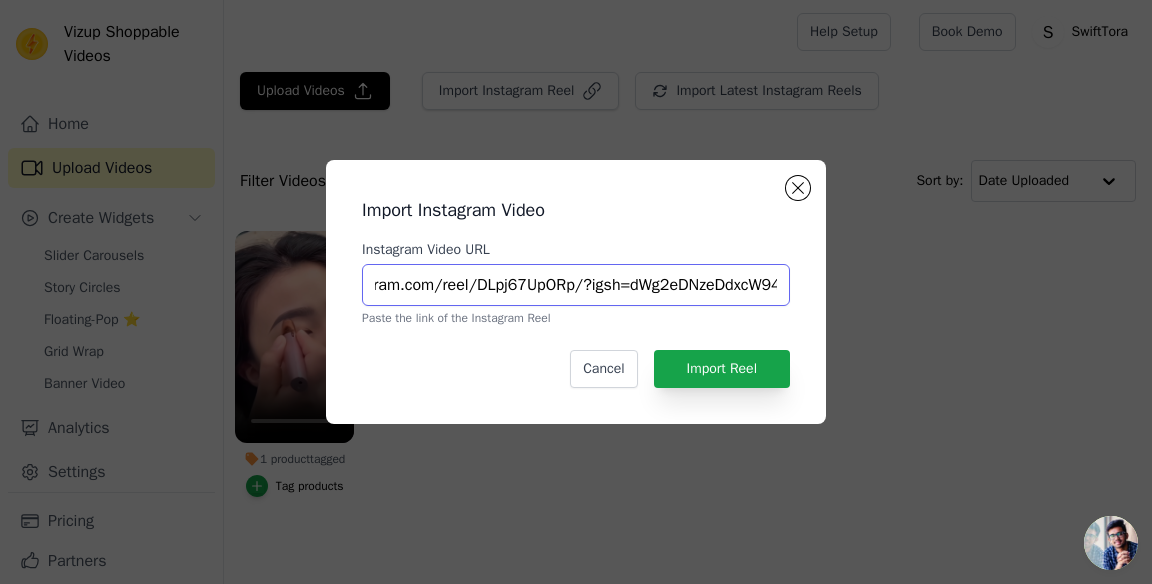 type on "https://www.instagram.com/reel/DLpj67UpORp/?igsh=dWg2eDNzeDdxcW94" 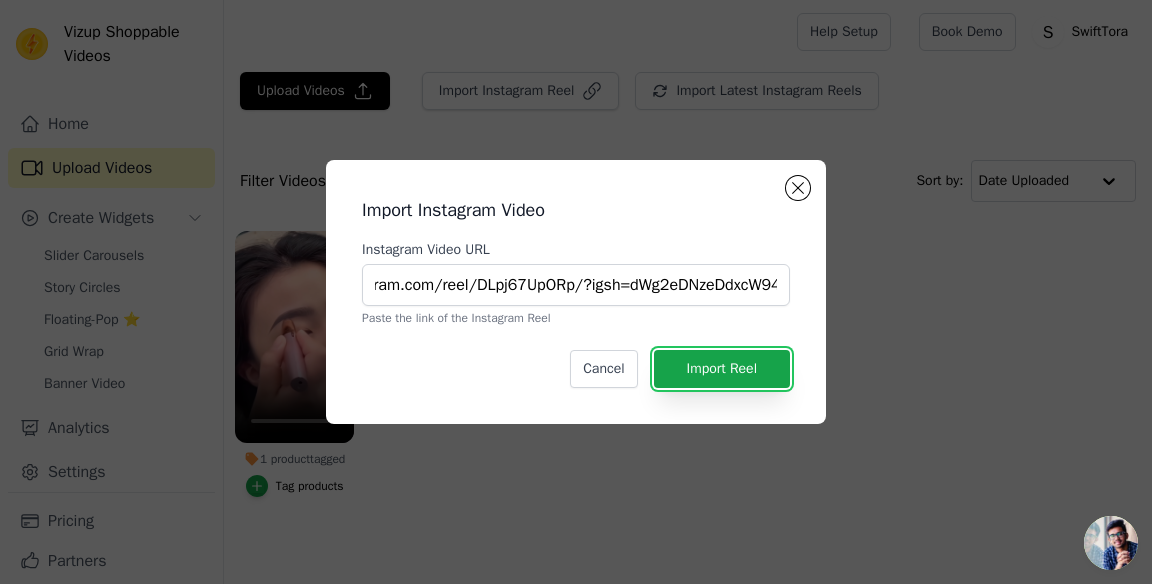 click on "Import Reel" at bounding box center (722, 369) 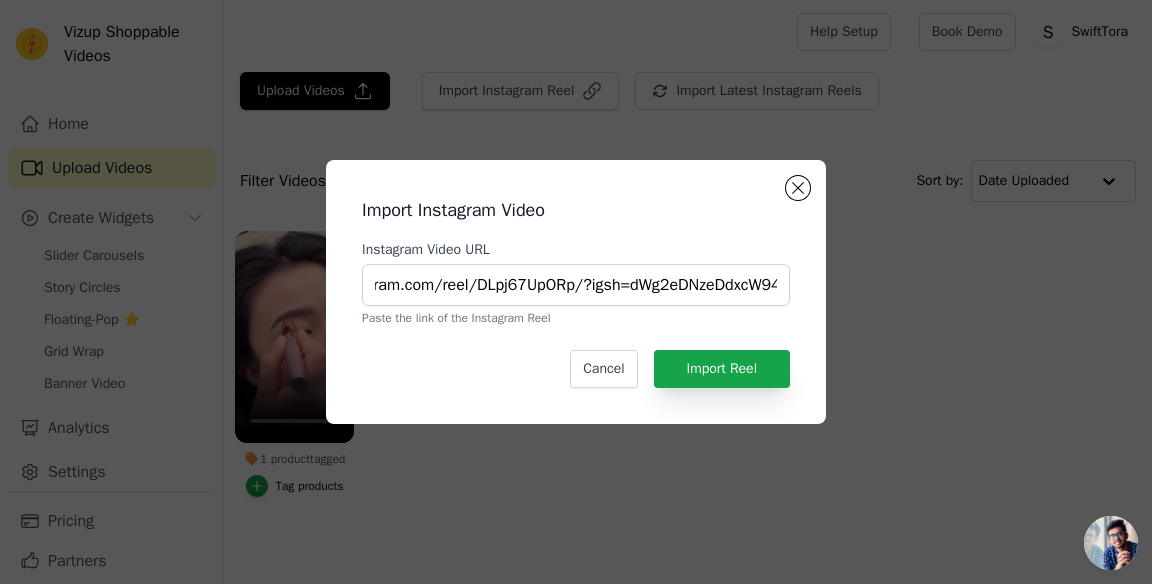 scroll, scrollTop: 0, scrollLeft: 0, axis: both 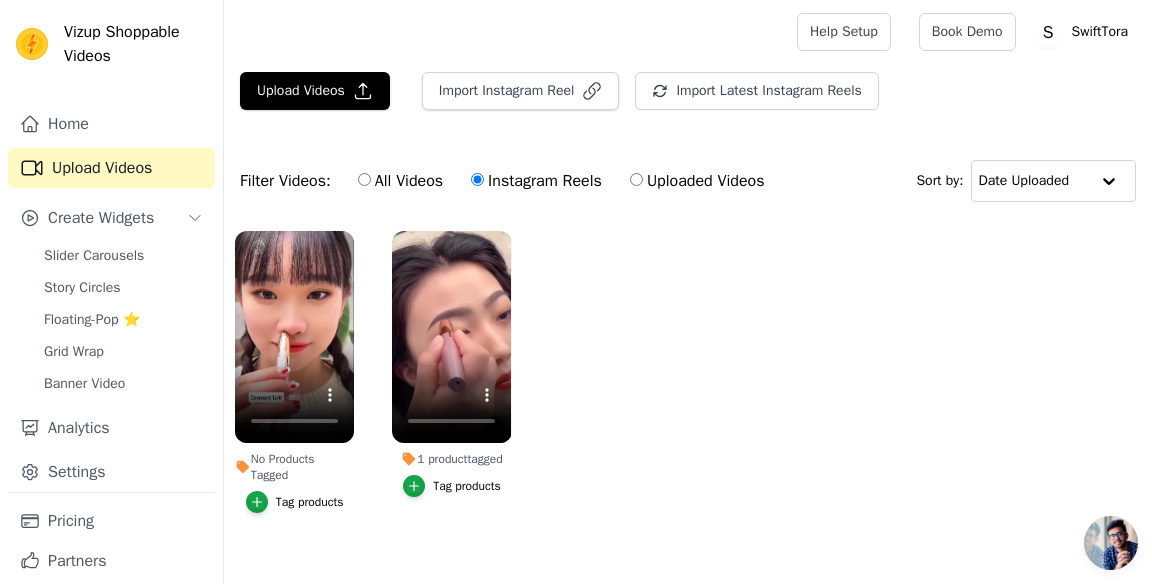 click on "Tag products" at bounding box center (310, 502) 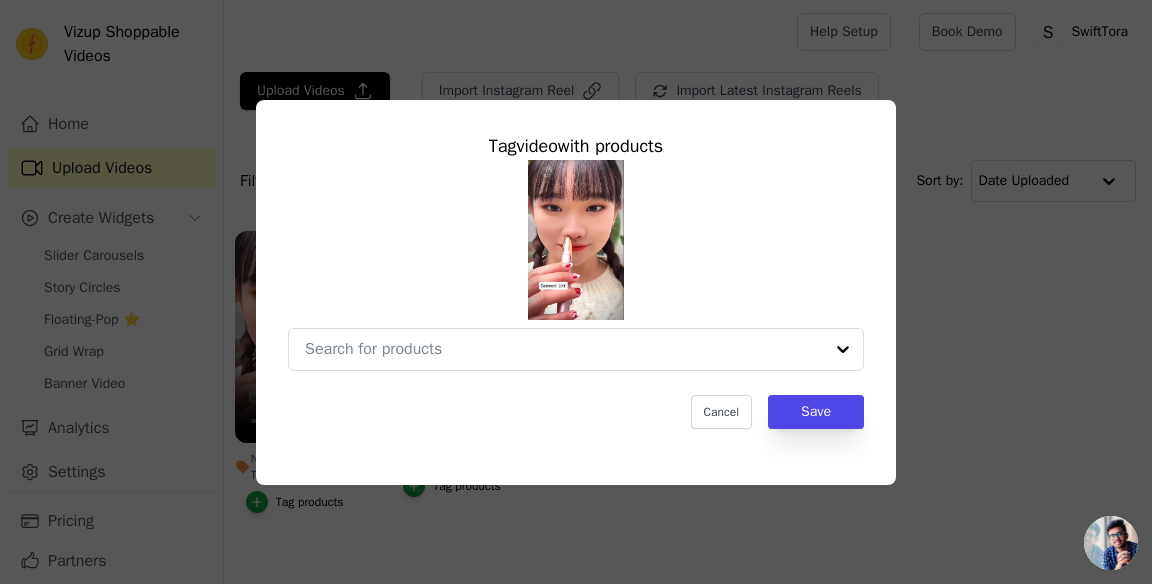 click on "No Products Tagged     Tag  video  with products                         Cancel   Save     Tag products" at bounding box center [564, 349] 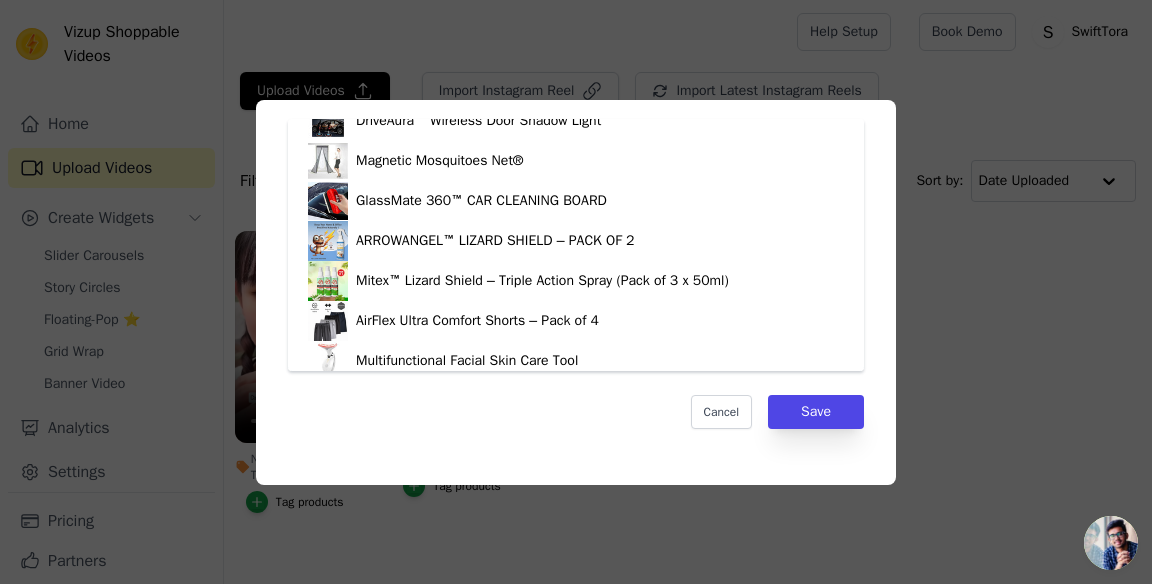scroll, scrollTop: 708, scrollLeft: 0, axis: vertical 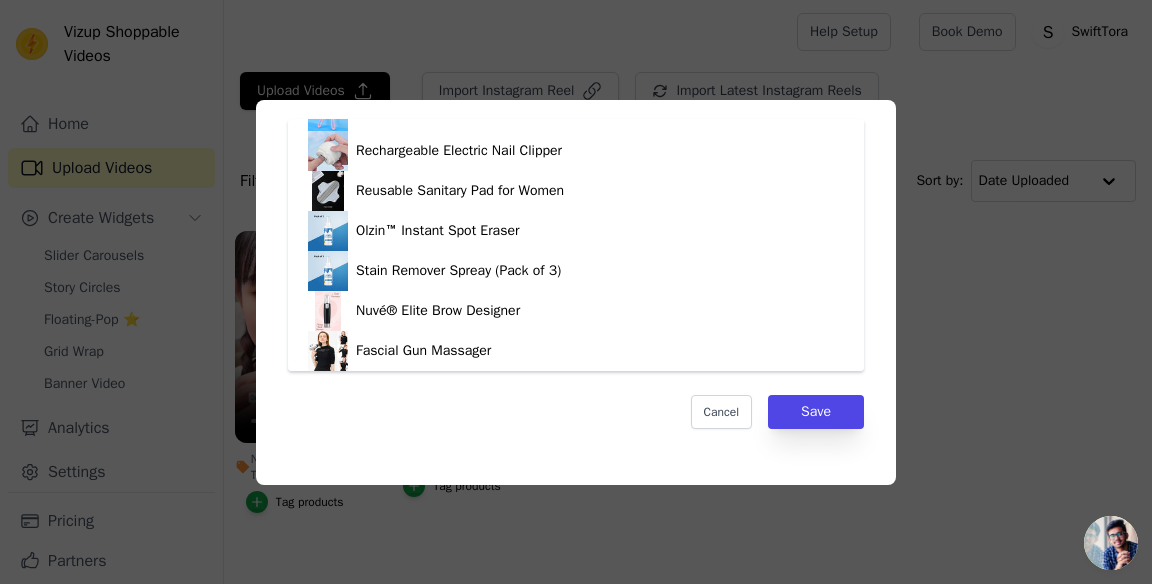 click on "Nuvé® Elite Brow Designer" at bounding box center [576, 311] 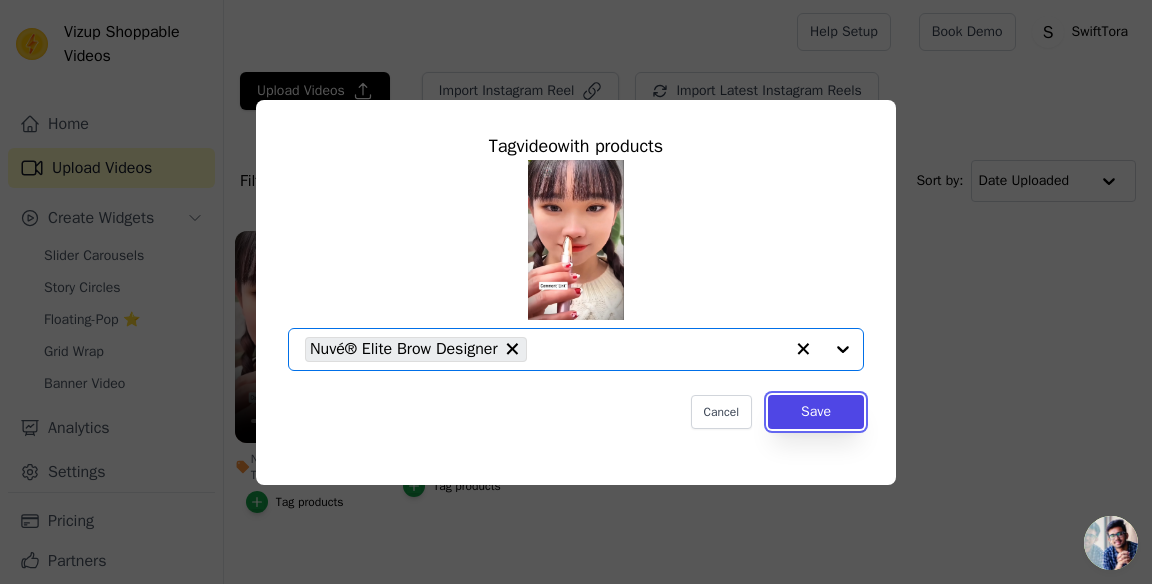 click on "Save" at bounding box center [816, 412] 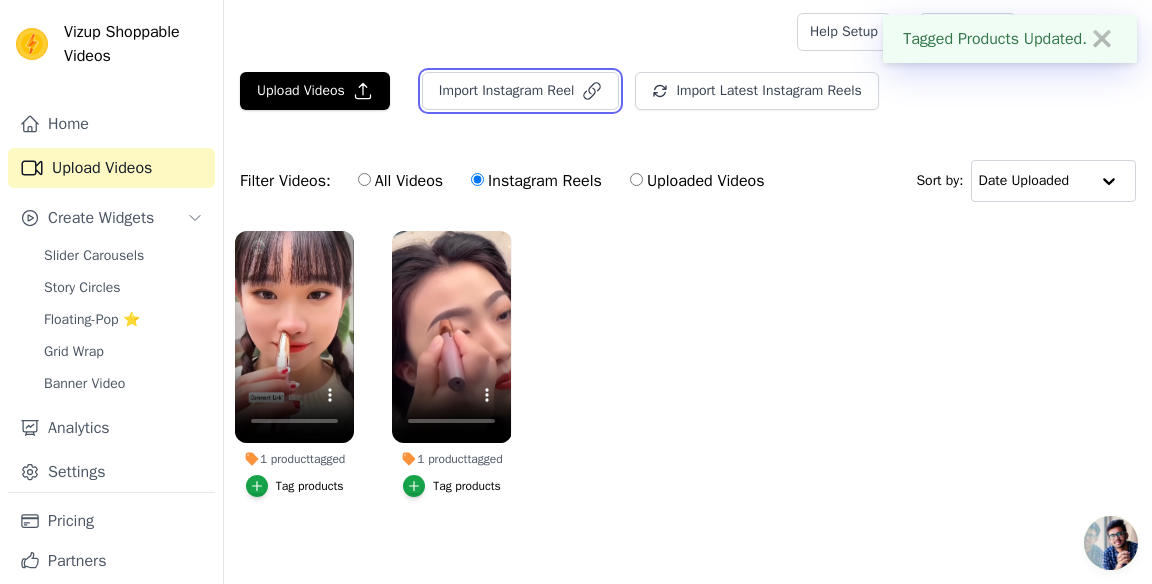 click 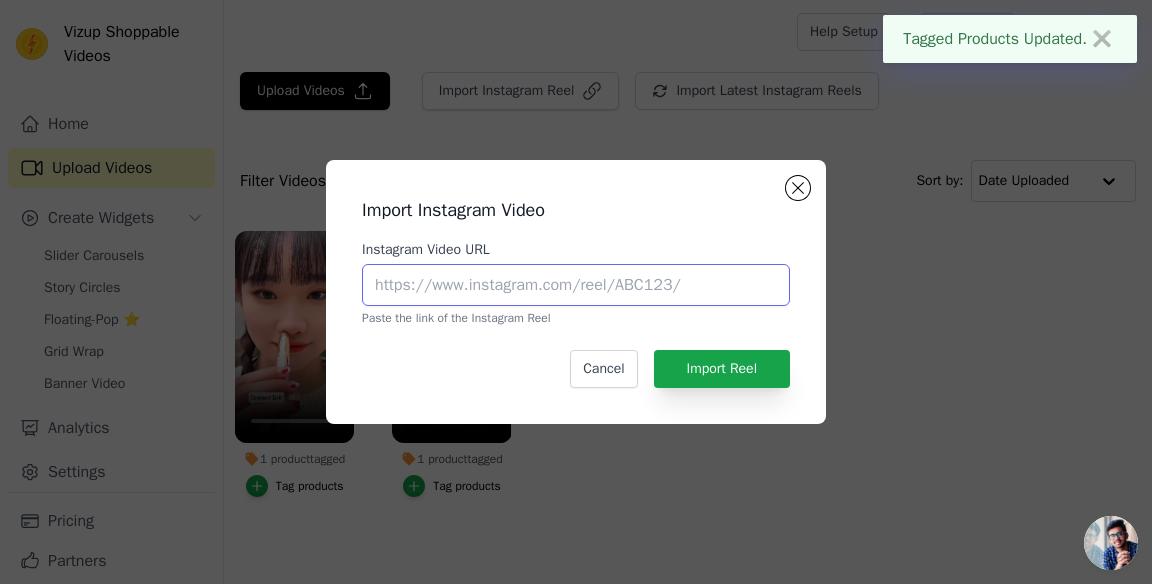 click on "Instagram Video URL" at bounding box center (576, 285) 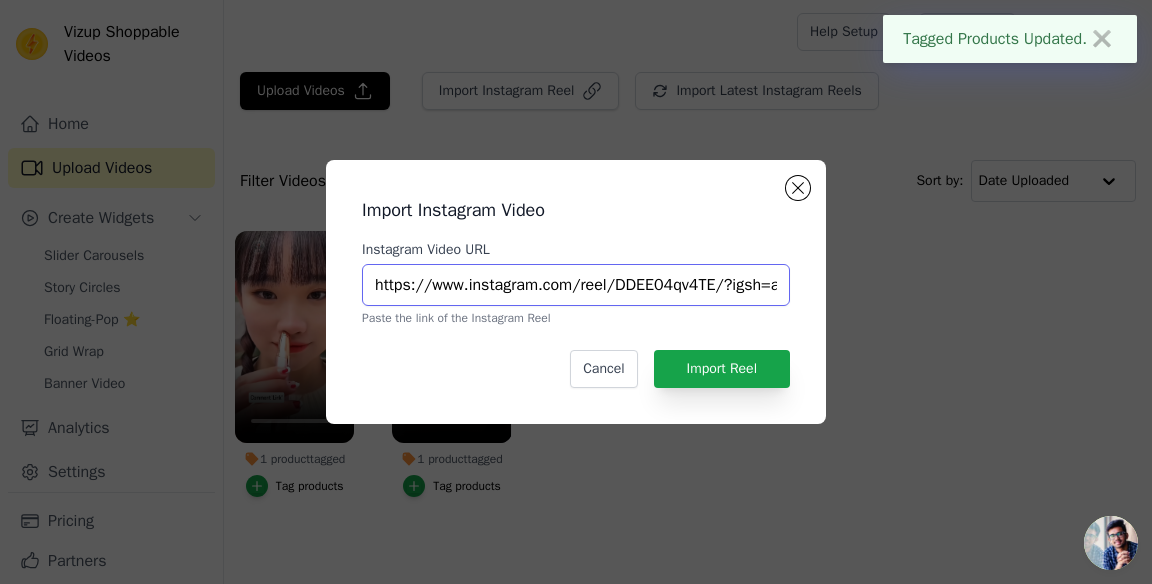 scroll, scrollTop: 0, scrollLeft: 136, axis: horizontal 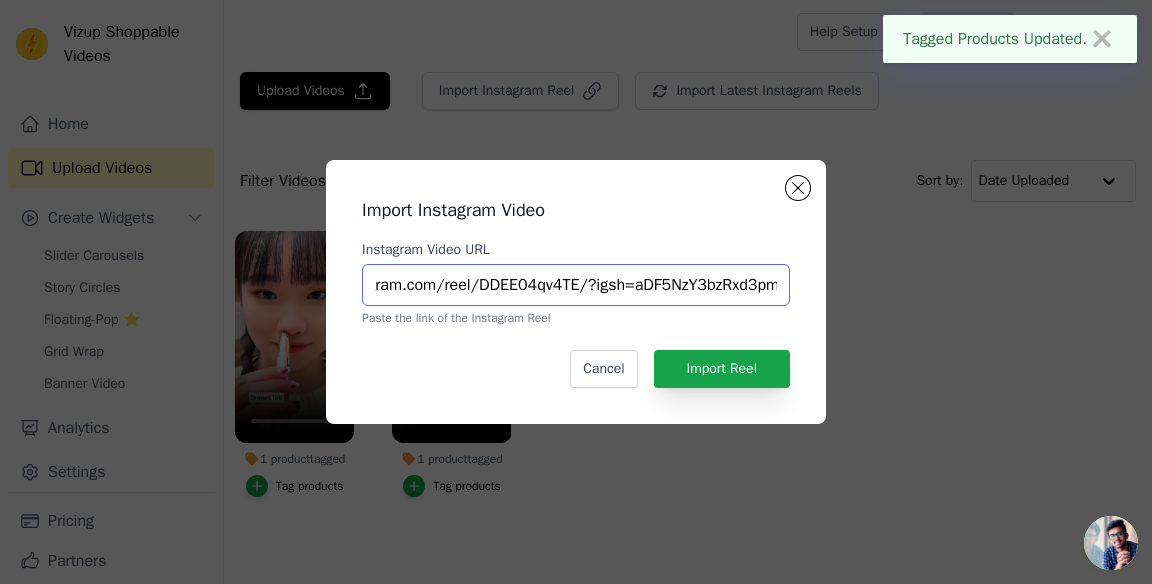 type on "https://www.instagram.com/reel/DDEE04qv4TE/?igsh=aDF5NzY3bzRxd3pm" 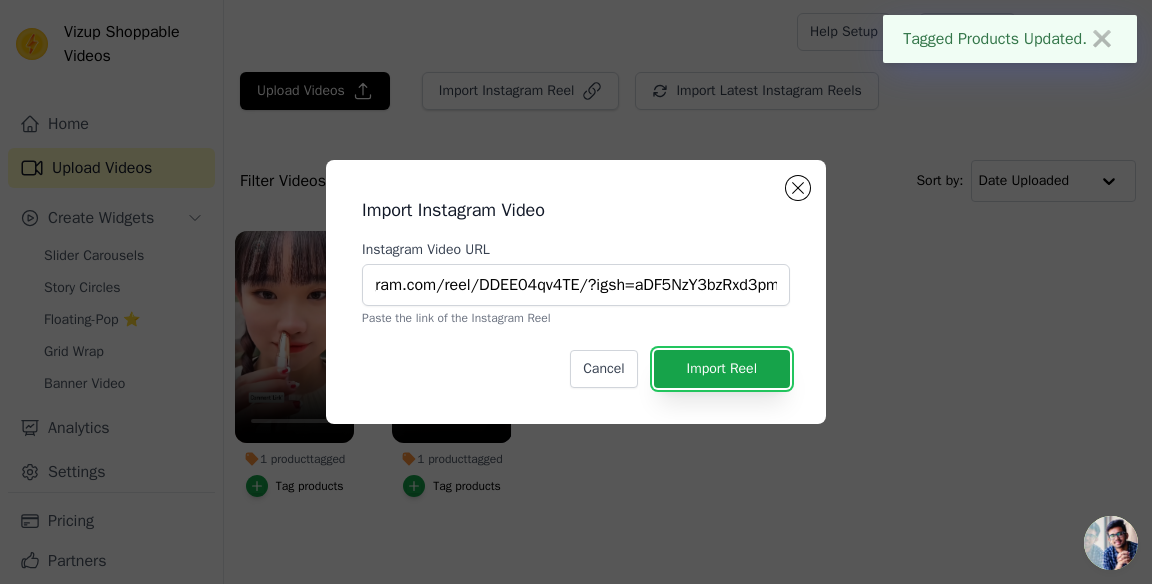 click on "Import Reel" at bounding box center (722, 369) 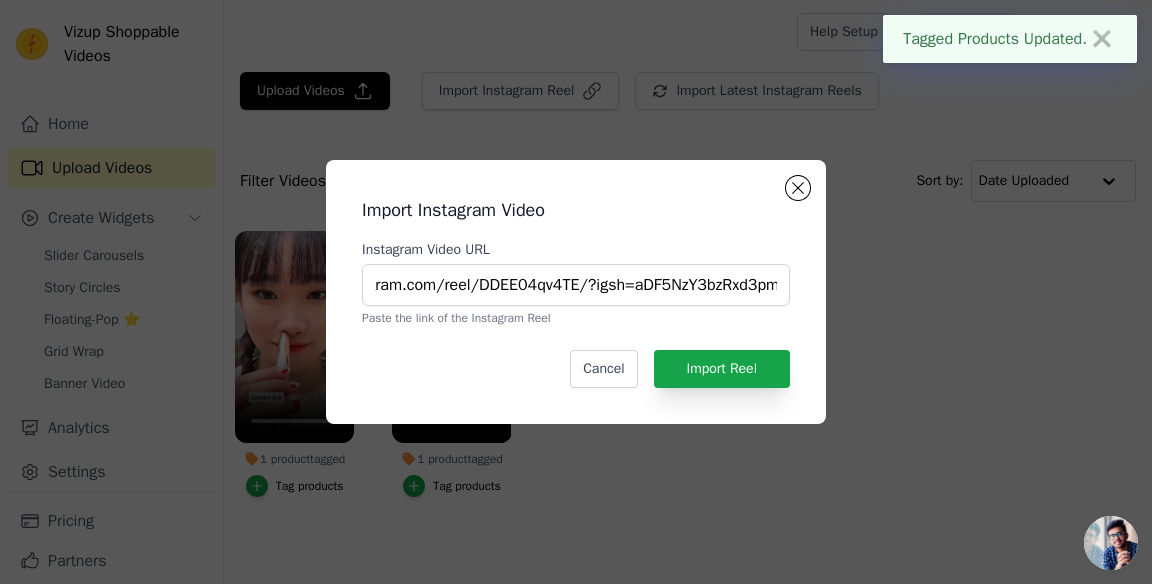 scroll, scrollTop: 0, scrollLeft: 0, axis: both 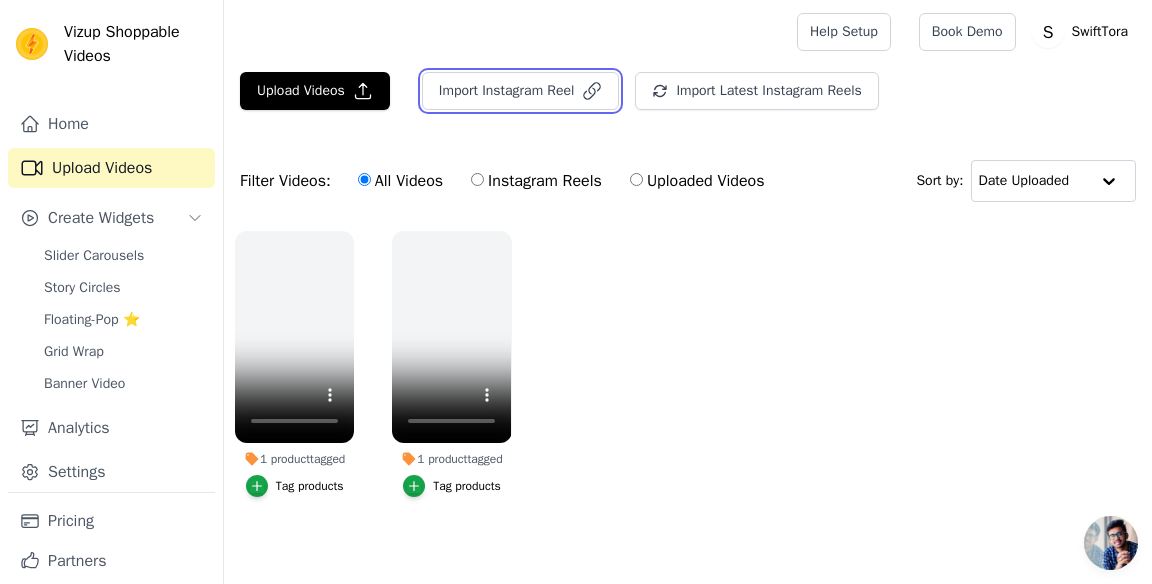 click 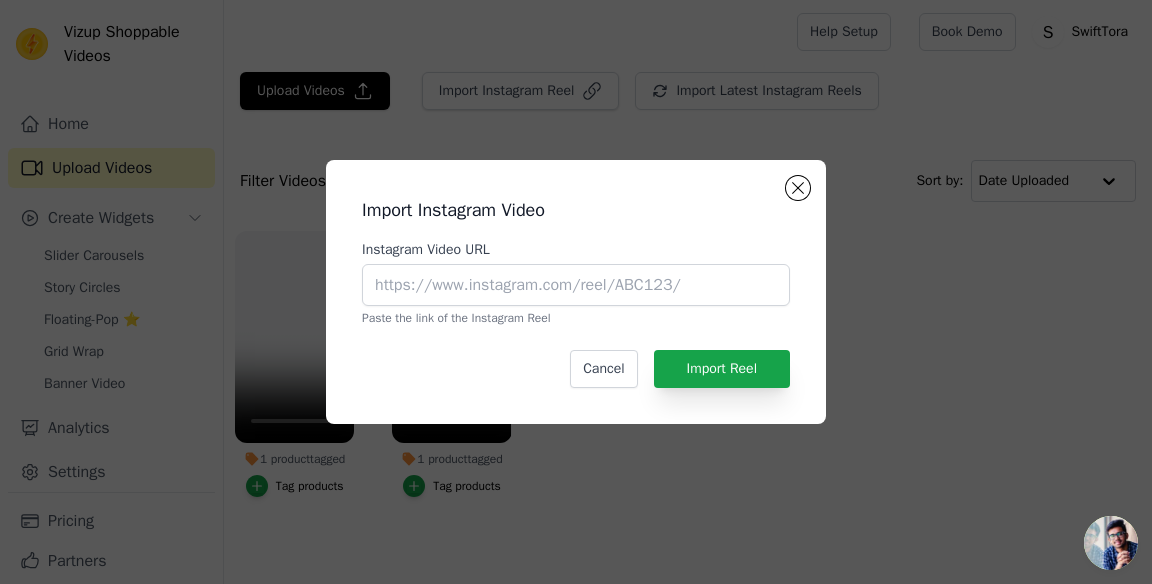 click on "Import Instagram Video   Instagram Video URL       Paste the link of the Instagram Reel   Cancel   Import Reel" at bounding box center [576, 292] 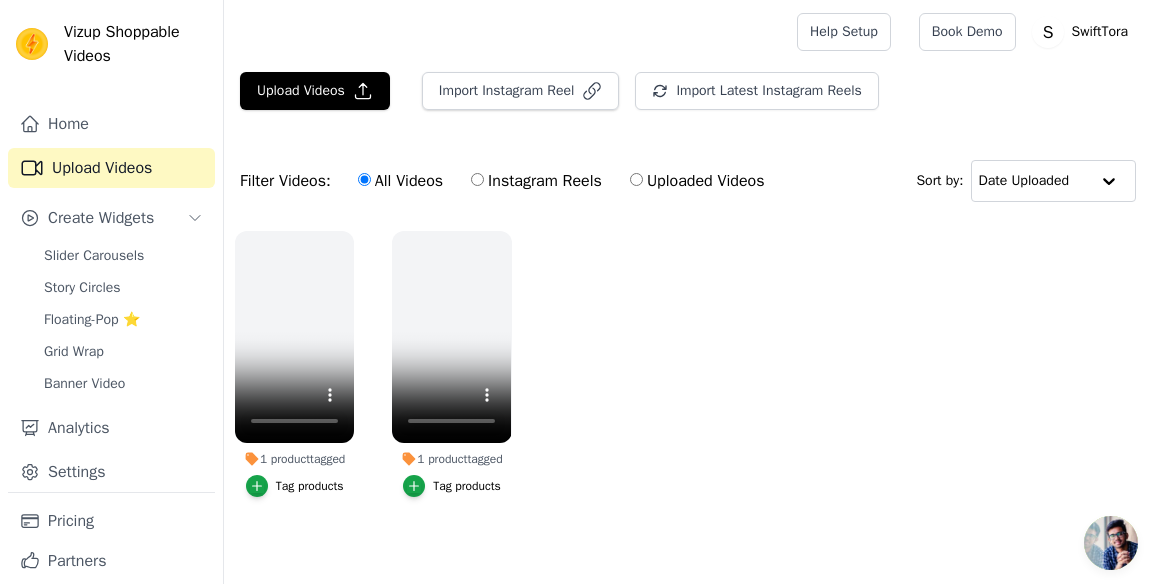 click on "Instagram Reels" at bounding box center [536, 181] 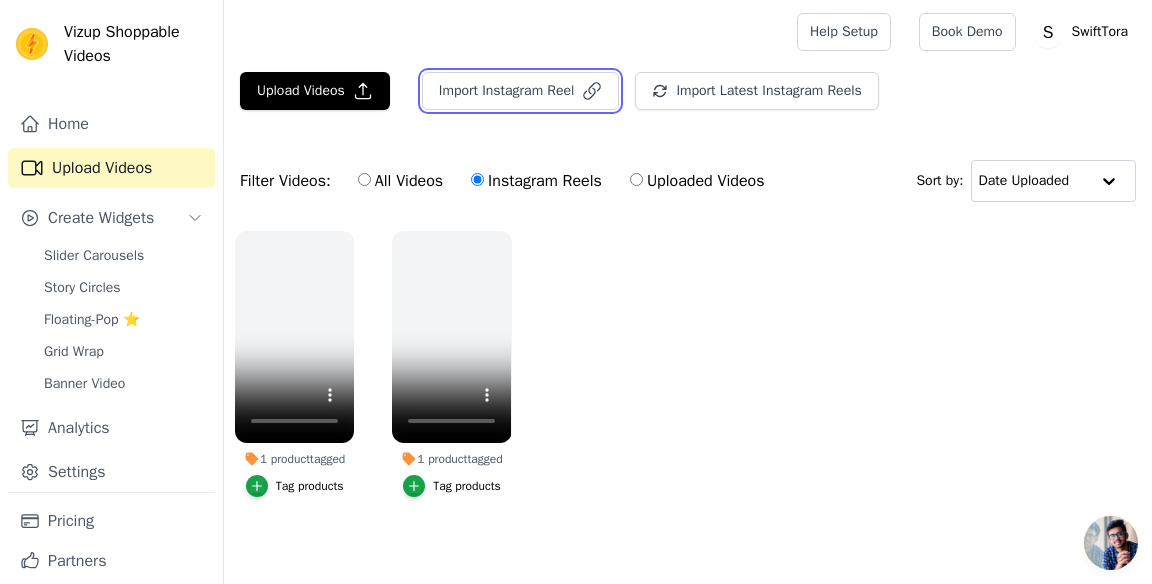 click on "Import Instagram Reel" at bounding box center (521, 91) 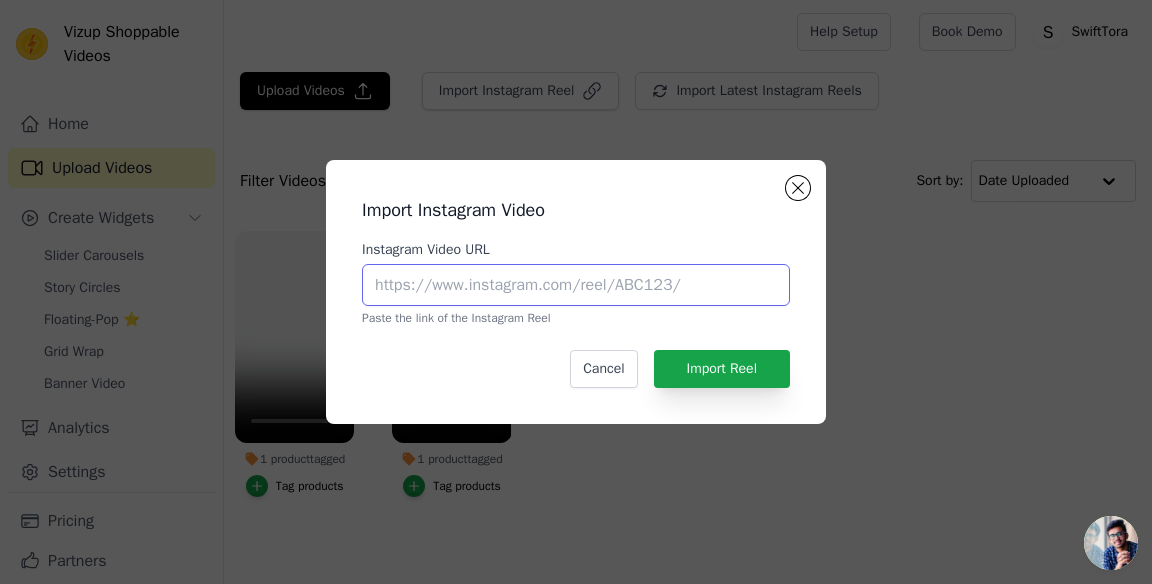 click on "Instagram Video URL" at bounding box center (576, 285) 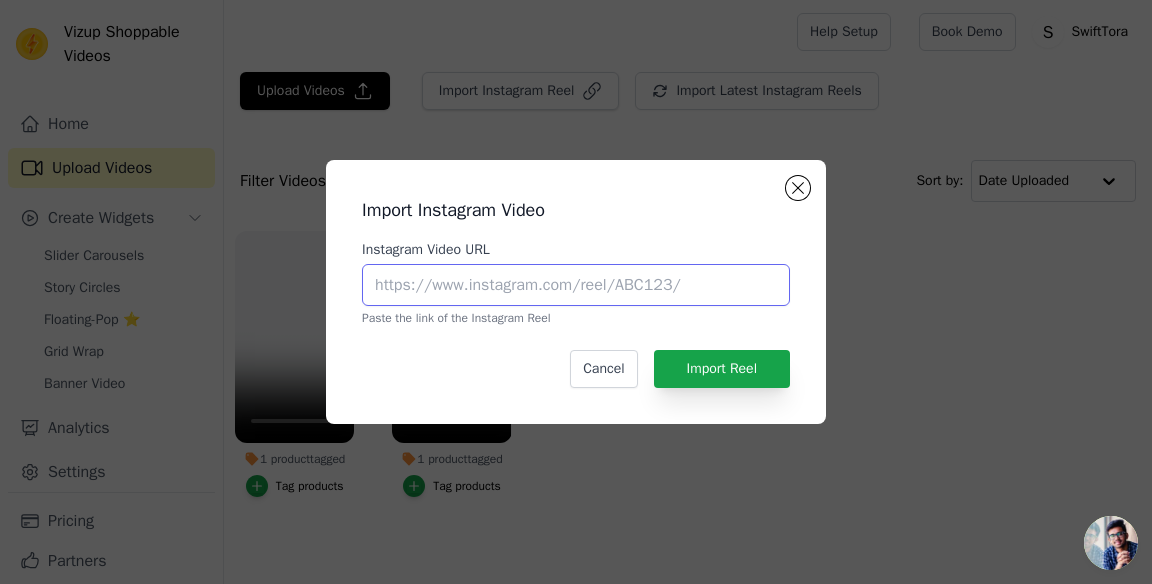 paste on "https://www.instagram.com/reel/DDEE04qv4TE/?igsh=aDF5NzY3bzRxd3pm" 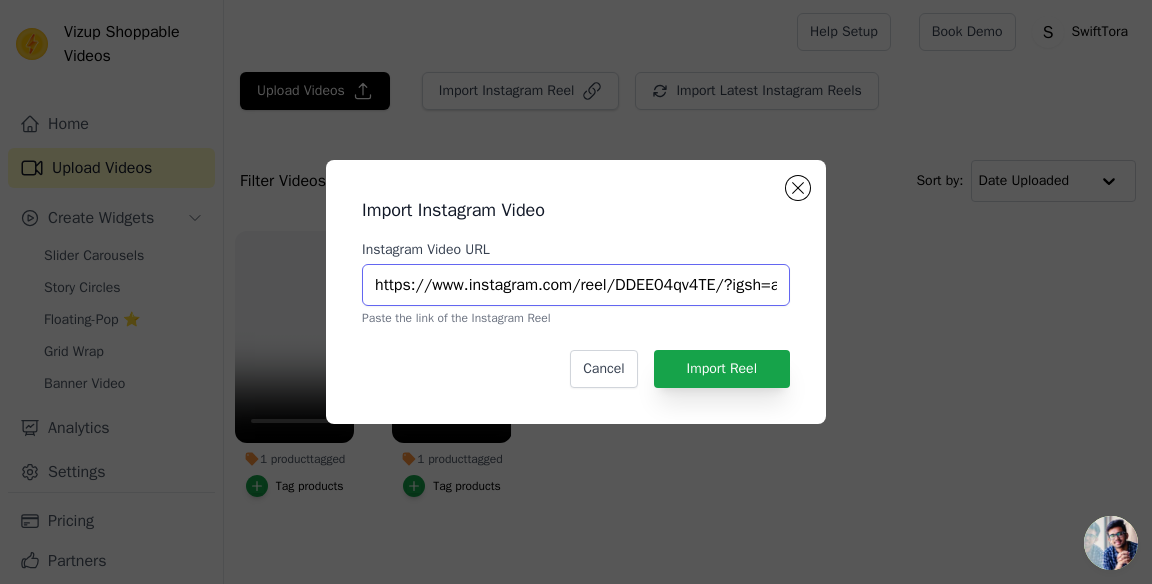 scroll, scrollTop: 0, scrollLeft: 136, axis: horizontal 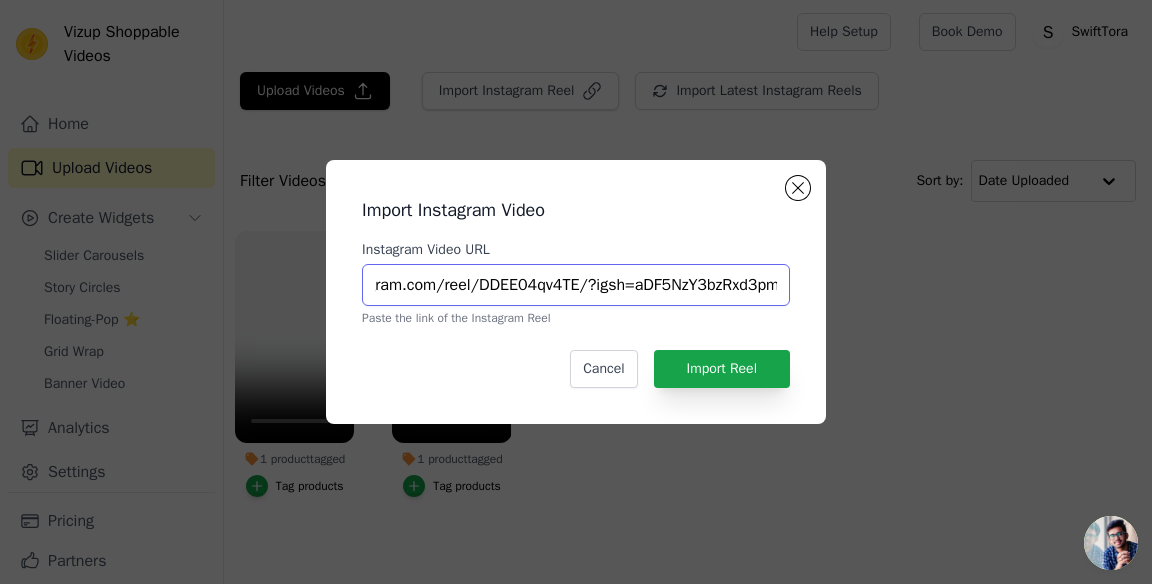 type on "https://www.instagram.com/reel/DDEE04qv4TE/?igsh=aDF5NzY3bzRxd3pm" 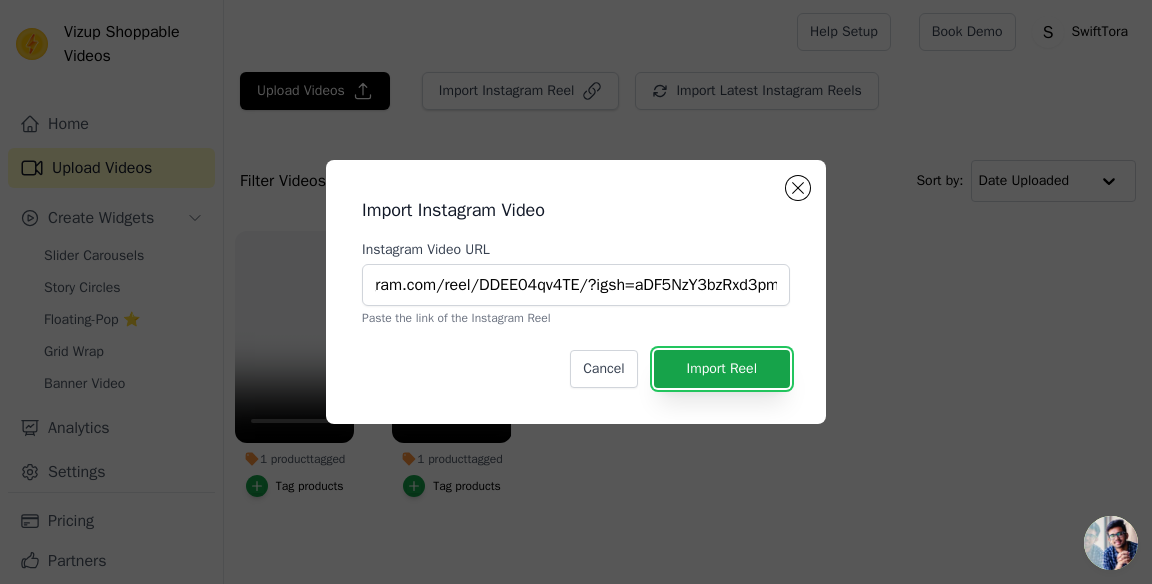 click on "Import Reel" at bounding box center (722, 369) 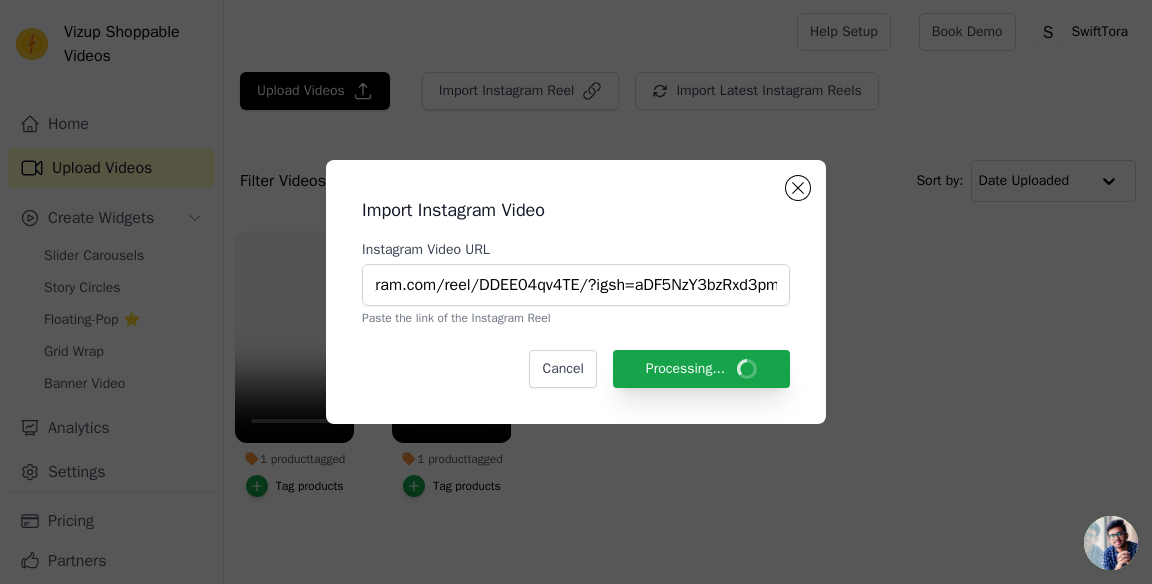 scroll, scrollTop: 0, scrollLeft: 0, axis: both 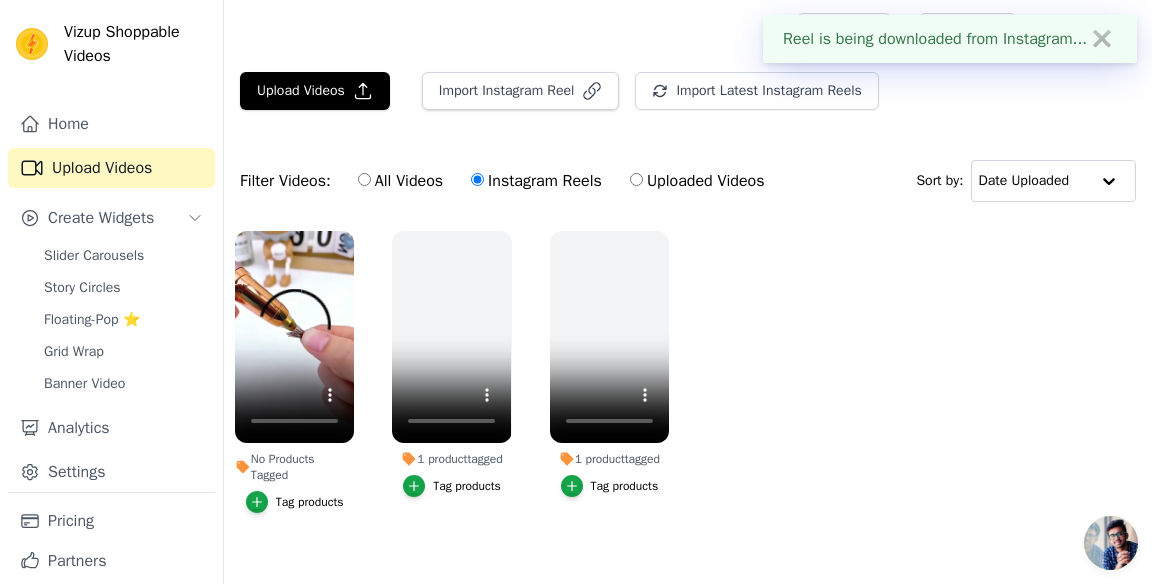 click on "Tag products" at bounding box center [310, 502] 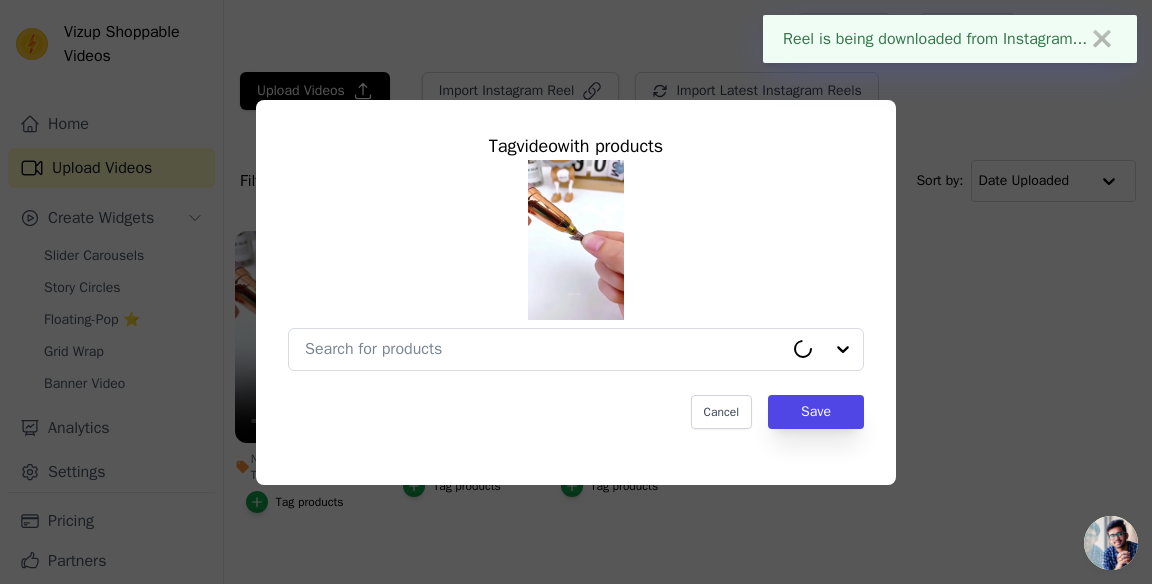 click on "No Products Tagged     Tag  video  with products                         Cancel   Save     Tag products" at bounding box center (544, 349) 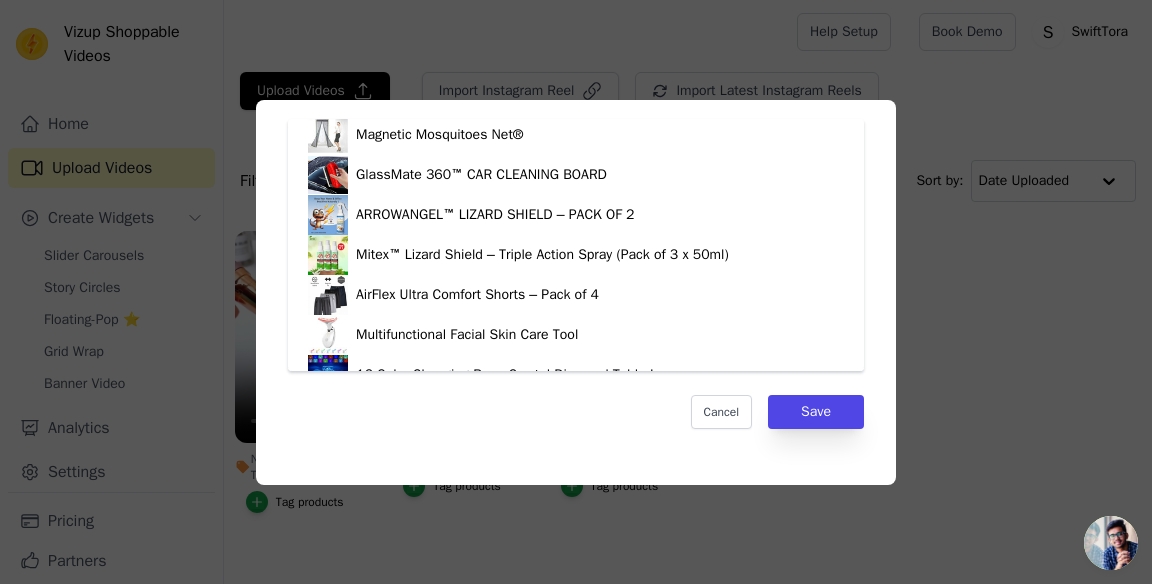 scroll, scrollTop: 708, scrollLeft: 0, axis: vertical 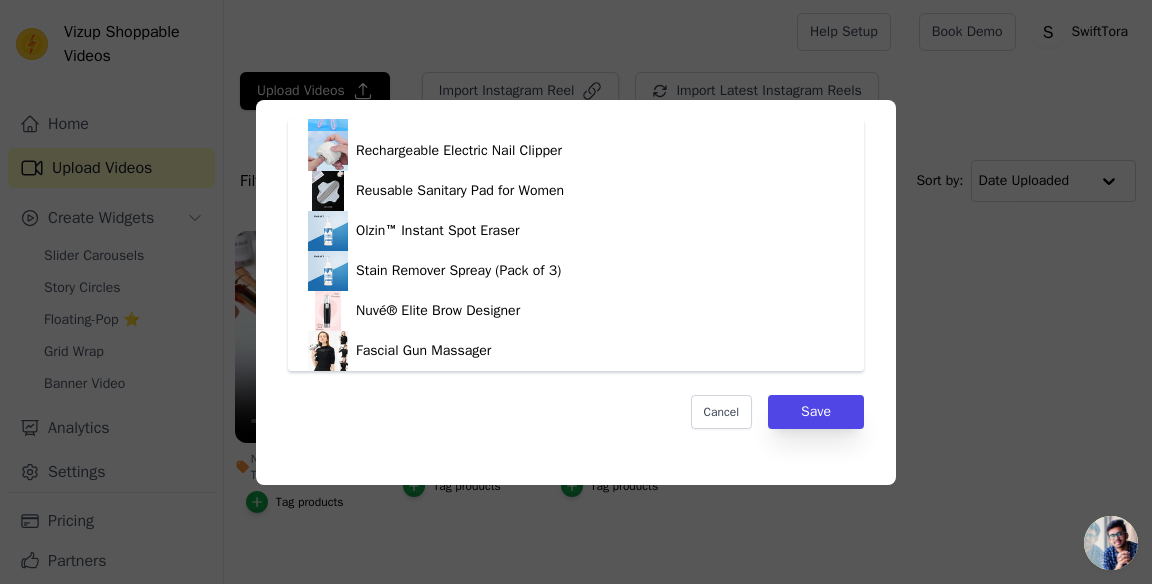 click on "Nuvé® Elite Brow Designer" at bounding box center [576, 311] 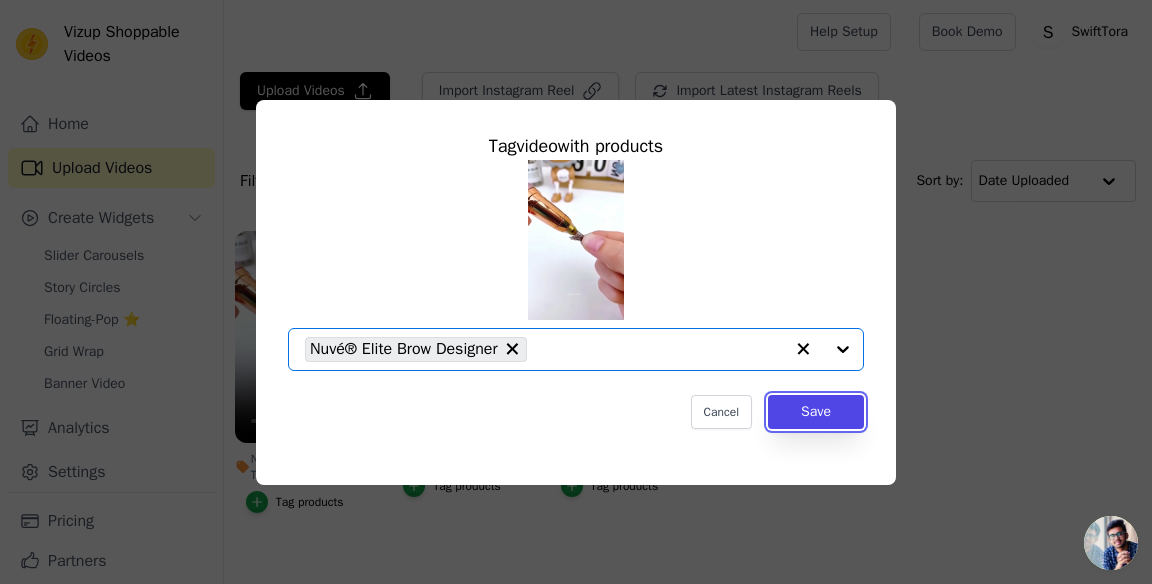 click on "Save" at bounding box center (816, 412) 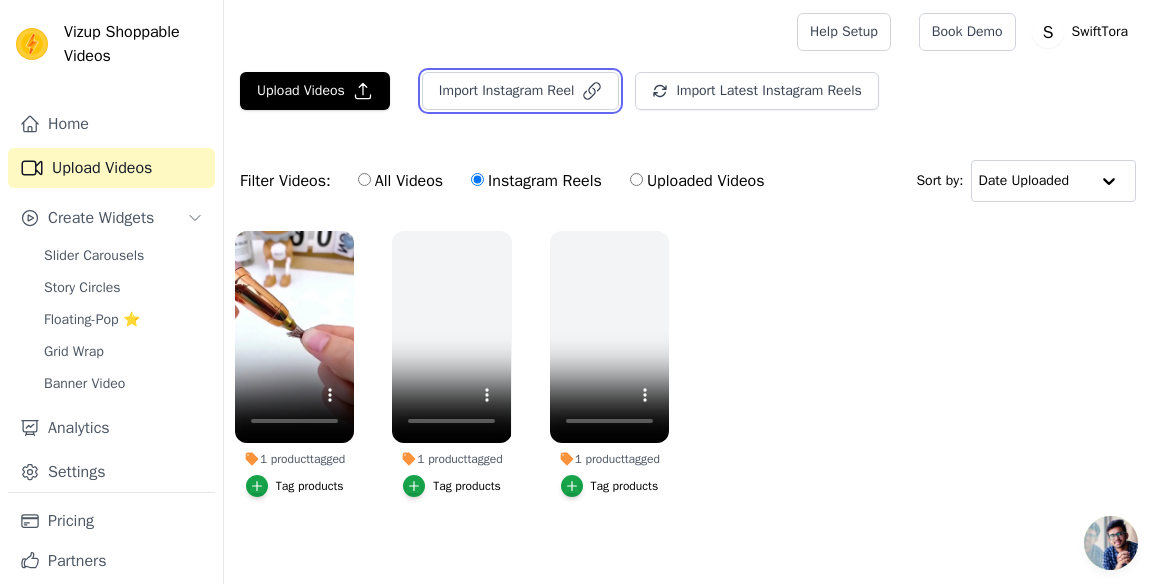 click on "Import Instagram Reel" at bounding box center (521, 91) 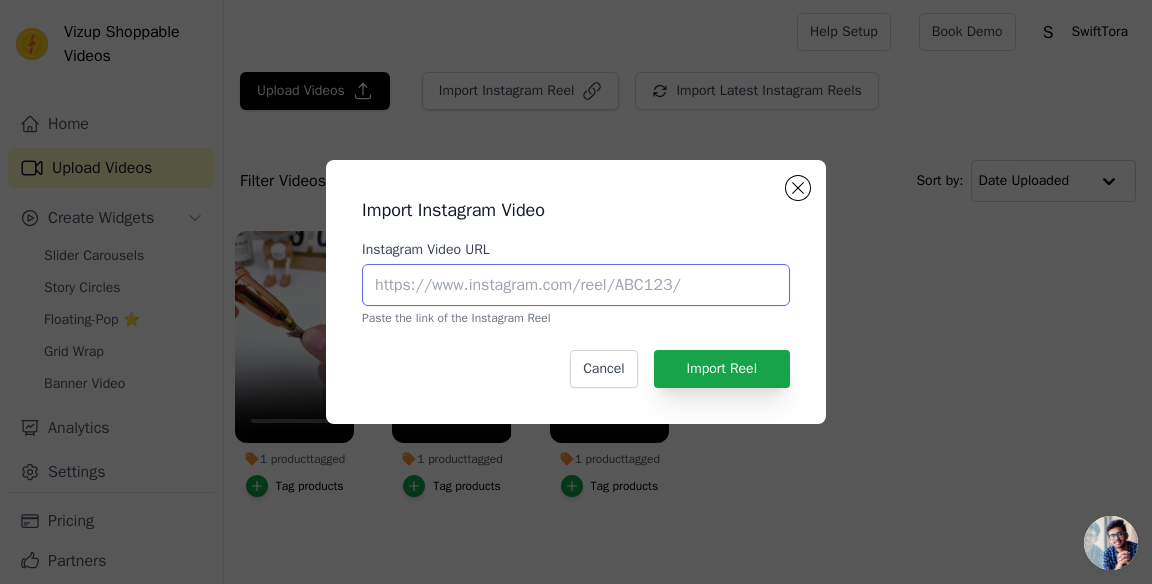 click on "Instagram Video URL" at bounding box center [576, 285] 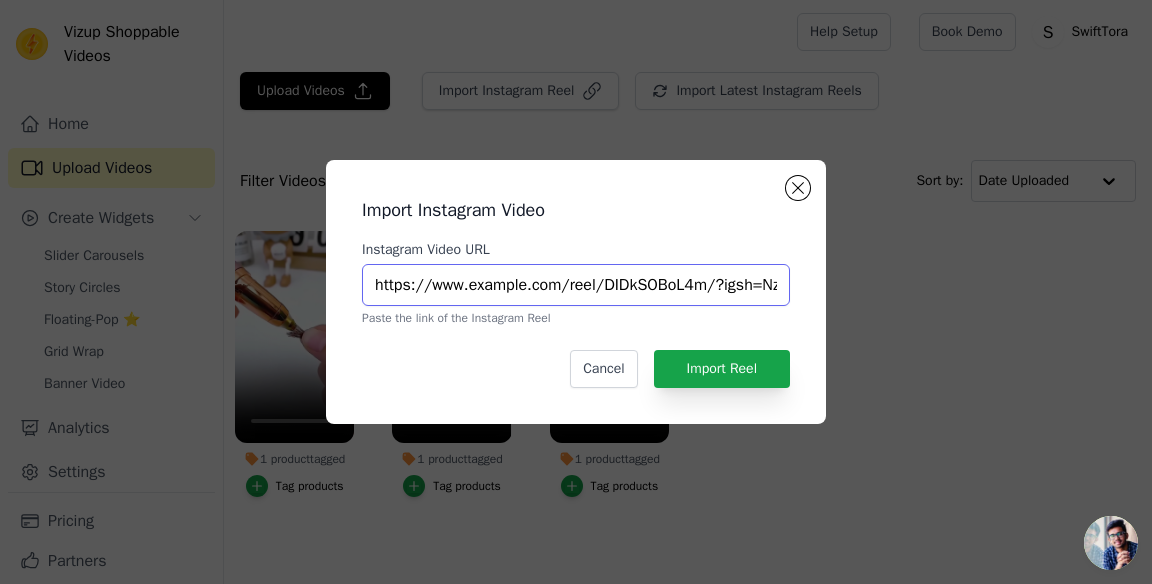 scroll, scrollTop: 0, scrollLeft: 136, axis: horizontal 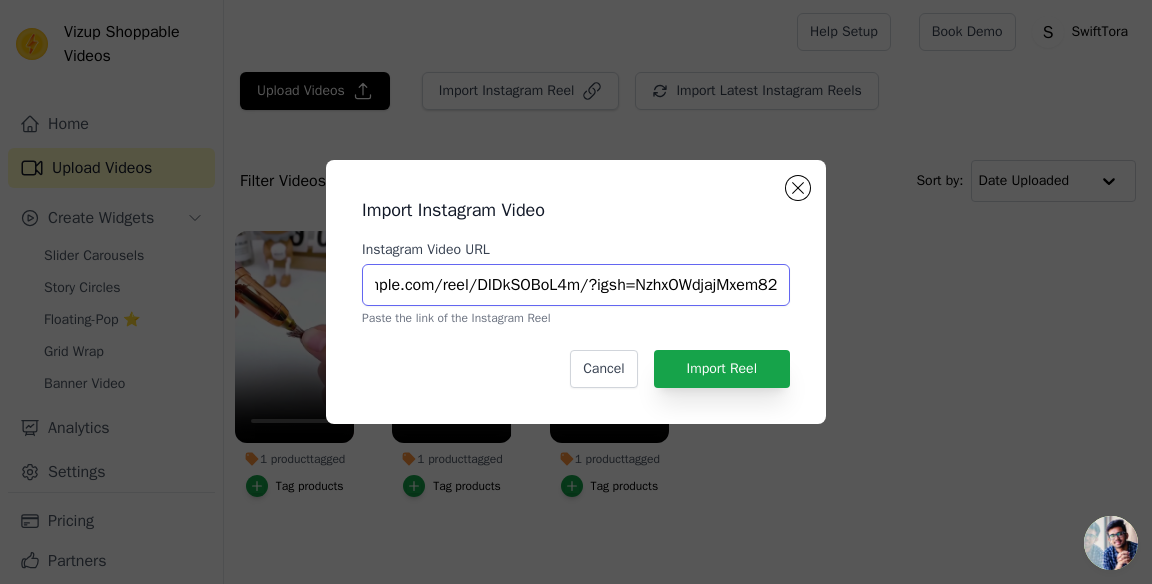 type on "https://www.instagram.com/reel/DIDkSOBoL4m/?igsh=NzhxOWdjajMxem82" 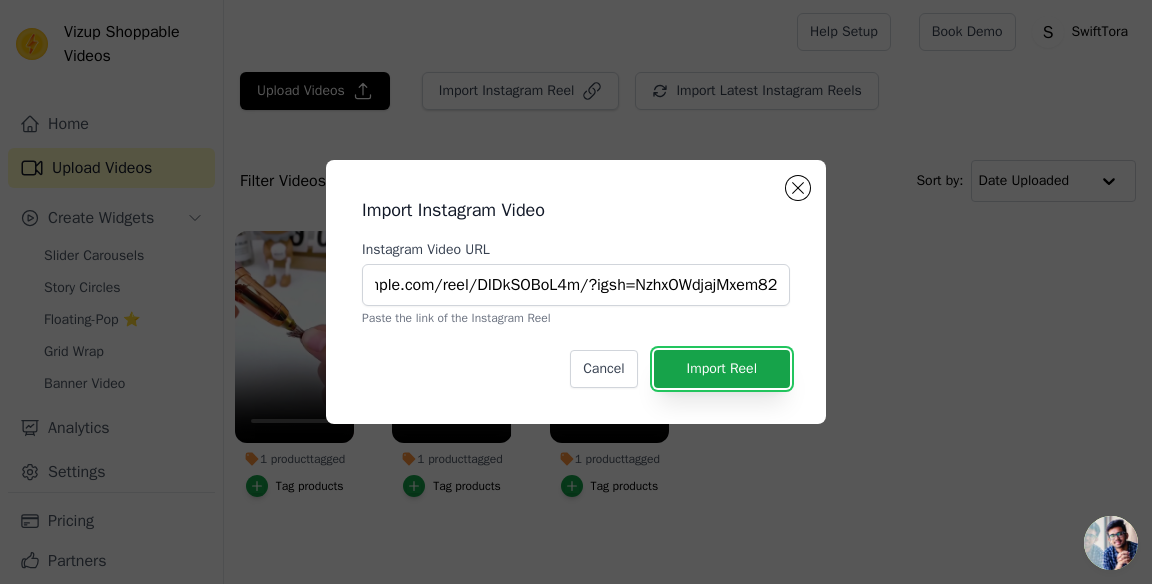 click on "Import Reel" at bounding box center (722, 369) 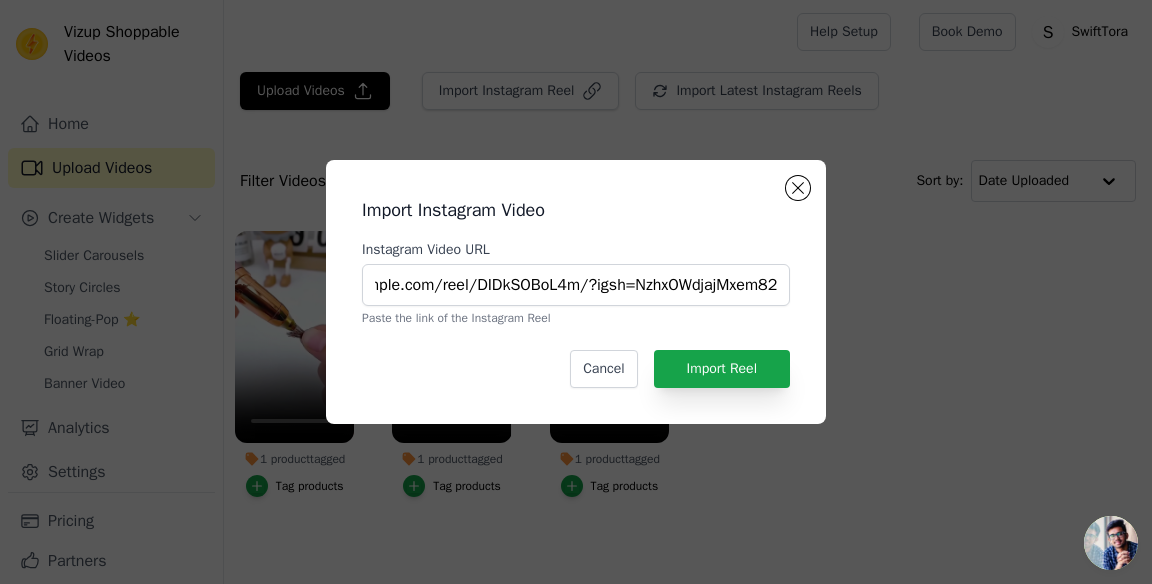 scroll, scrollTop: 0, scrollLeft: 0, axis: both 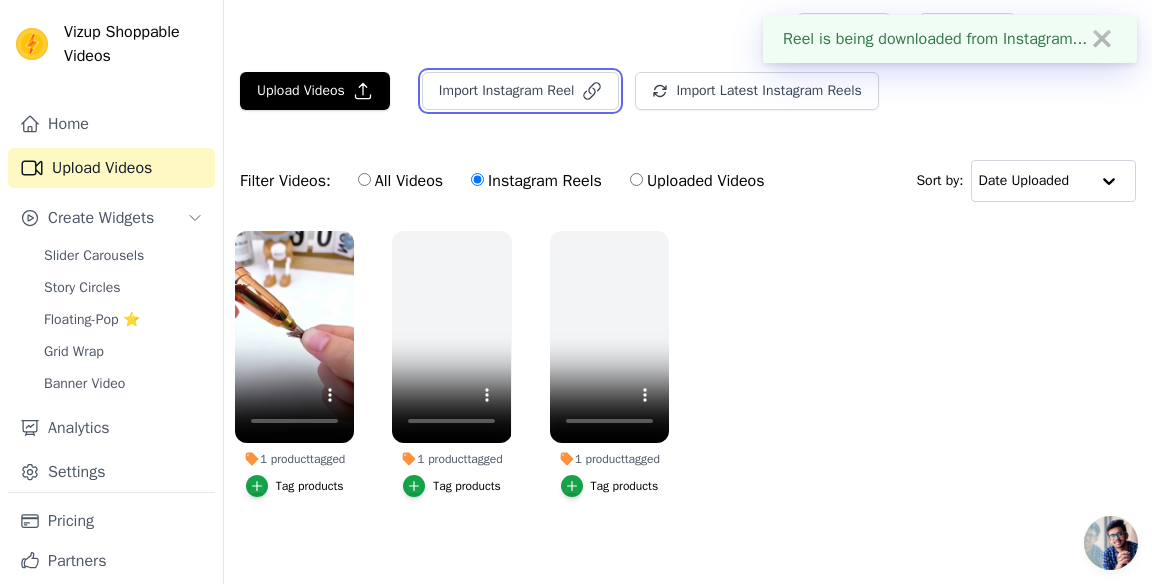click on "Import Instagram Reel" at bounding box center (521, 91) 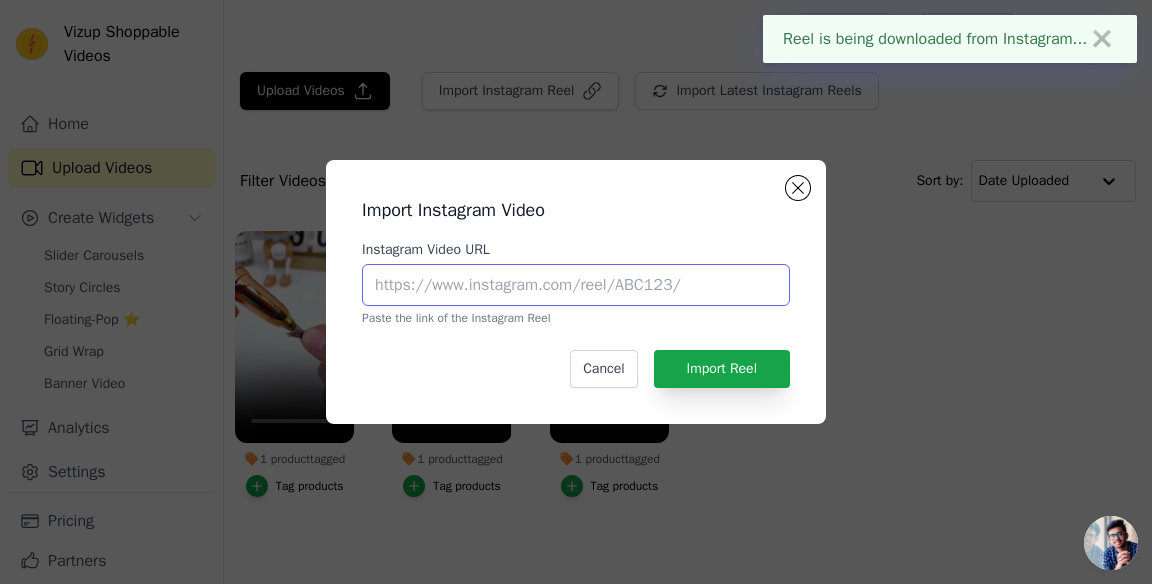 click on "Instagram Video URL" at bounding box center (576, 285) 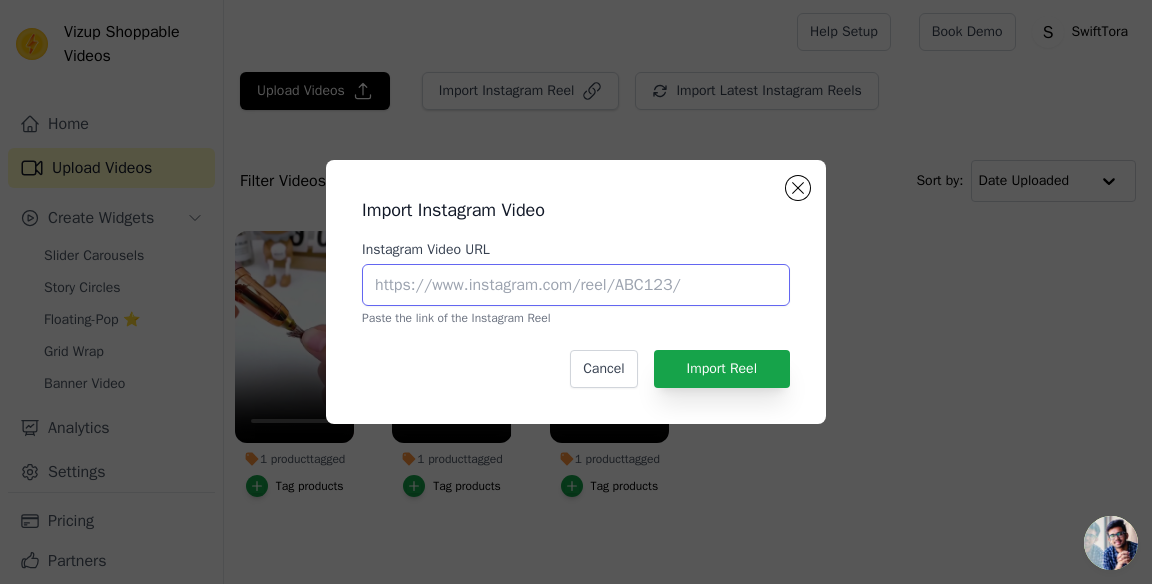 paste on "https://www.instagram.com/reel/DIDkSOBoL4m/?igsh=NzhxOWdjajMxem82" 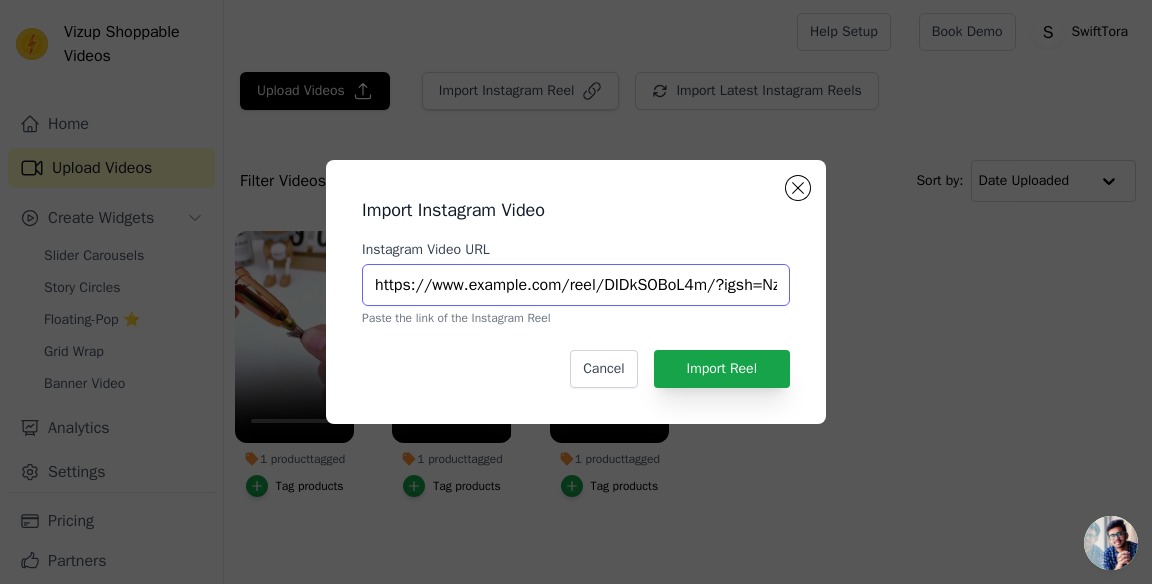 scroll, scrollTop: 0, scrollLeft: 136, axis: horizontal 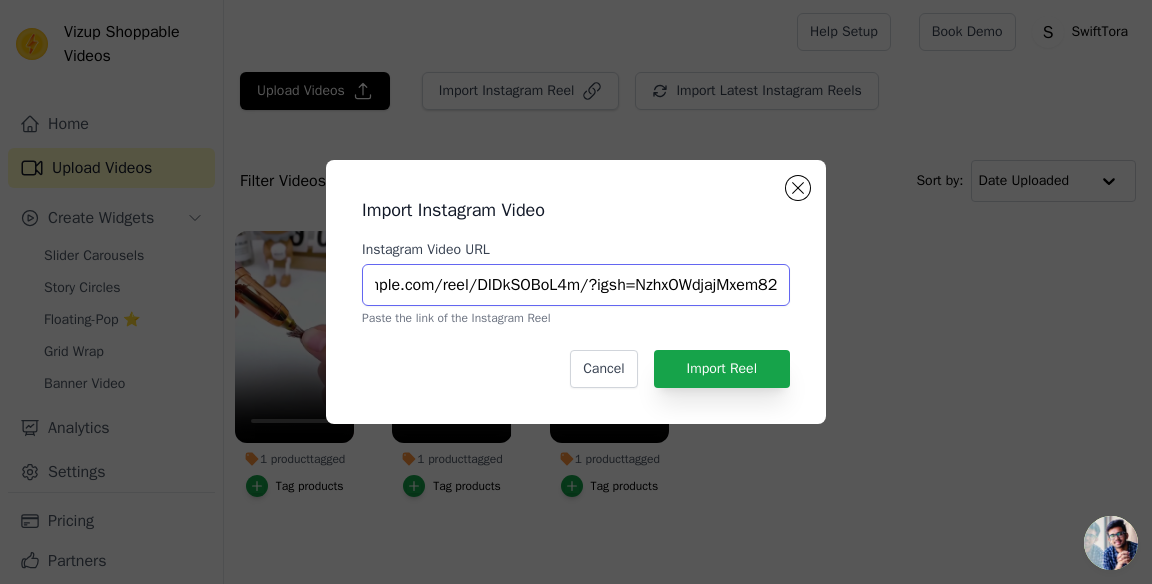 type on "https://www.instagram.com/reel/DIDkSOBoL4m/?igsh=NzhxOWdjajMxem82" 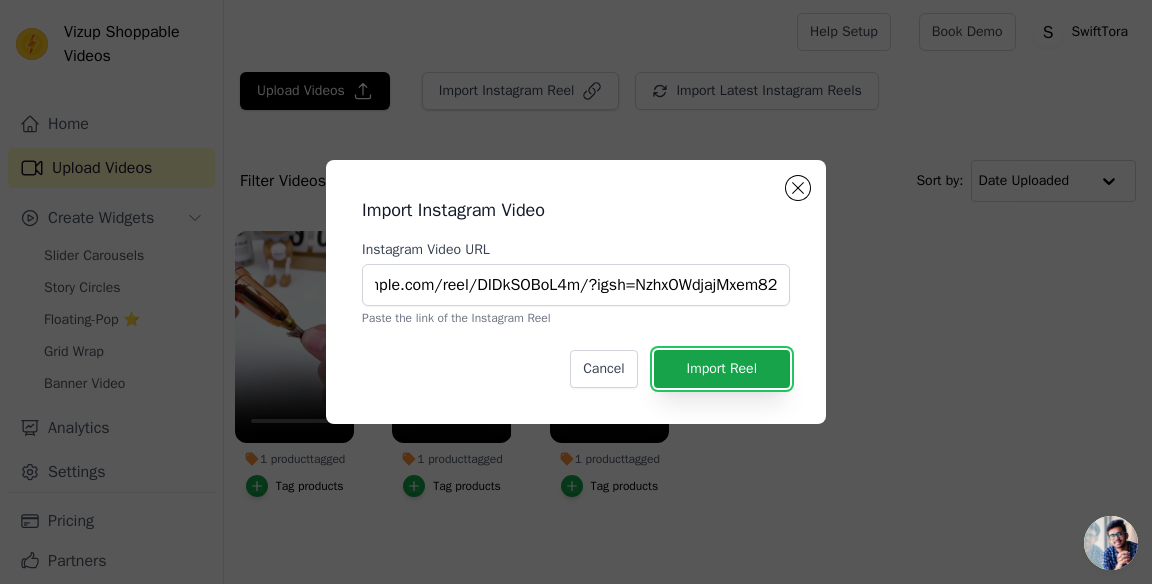 click on "Import Reel" at bounding box center [722, 369] 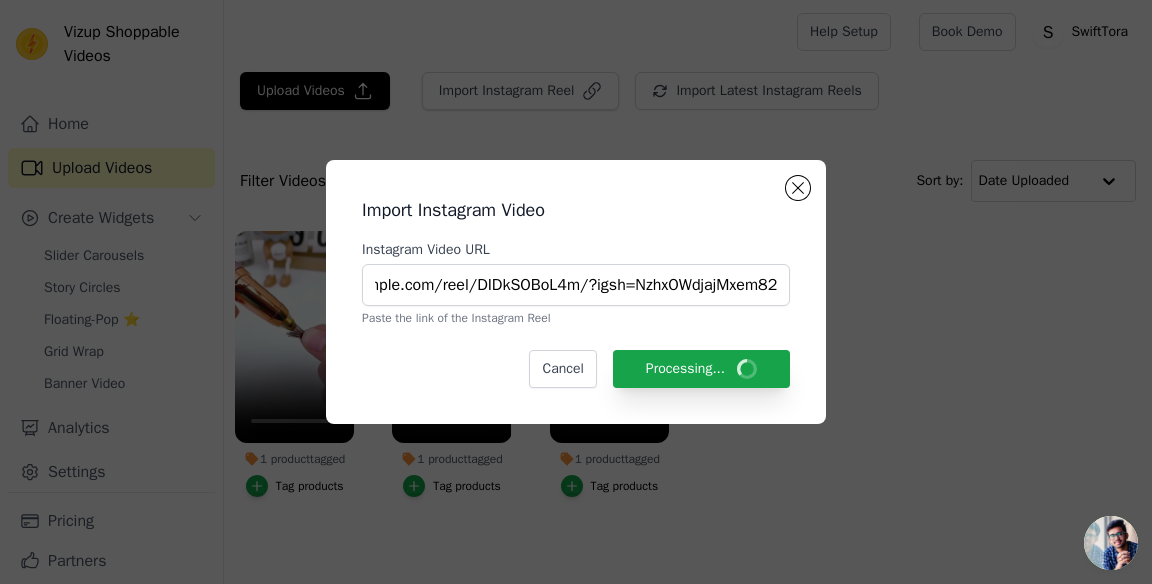 scroll, scrollTop: 0, scrollLeft: 0, axis: both 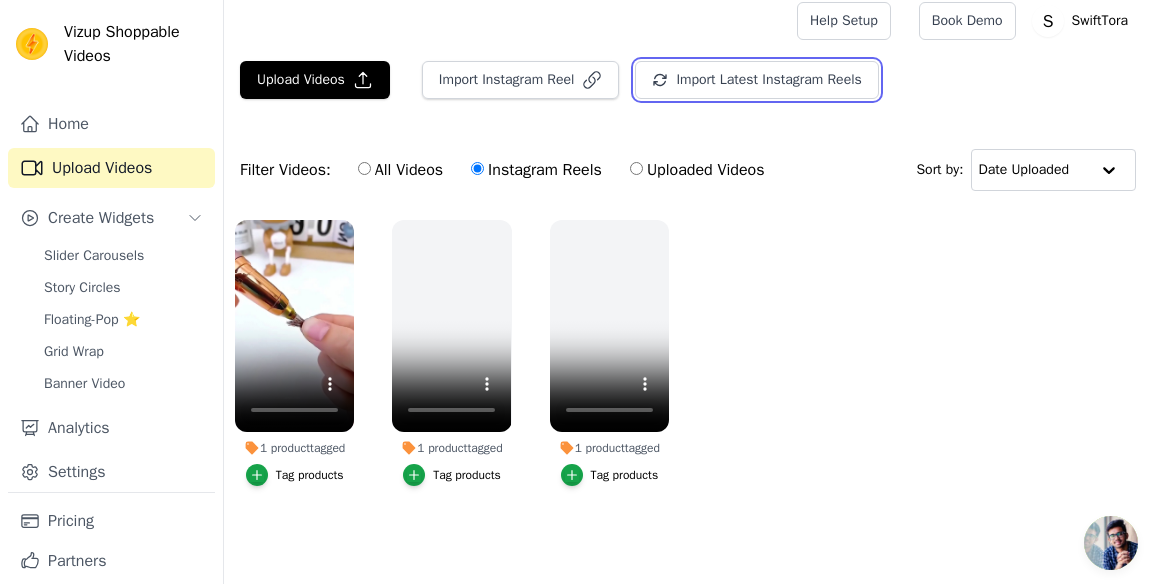 click on "Import Latest Instagram Reels" at bounding box center (756, 80) 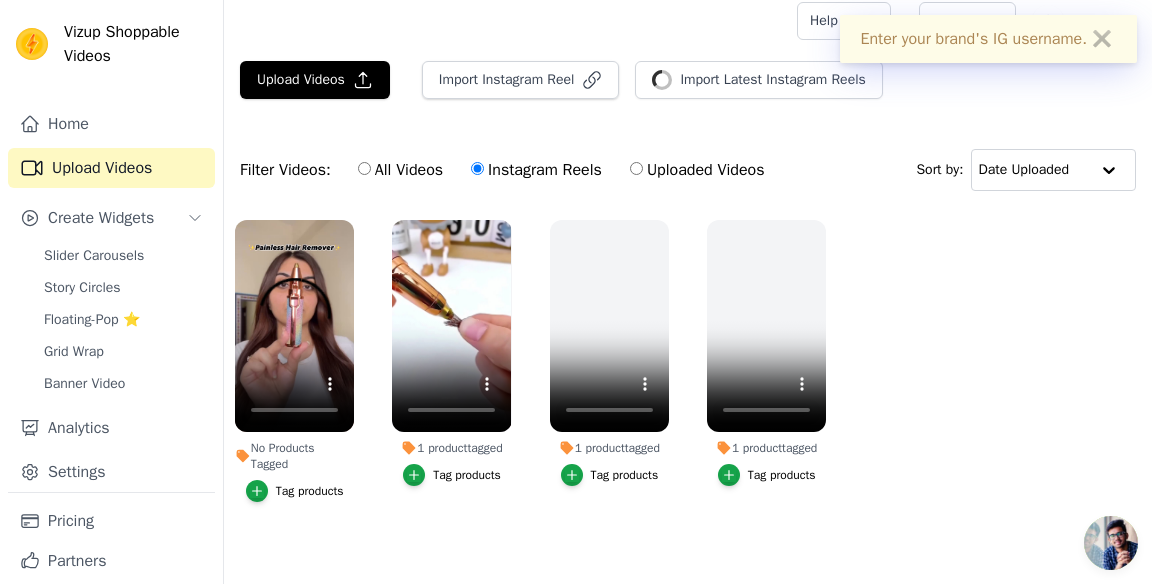 click on "Tag products" at bounding box center [310, 491] 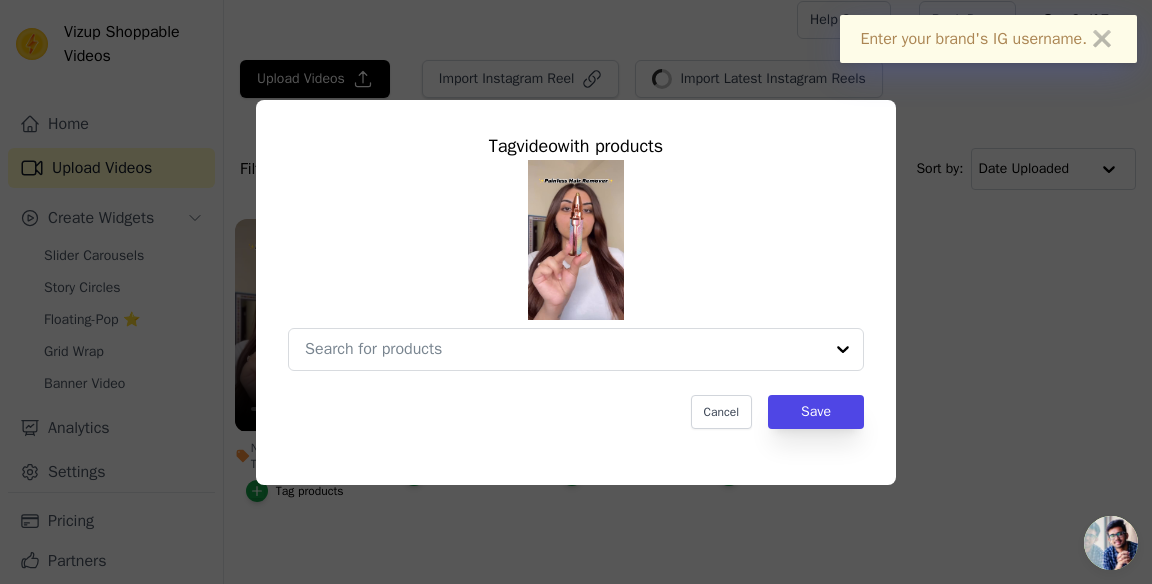 scroll, scrollTop: 0, scrollLeft: 0, axis: both 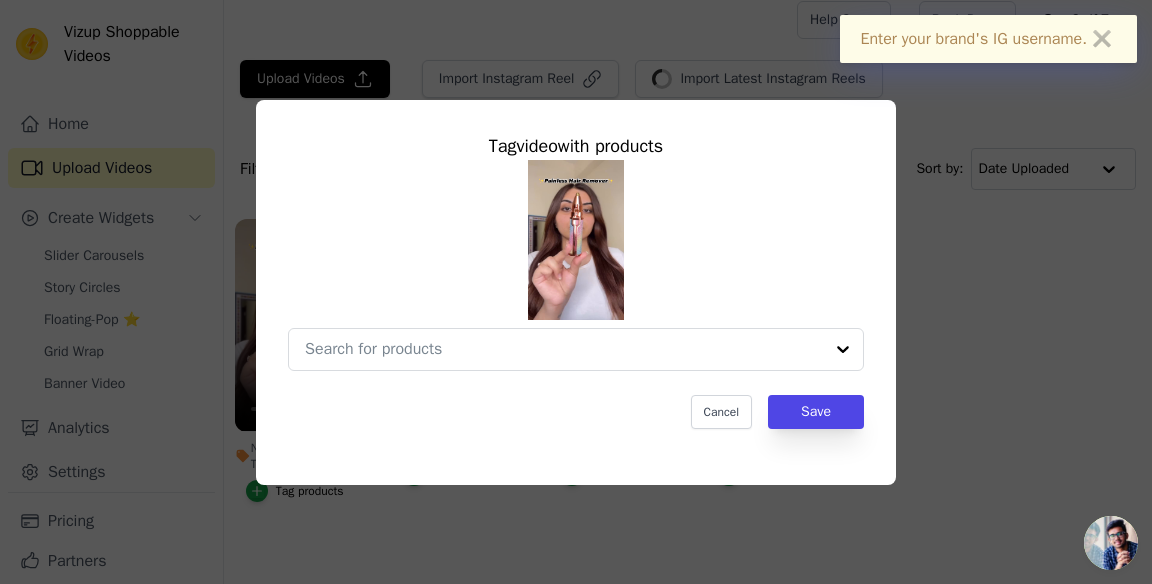 click on "No Products Tagged     Tag  video  with products                         Cancel   Save     Tag products" at bounding box center [564, 349] 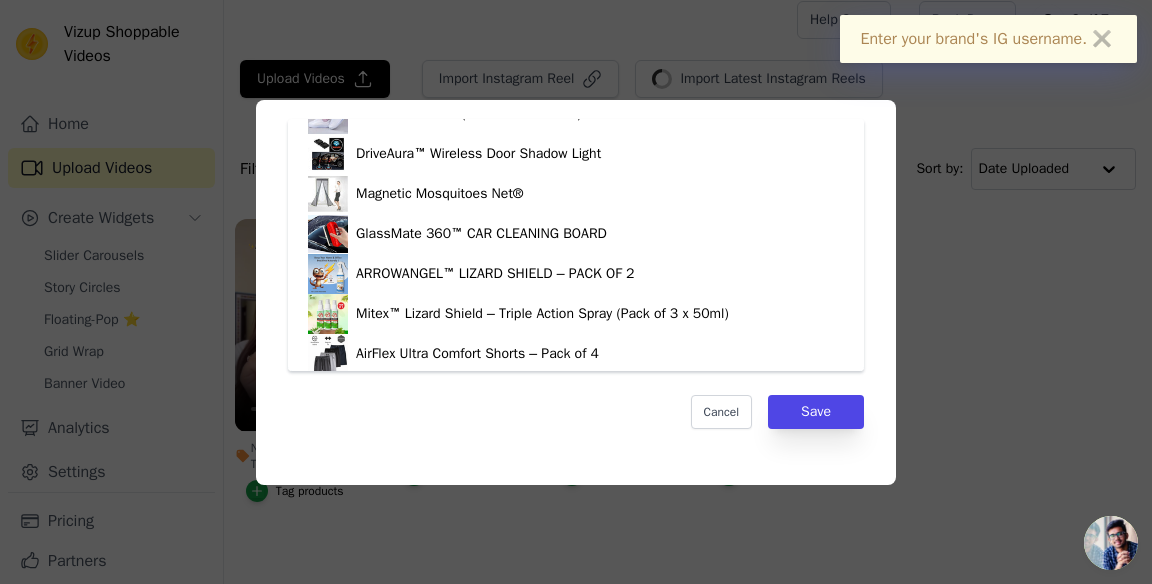 scroll, scrollTop: 708, scrollLeft: 0, axis: vertical 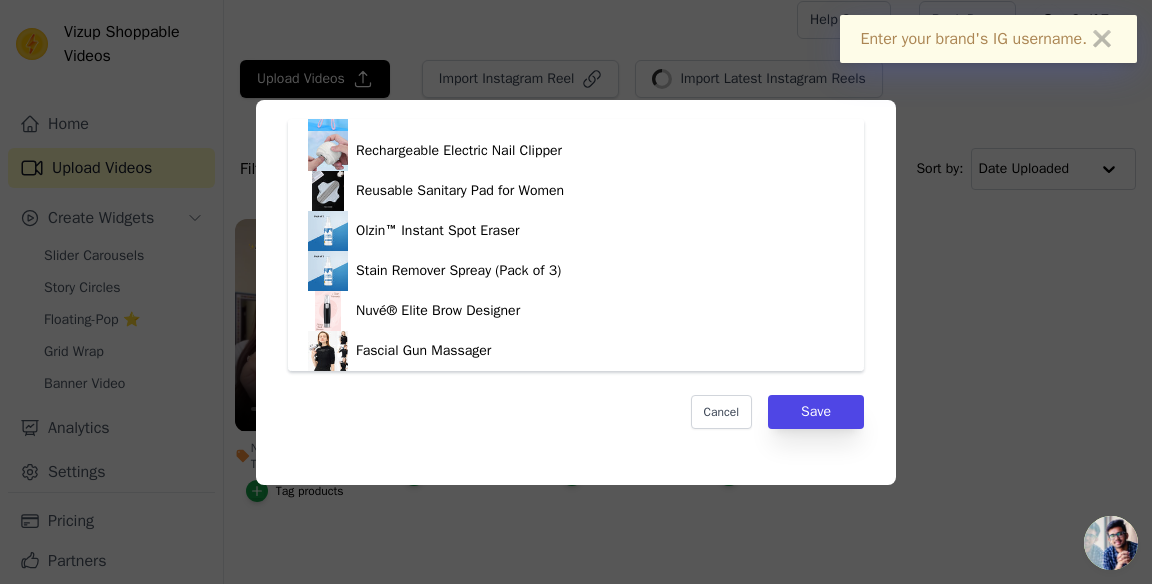 click on "Nuvé® Elite Brow Designer" at bounding box center (576, 311) 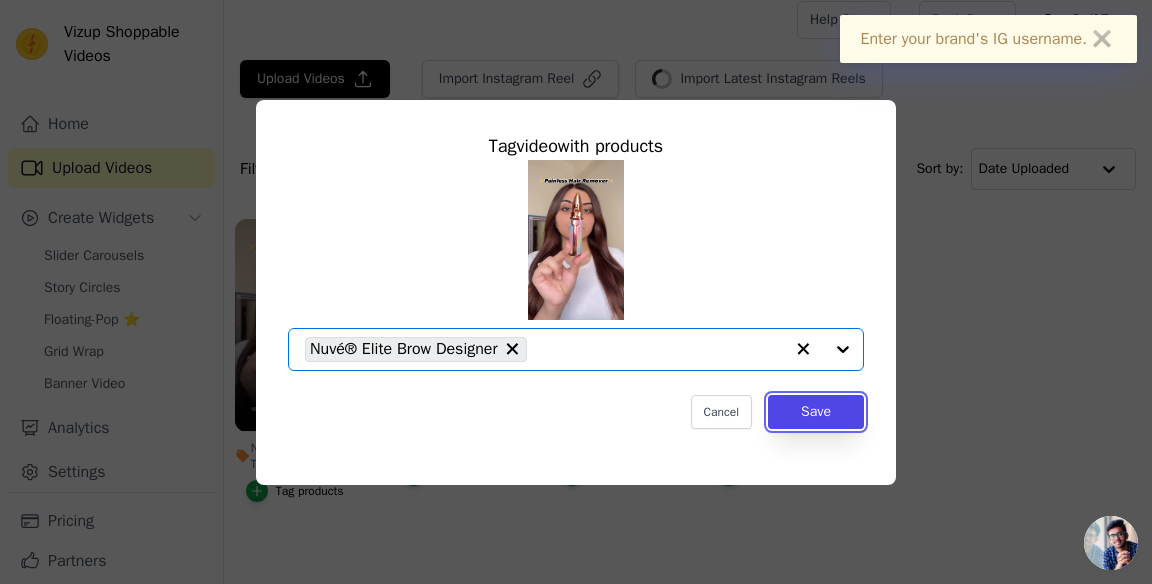 click on "Save" at bounding box center [816, 412] 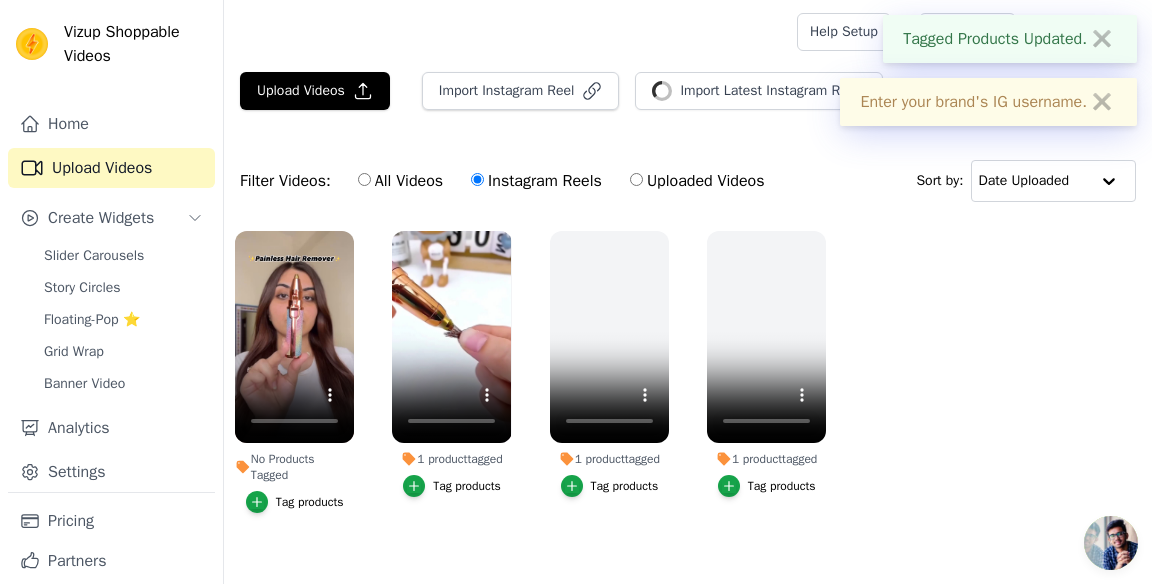 scroll, scrollTop: 11, scrollLeft: 0, axis: vertical 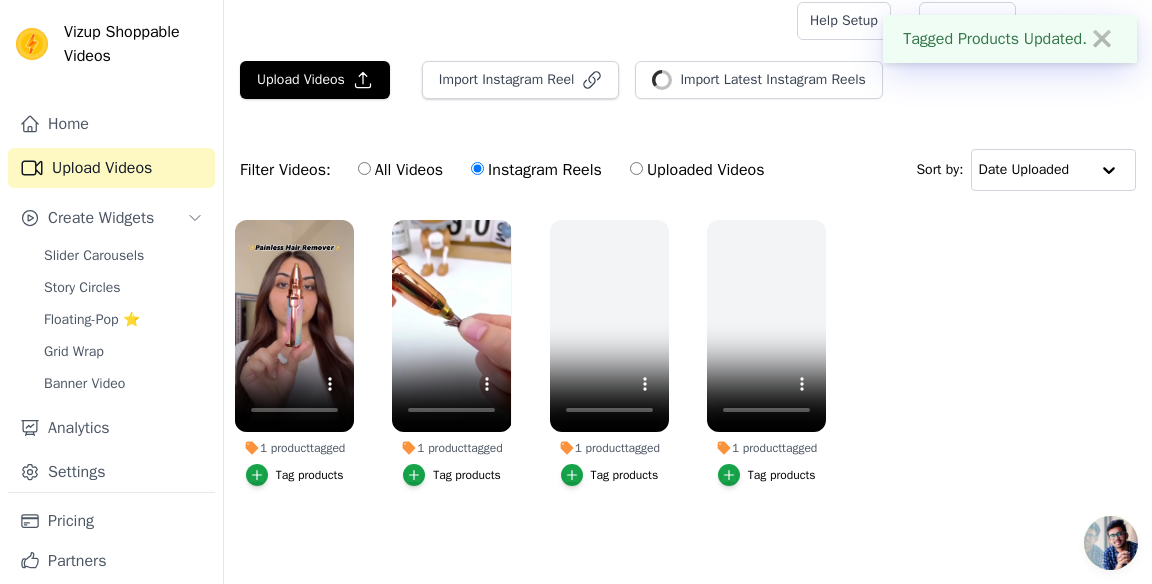 click on "1   product  tagged       Tag products           1   product  tagged       Tag products           1   product  tagged       Tag products           1   product  tagged       Tag products" at bounding box center (688, 373) 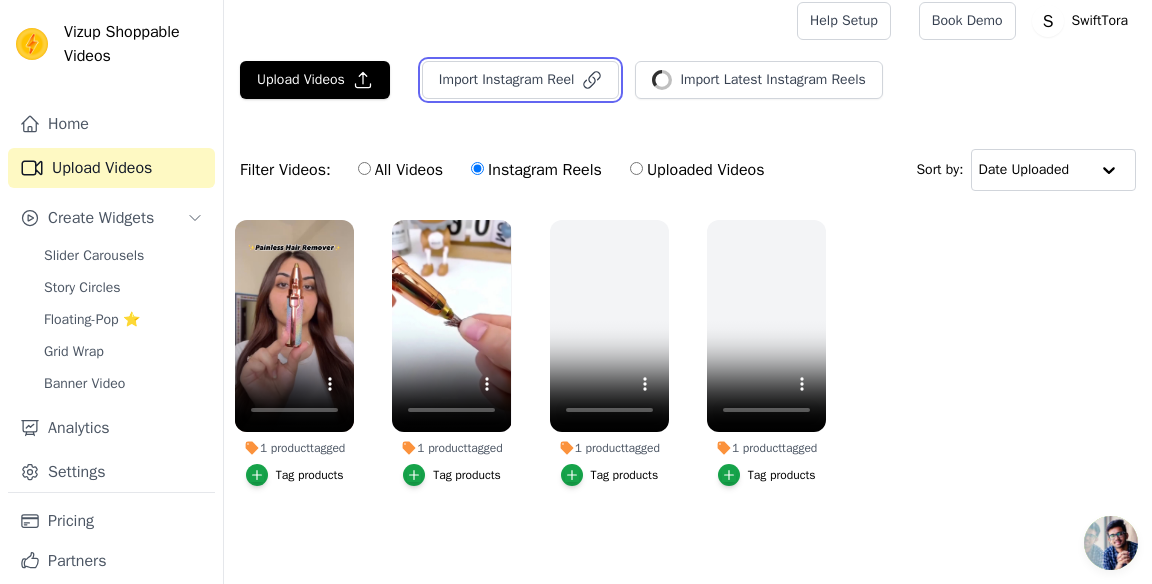 click on "Import Instagram Reel" at bounding box center (521, 80) 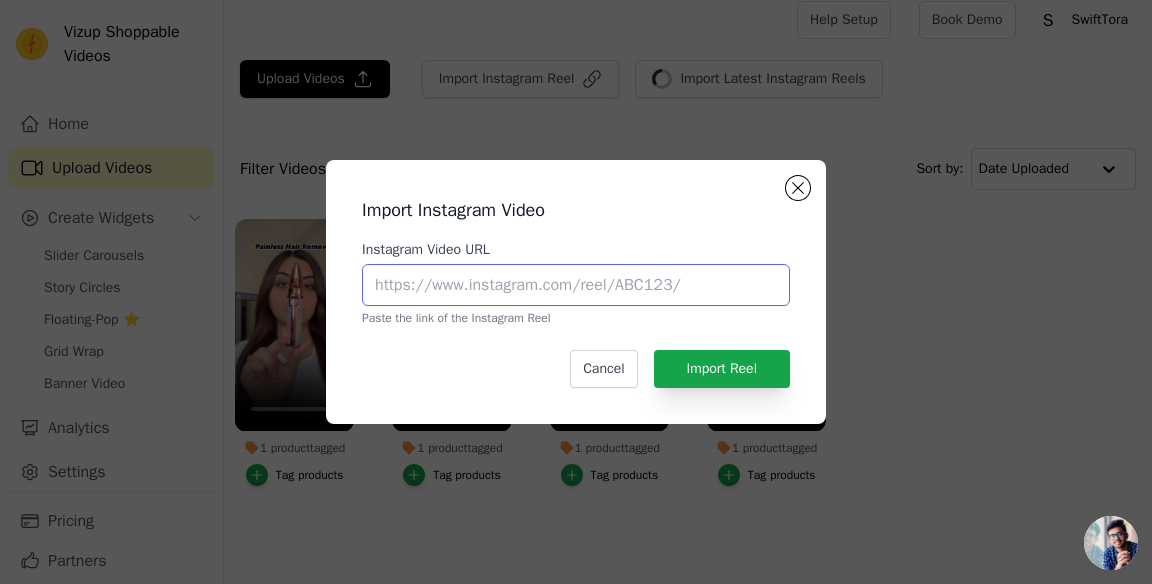 click on "Instagram Video URL" at bounding box center [576, 285] 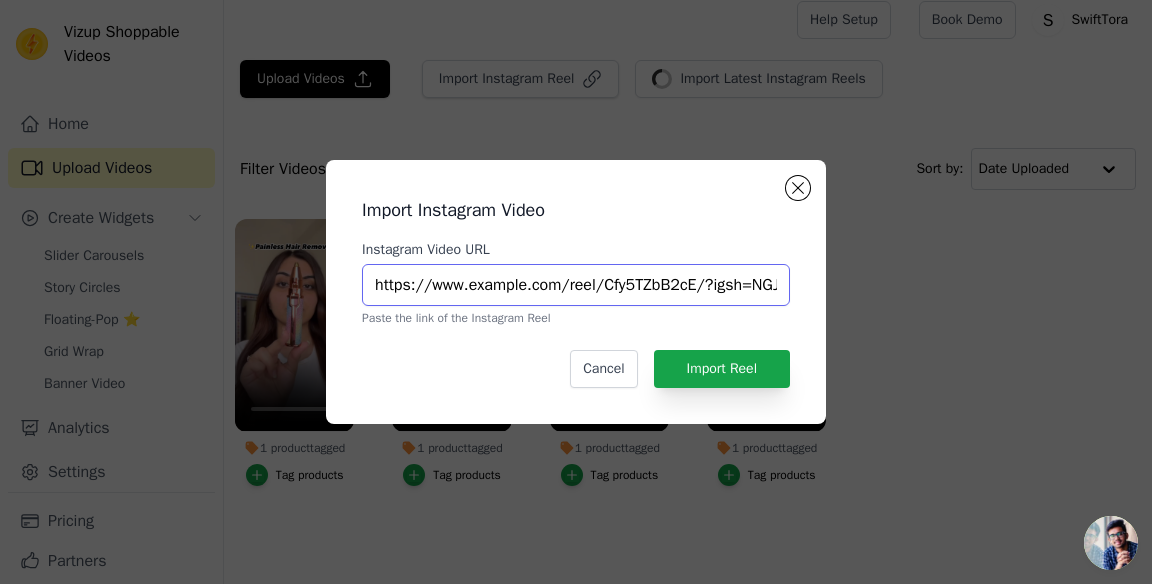 scroll, scrollTop: 0, scrollLeft: 130, axis: horizontal 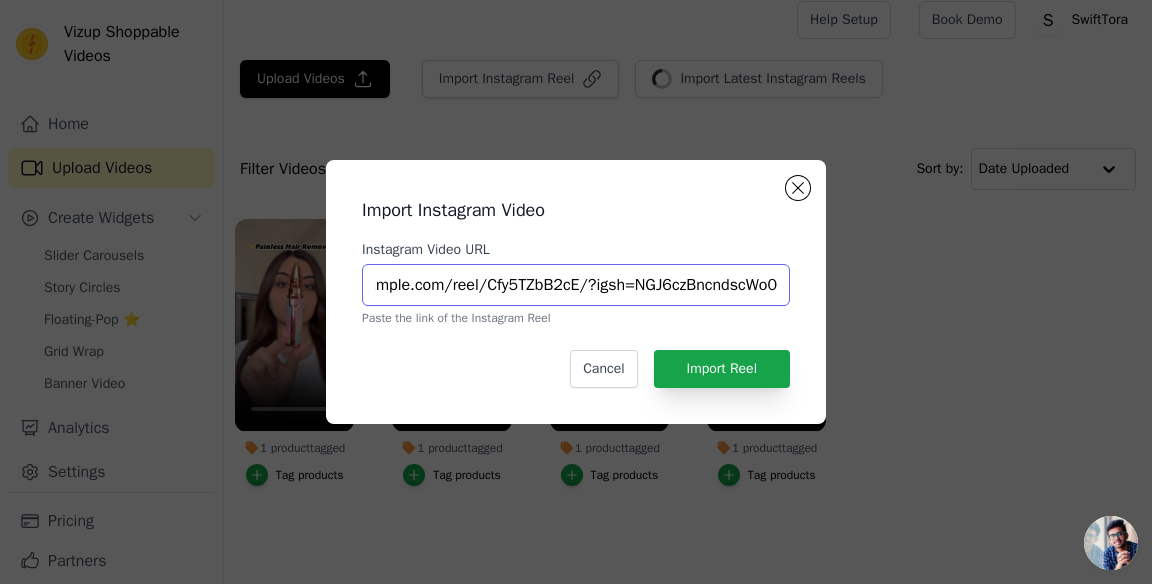 type on "https://www.instagram.com/reel/Cfy5TZbB2cE/?igsh=NGJ6czBncndscWo0" 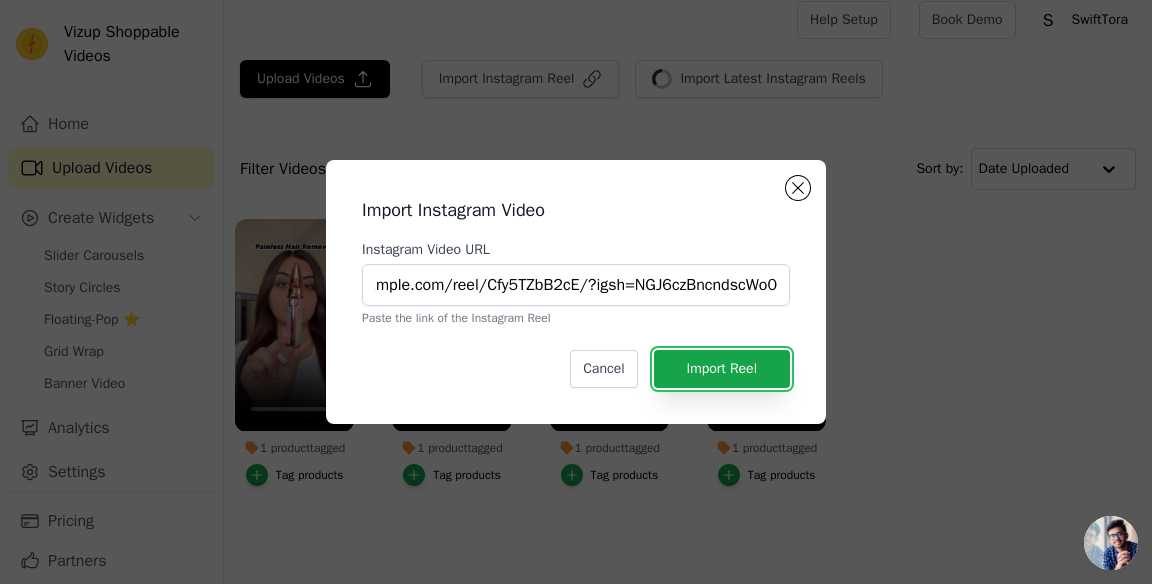 click on "Import Reel" at bounding box center [722, 369] 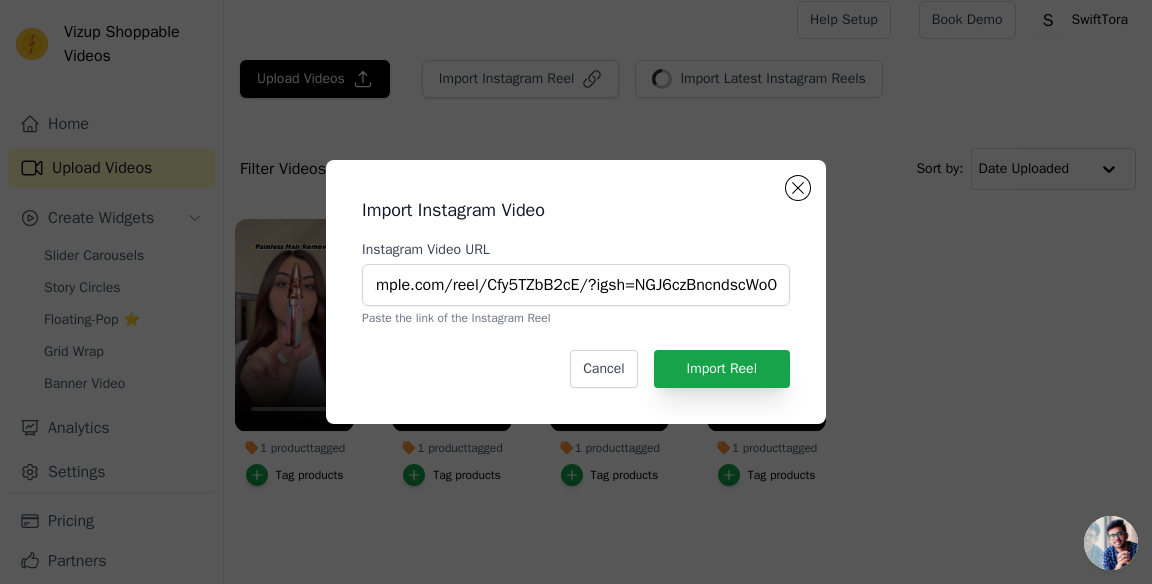 scroll, scrollTop: 0, scrollLeft: 0, axis: both 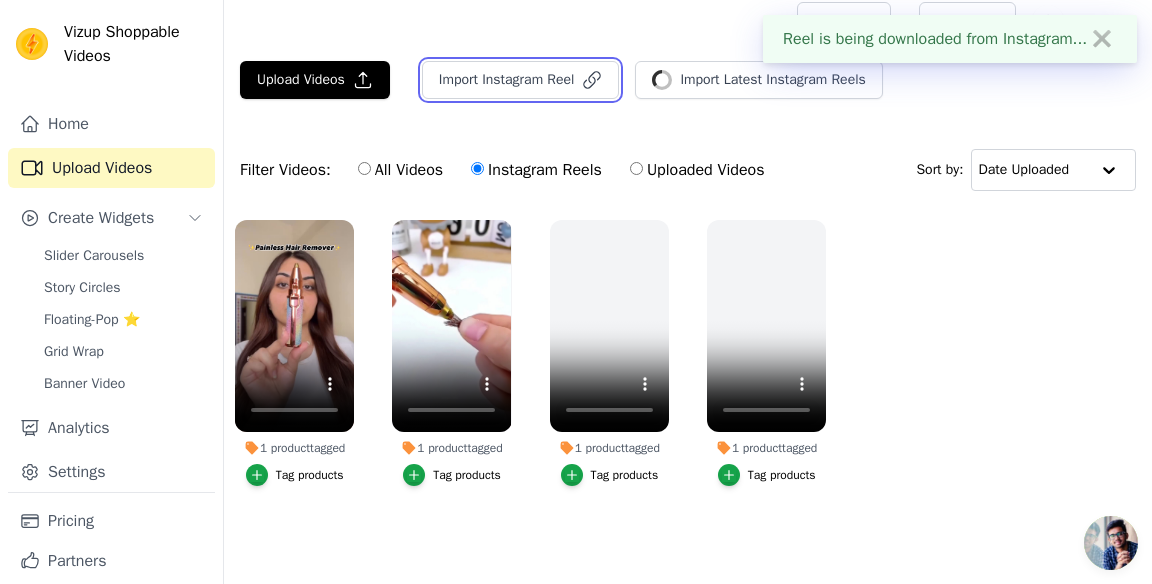 click on "Import Instagram Reel" at bounding box center [521, 80] 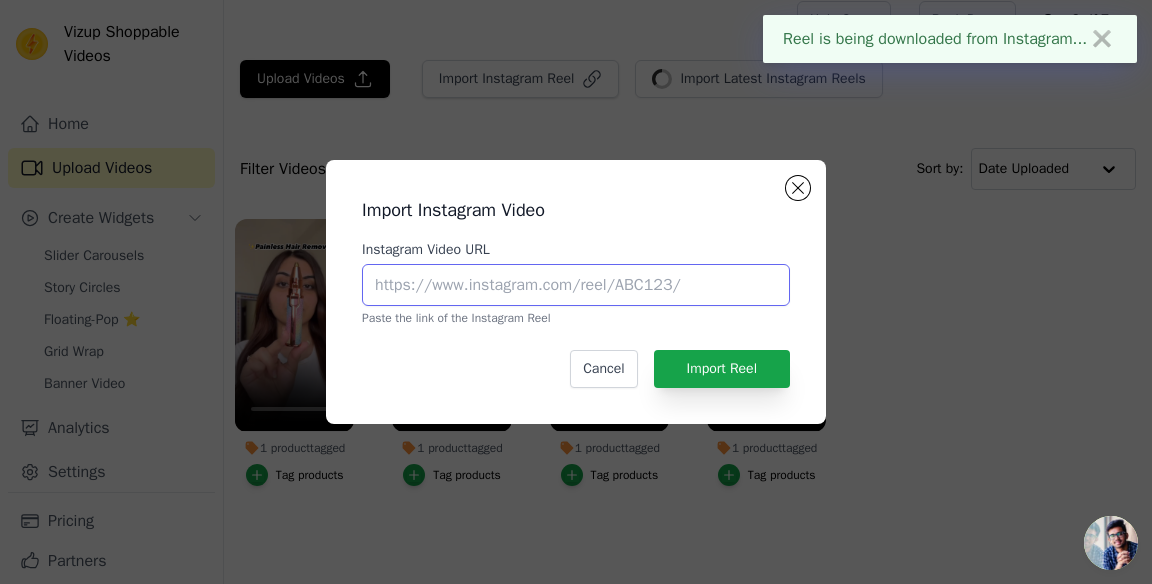 click on "Instagram Video URL" at bounding box center (576, 285) 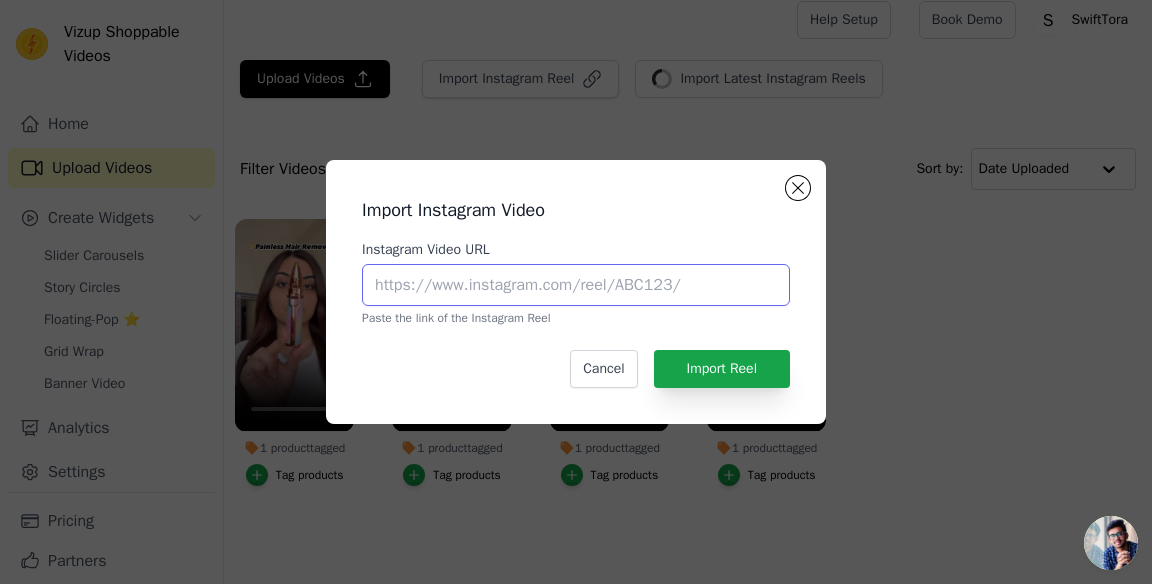 paste on "https://www.instagram.com/reel/Cfy5TZbB2cE/?igsh=NGJ6czBncndscWo0" 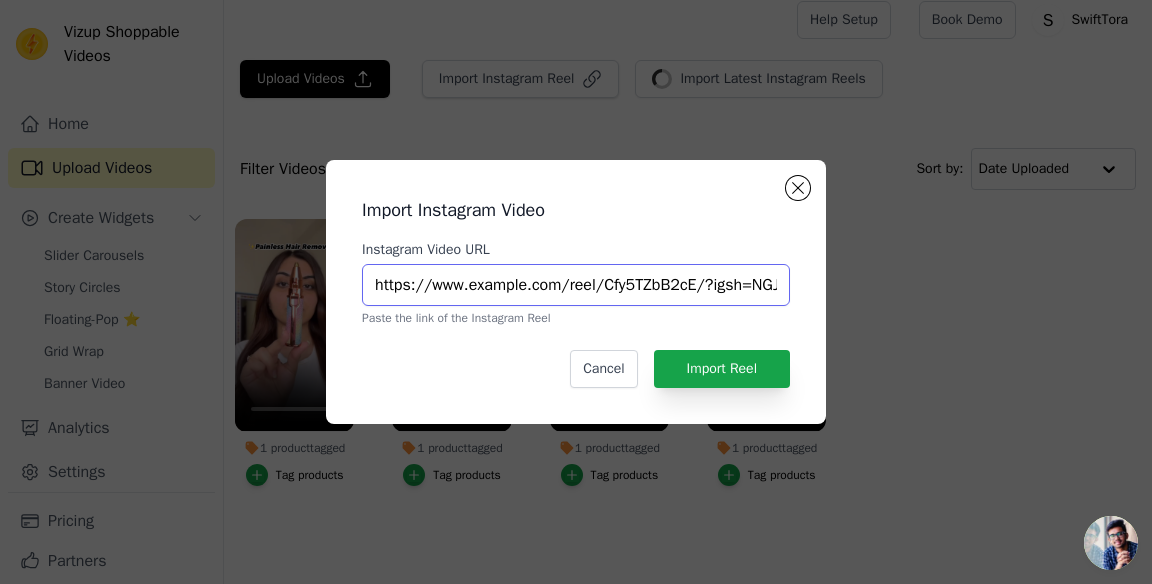 scroll, scrollTop: 0, scrollLeft: 130, axis: horizontal 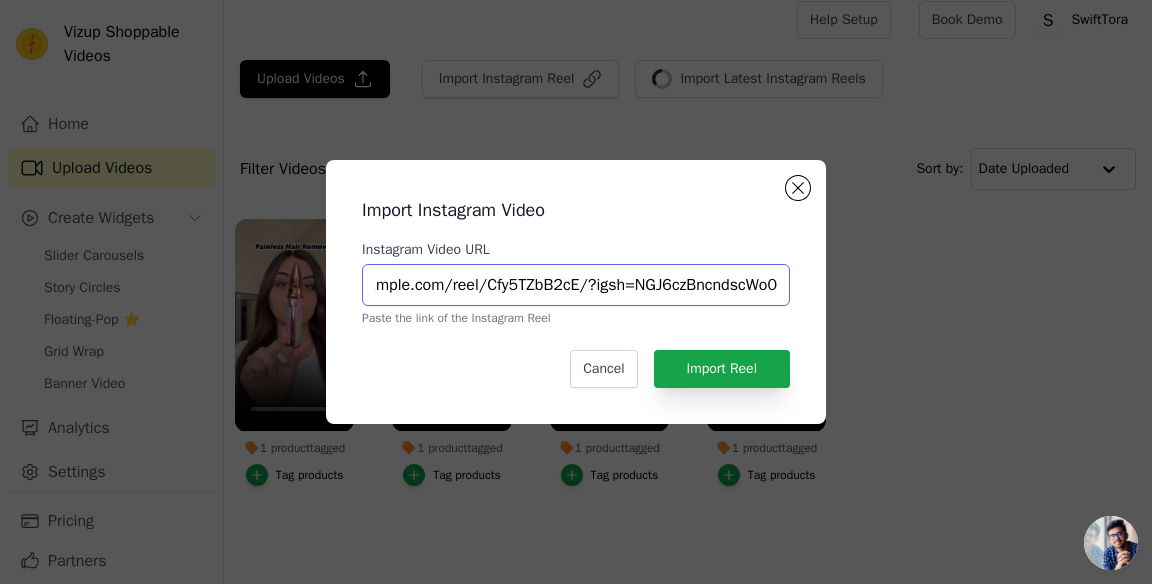 type on "https://www.instagram.com/reel/Cfy5TZbB2cE/?igsh=NGJ6czBncndscWo0" 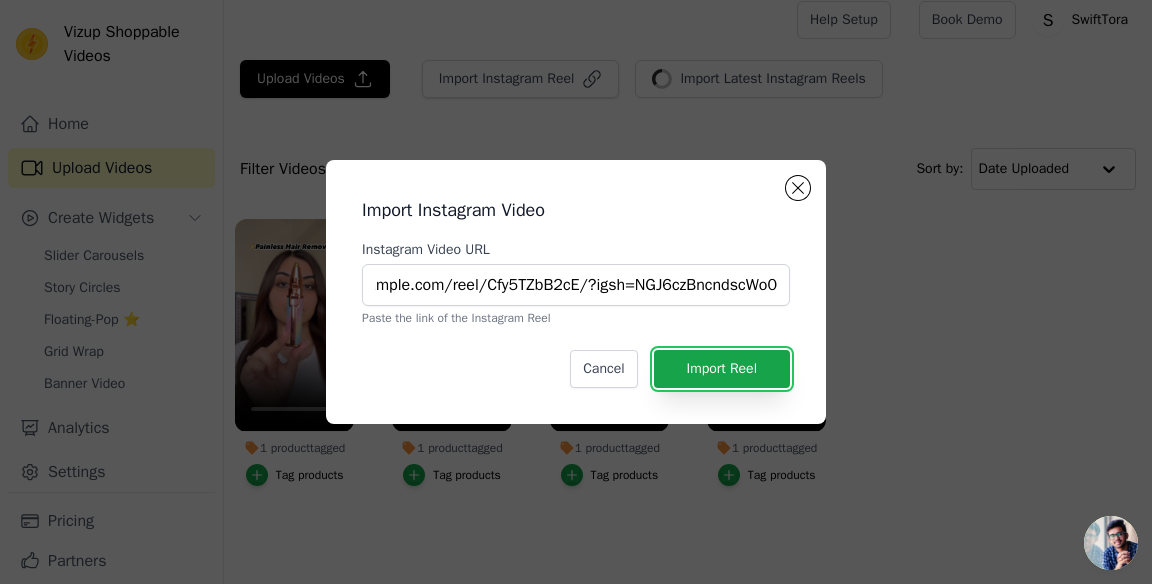 click on "Import Reel" at bounding box center [722, 369] 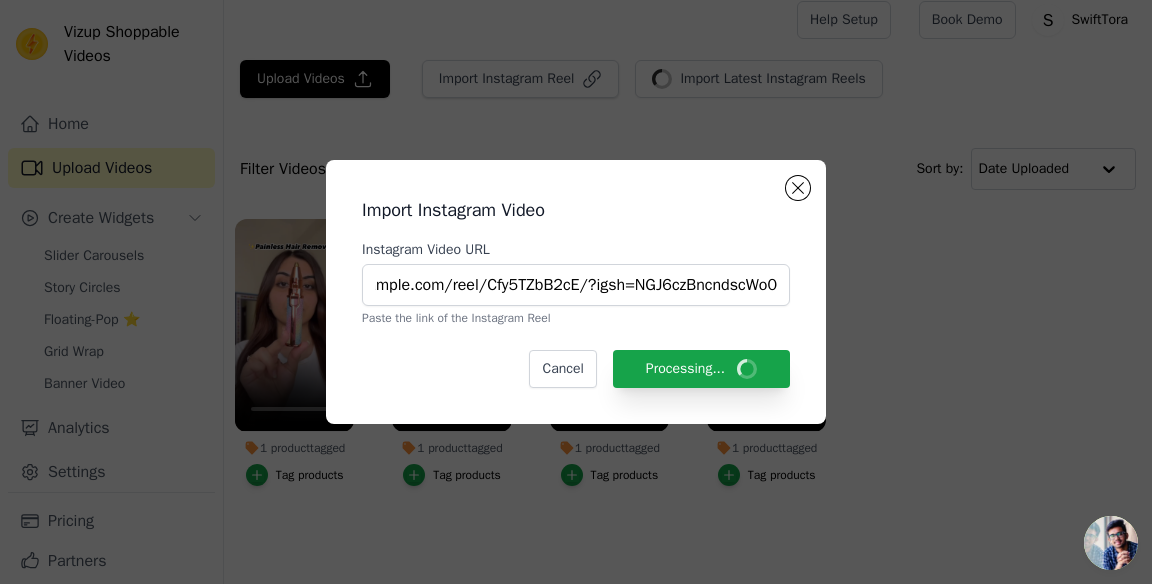 scroll, scrollTop: 0, scrollLeft: 0, axis: both 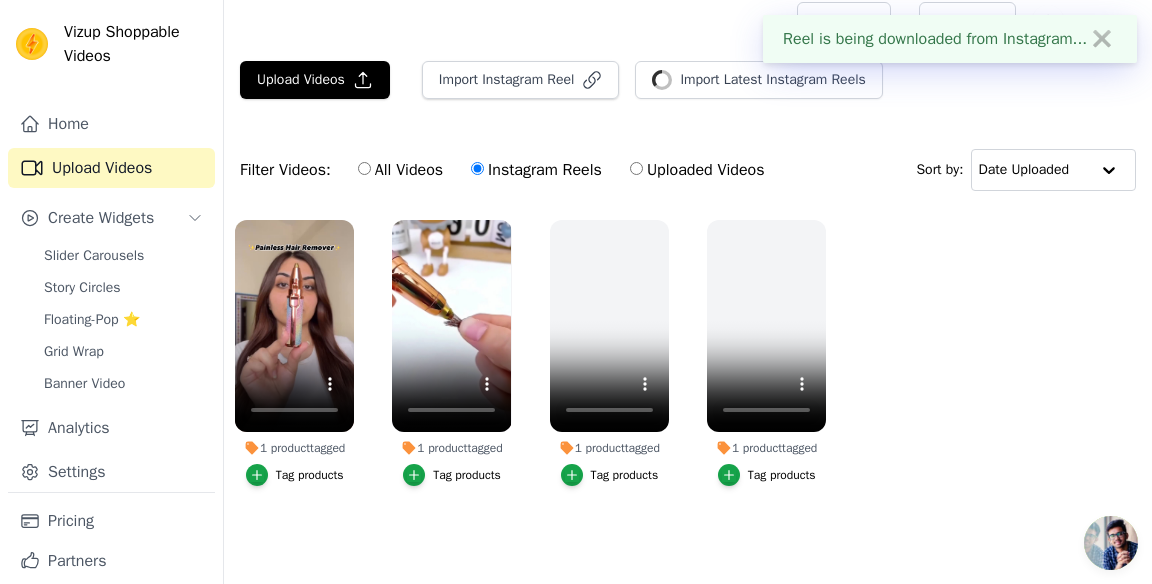 click on "1   product  tagged       Tag products           1   product  tagged       Tag products           1   product  tagged       Tag products           1   product  tagged       Tag products" at bounding box center (688, 373) 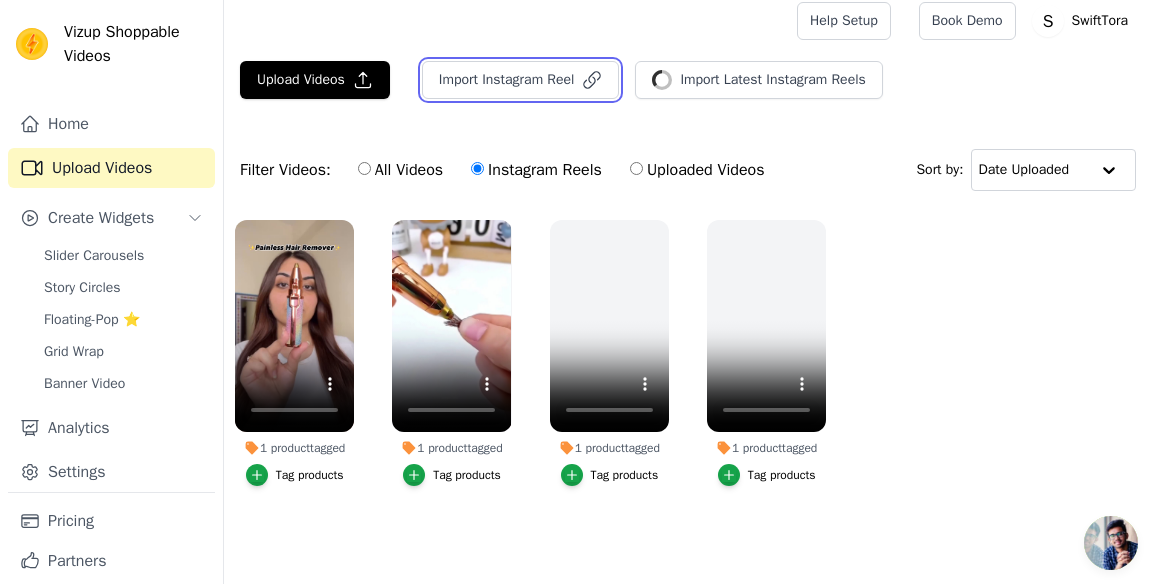 click 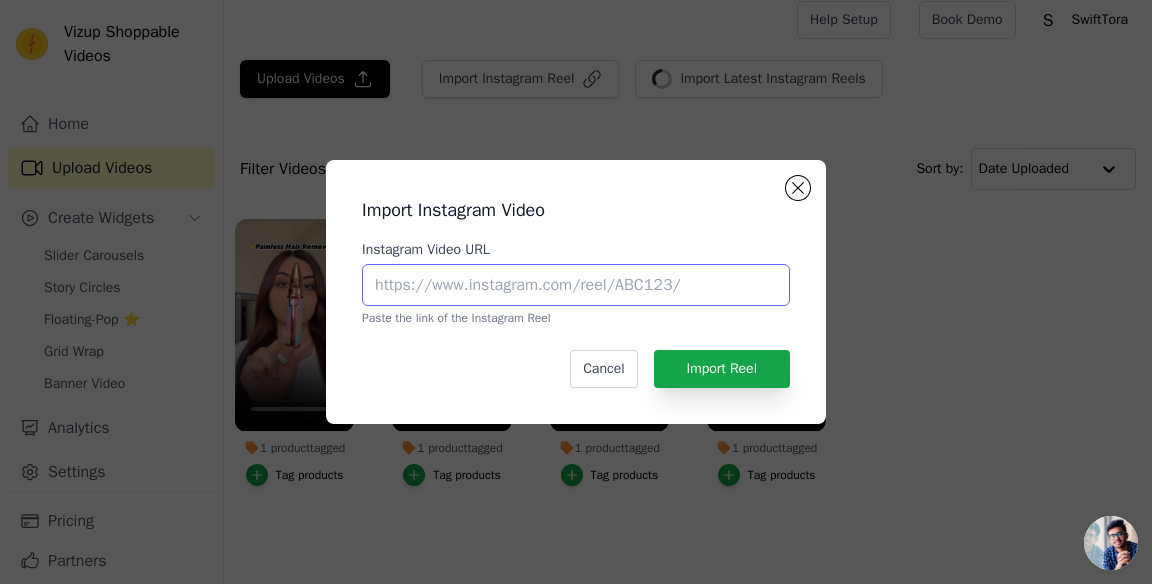 click on "Instagram Video URL" at bounding box center [576, 285] 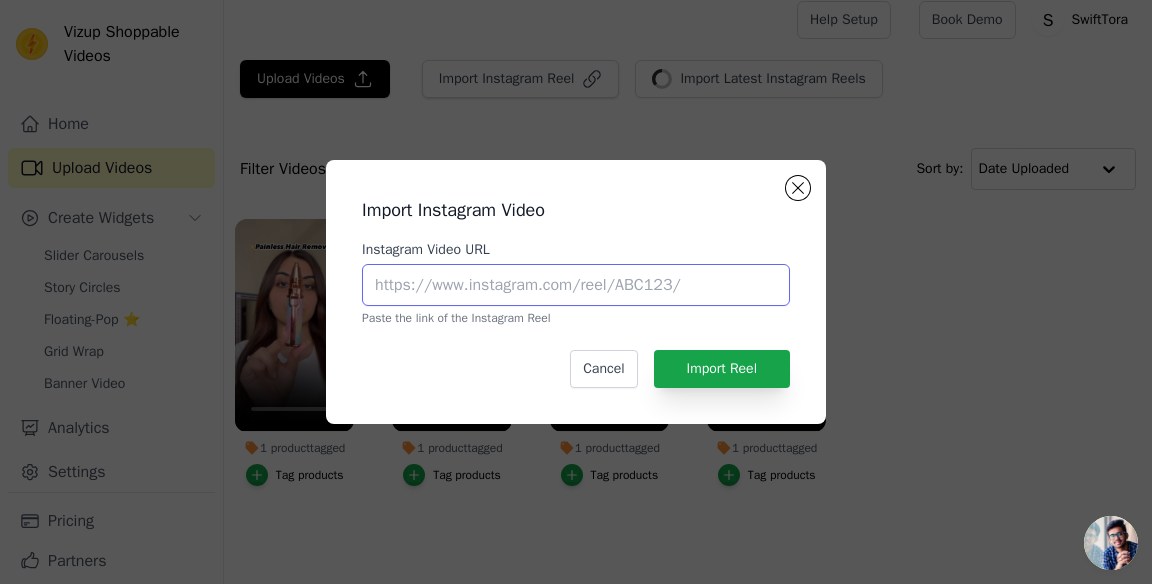 paste on "https://www.instagram.com/reel/Cfy5TZbB2cE/?igsh=NGJ6czBncndscWo0" 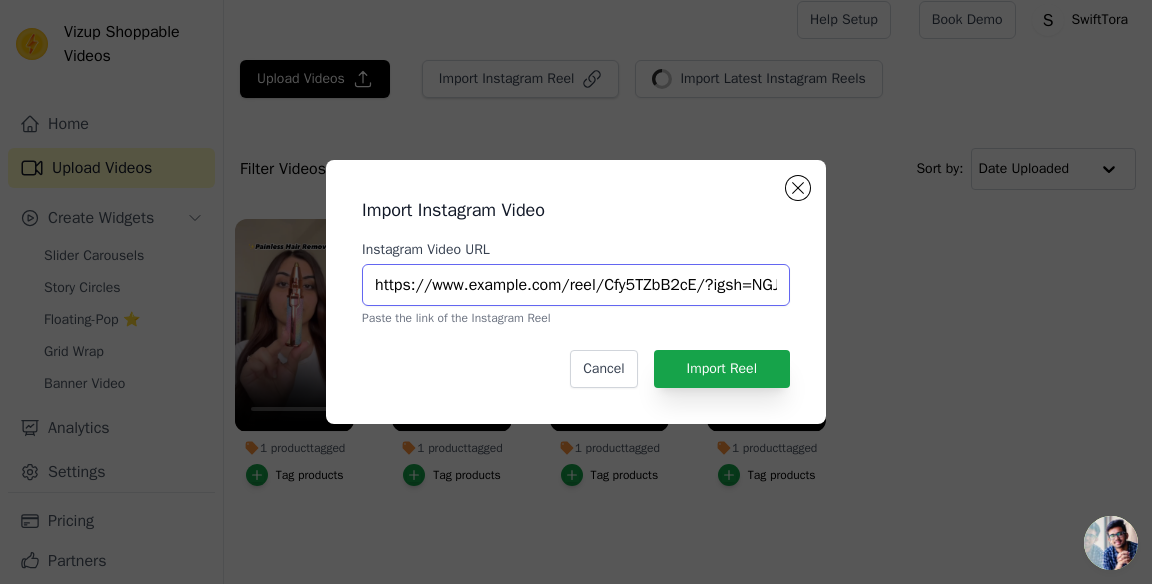 scroll, scrollTop: 0, scrollLeft: 130, axis: horizontal 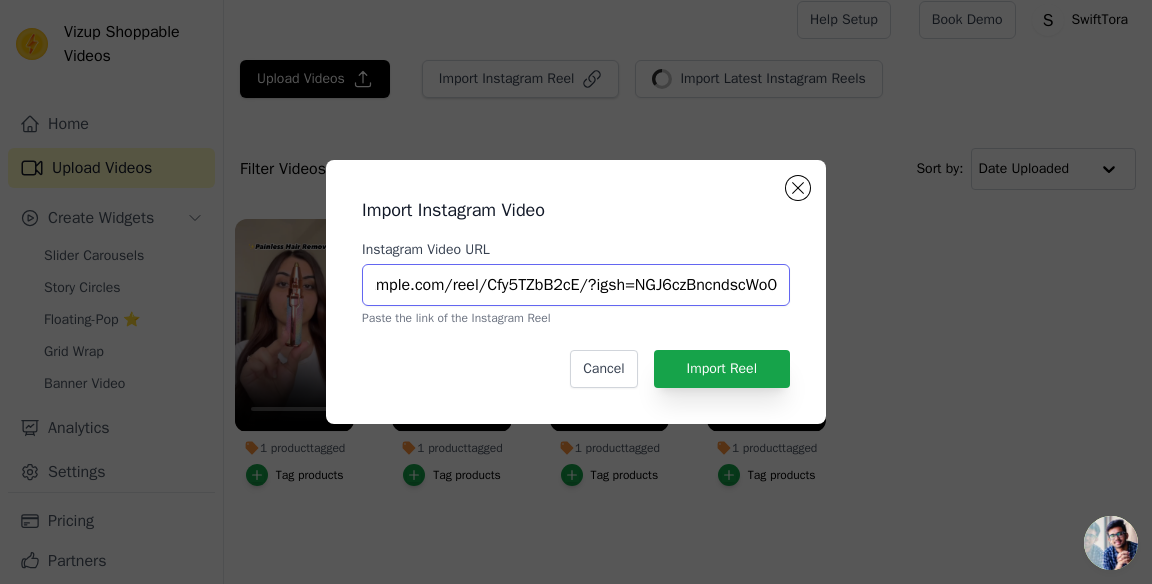 type on "https://www.instagram.com/reel/Cfy5TZbB2cE/?igsh=NGJ6czBncndscWo0" 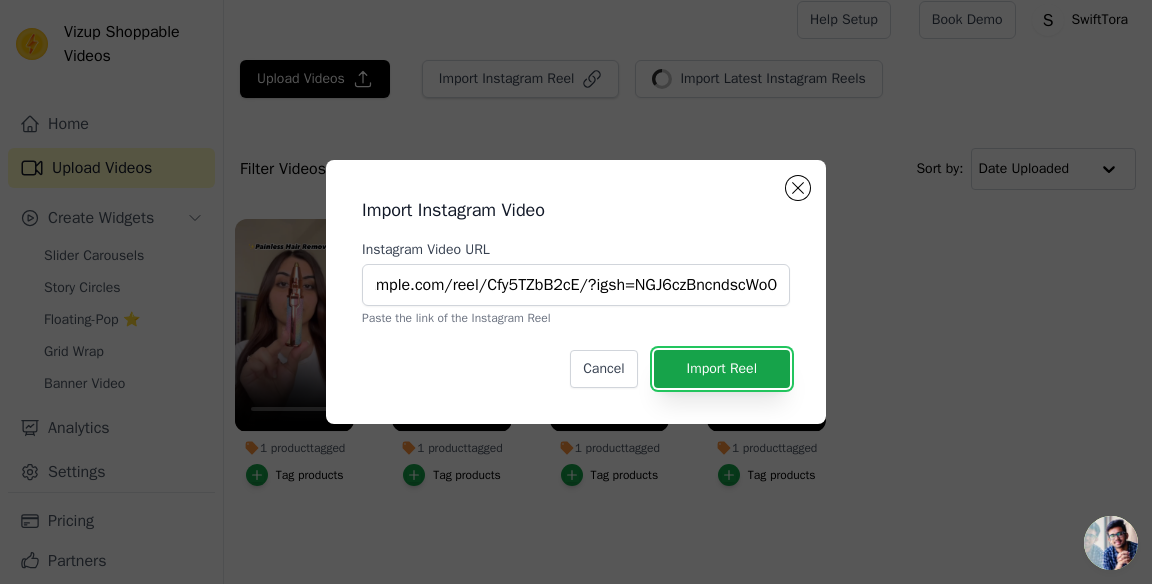 click on "Import Reel" at bounding box center (722, 369) 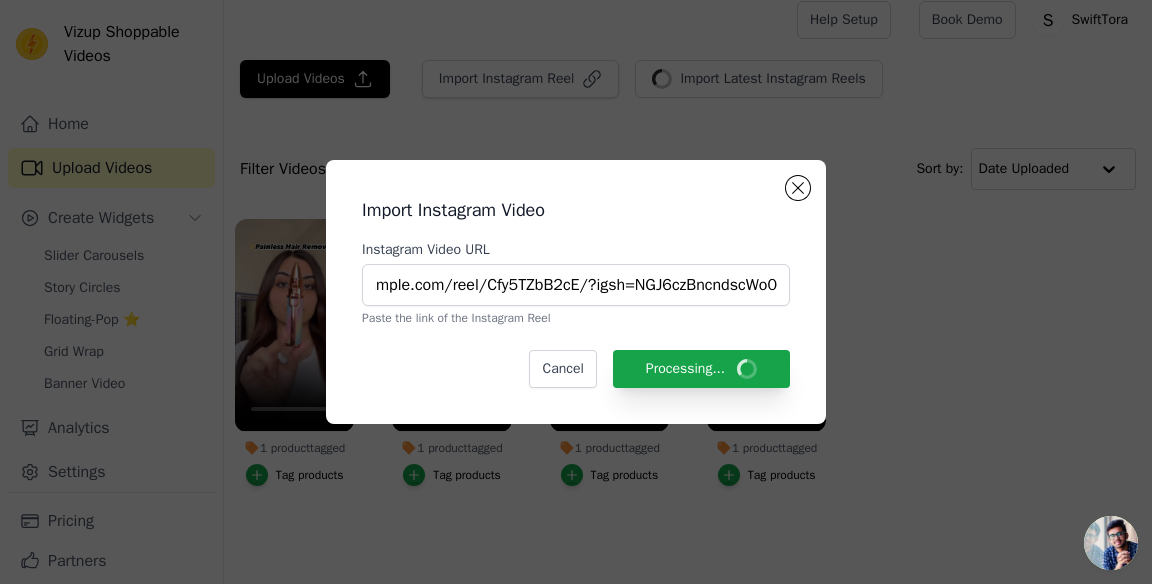 scroll, scrollTop: 0, scrollLeft: 0, axis: both 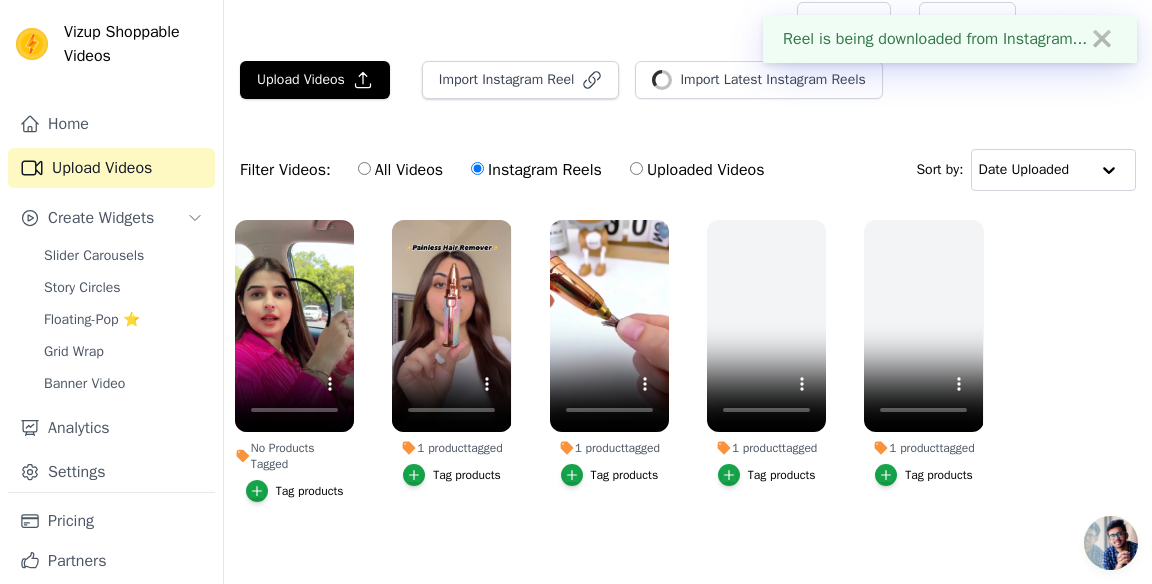 click on "Tag products" at bounding box center [310, 491] 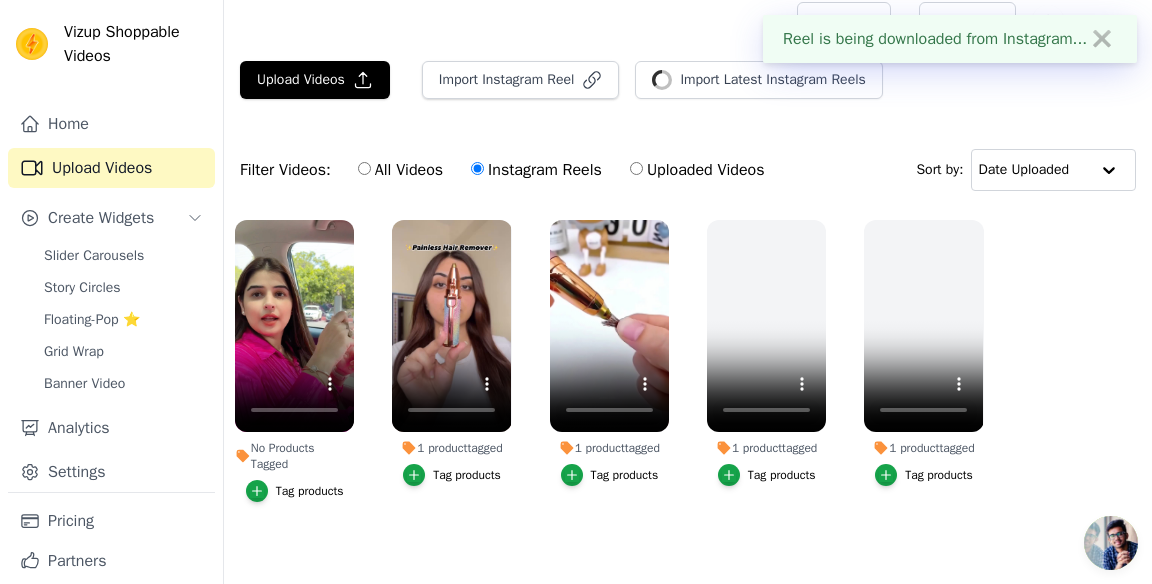 scroll, scrollTop: 0, scrollLeft: 0, axis: both 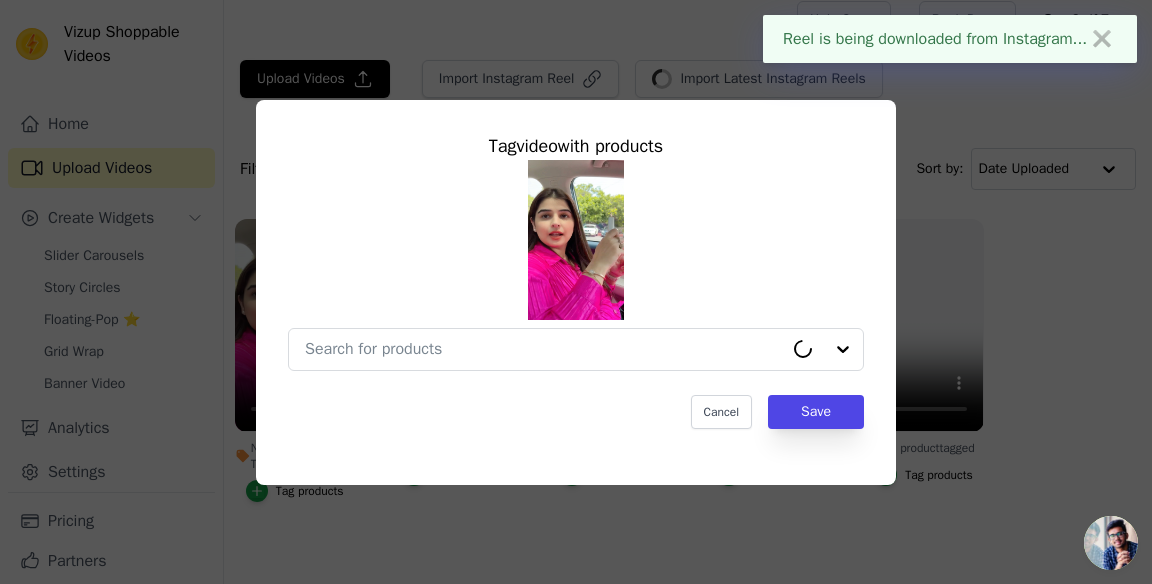 click on "No Products Tagged     Tag  video  with products                         Cancel   Save     Tag products" at bounding box center [544, 349] 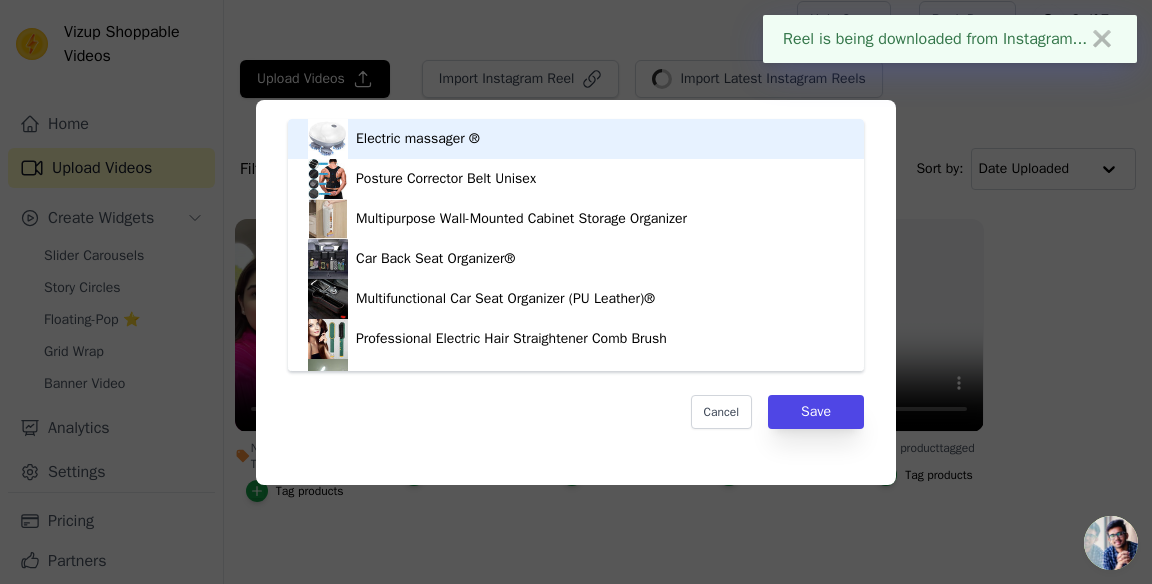 scroll, scrollTop: 708, scrollLeft: 0, axis: vertical 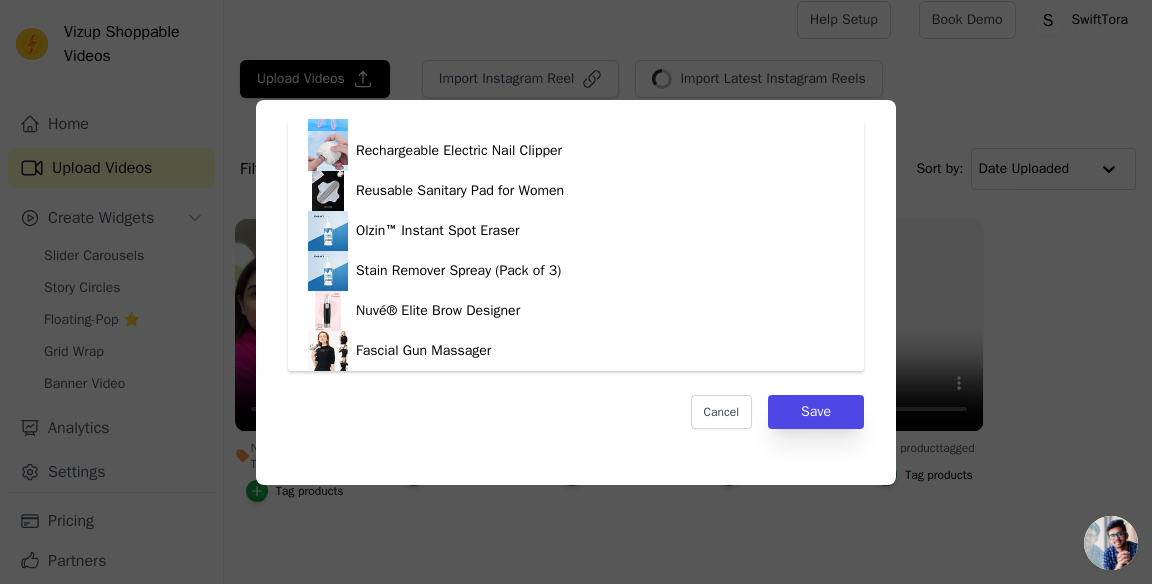 click on "Nuvé® Elite Brow Designer" at bounding box center [576, 311] 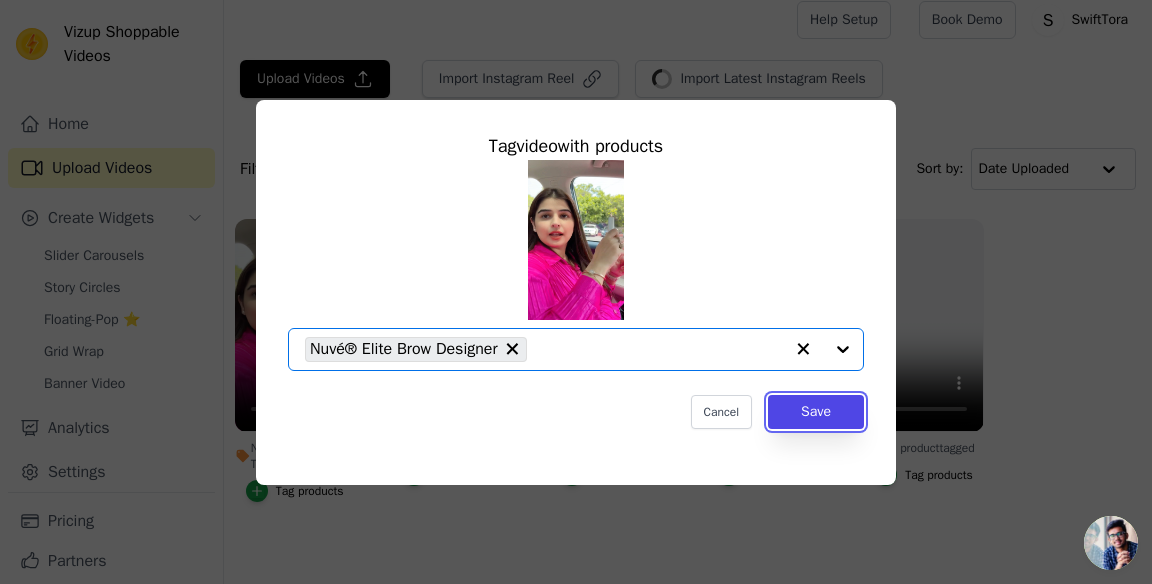 click on "Save" at bounding box center (816, 412) 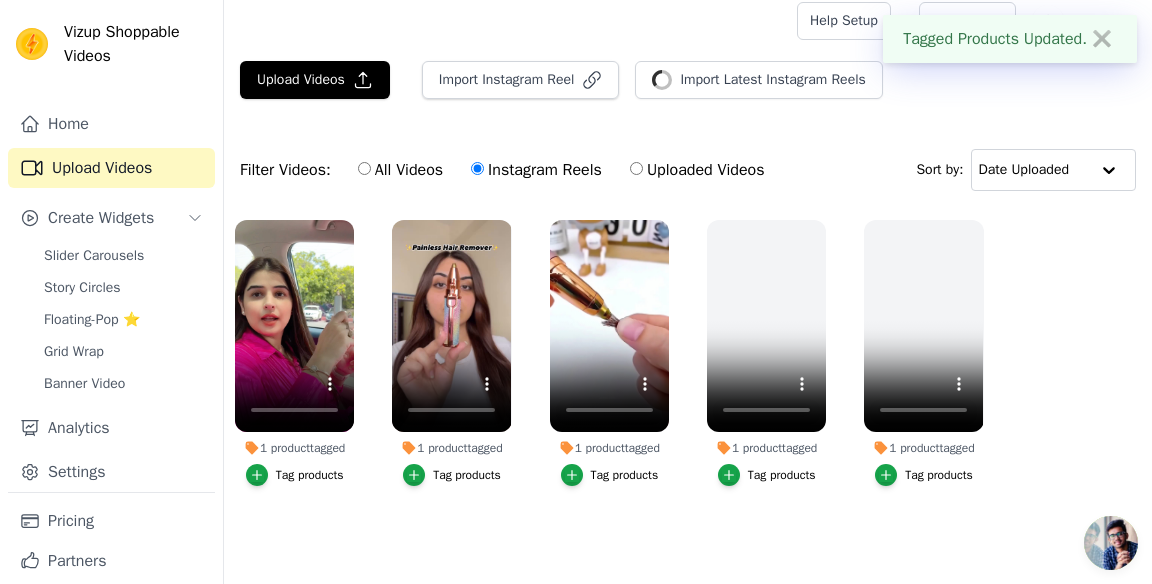 scroll, scrollTop: 0, scrollLeft: 0, axis: both 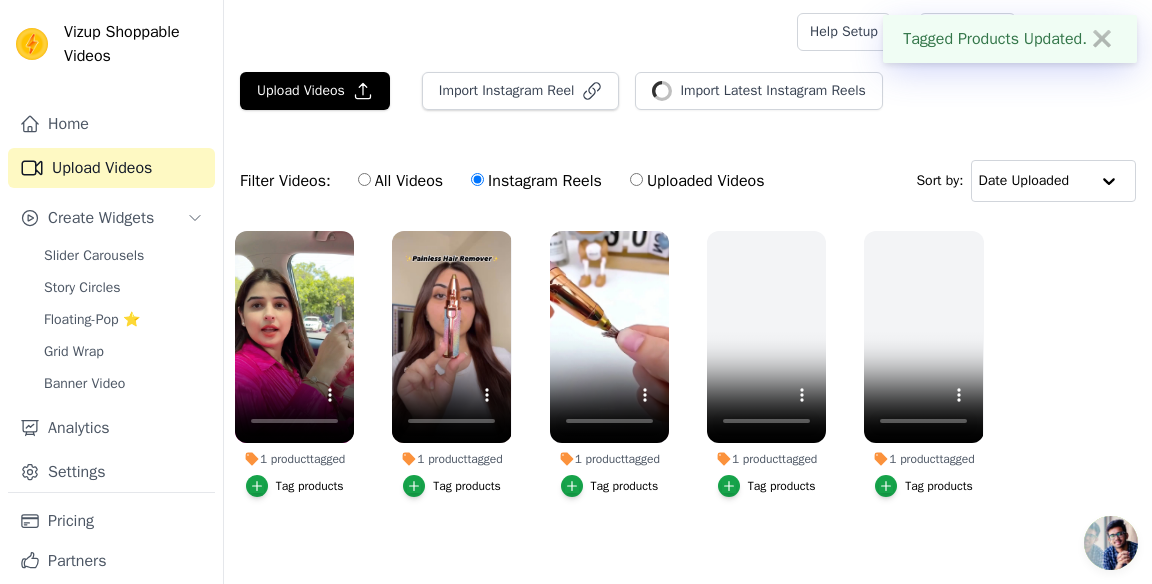 click on "1   product  tagged       Tag products           1   product  tagged       Tag products           1   product  tagged       Tag products           1   product  tagged       Tag products           1   product  tagged       Tag products" at bounding box center (688, 384) 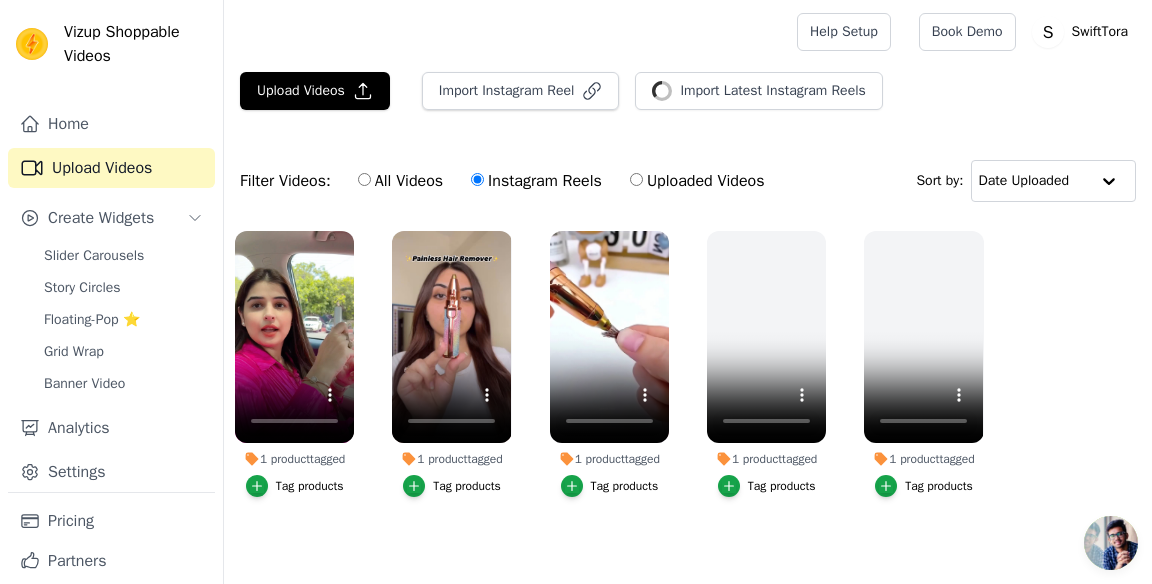 scroll, scrollTop: 11, scrollLeft: 0, axis: vertical 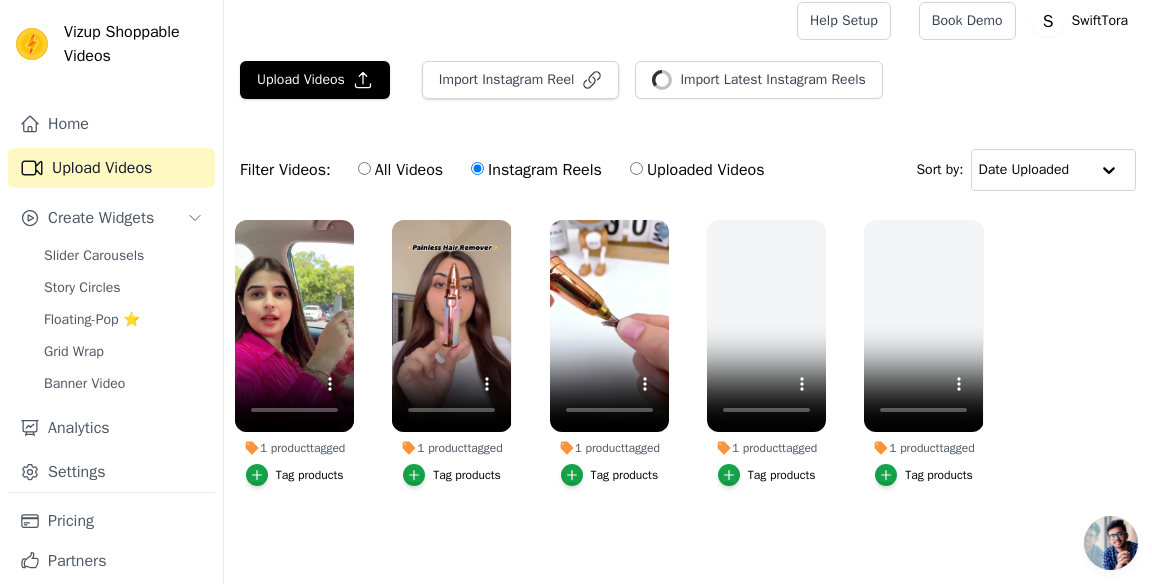 click on "Create Widgets" at bounding box center [101, 218] 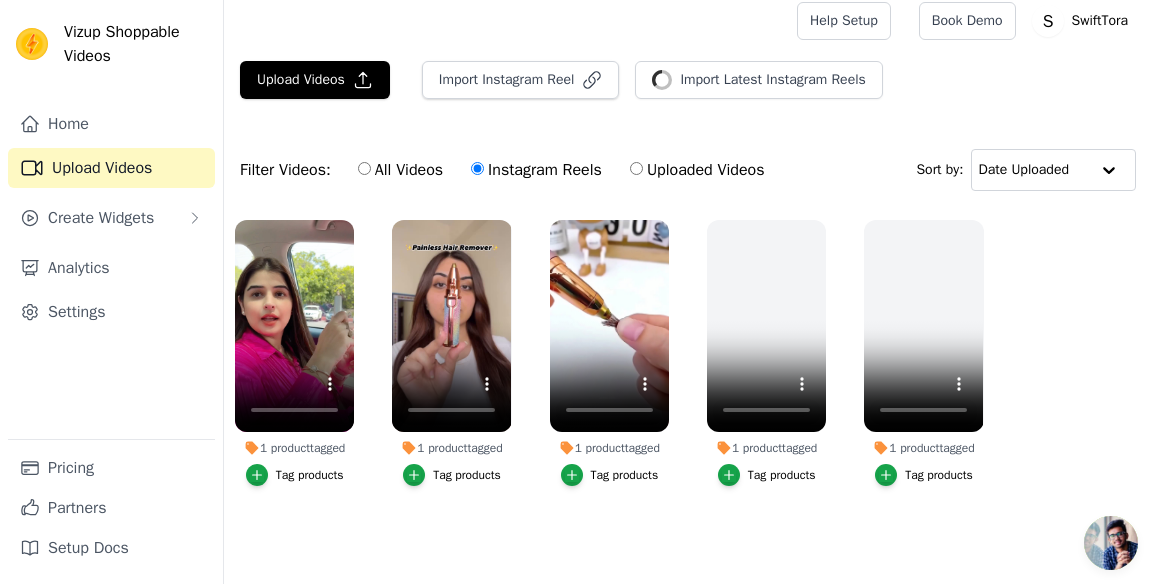 click on "Create Widgets" at bounding box center (101, 218) 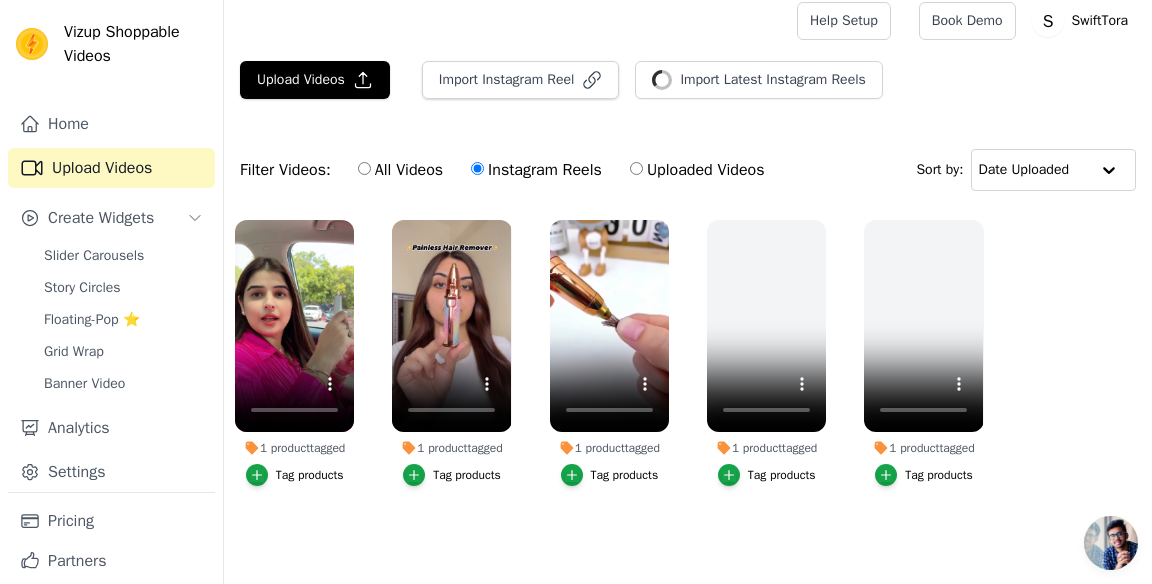 click on "Slider Carousels" at bounding box center (94, 256) 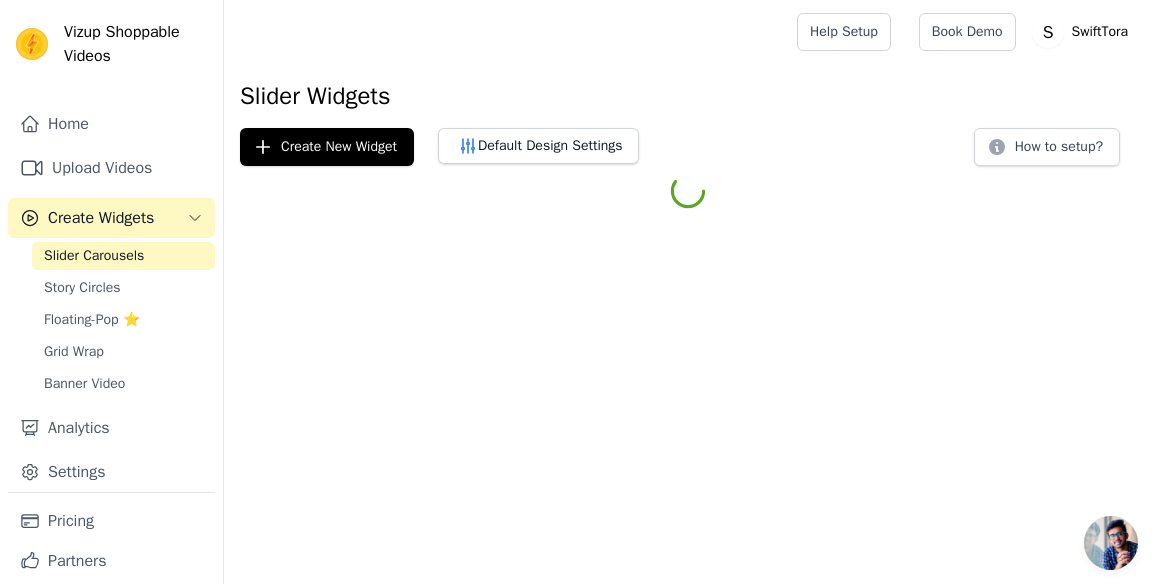scroll, scrollTop: 0, scrollLeft: 0, axis: both 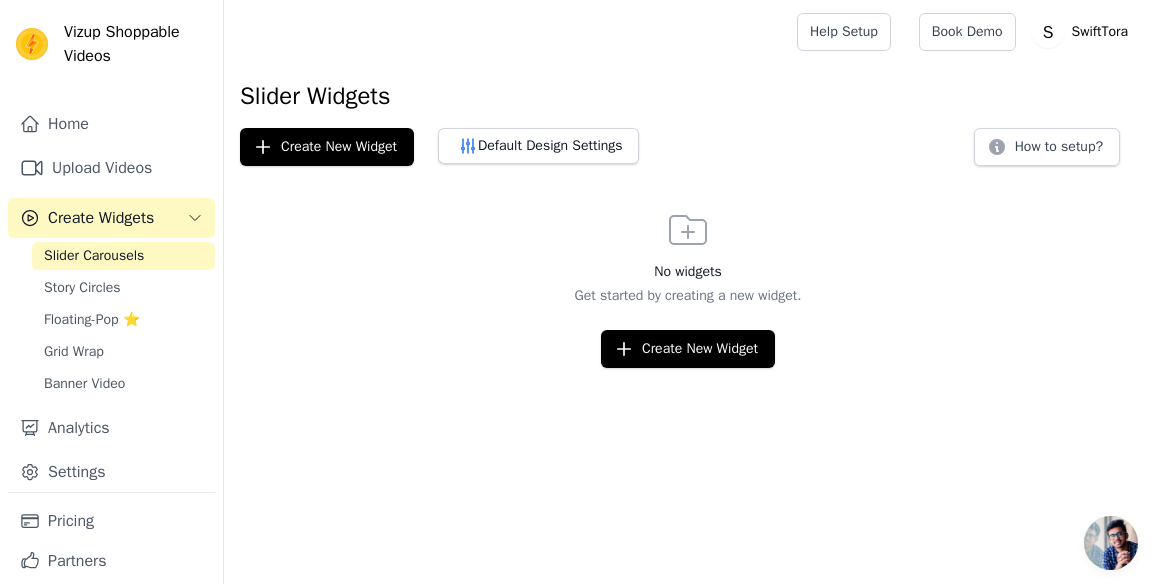 click on "Story Circles" at bounding box center (82, 288) 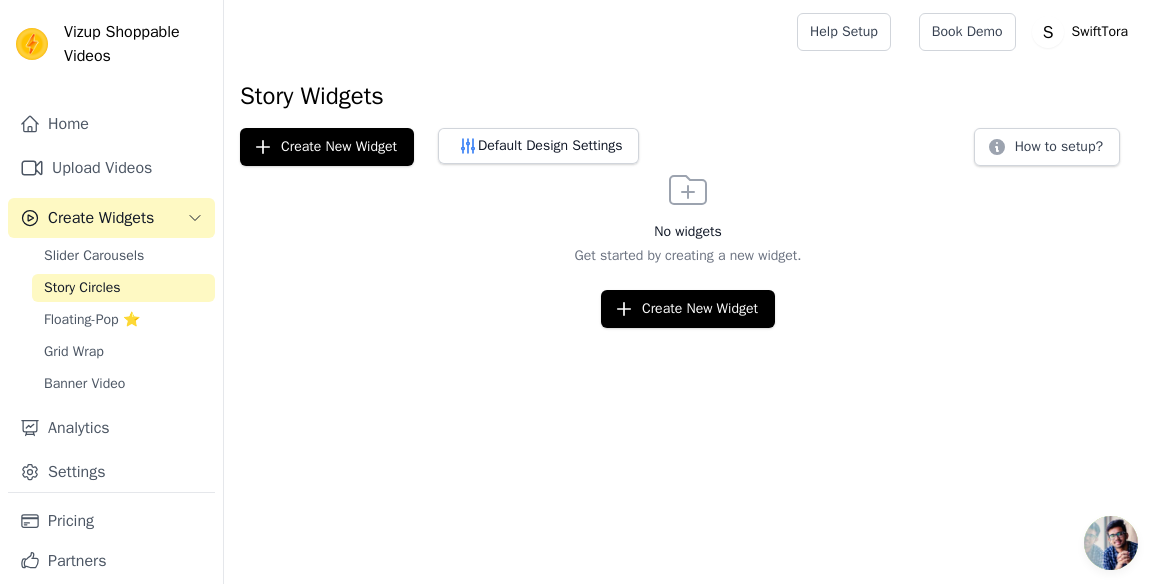 click on "Floating-Pop ⭐" at bounding box center (92, 320) 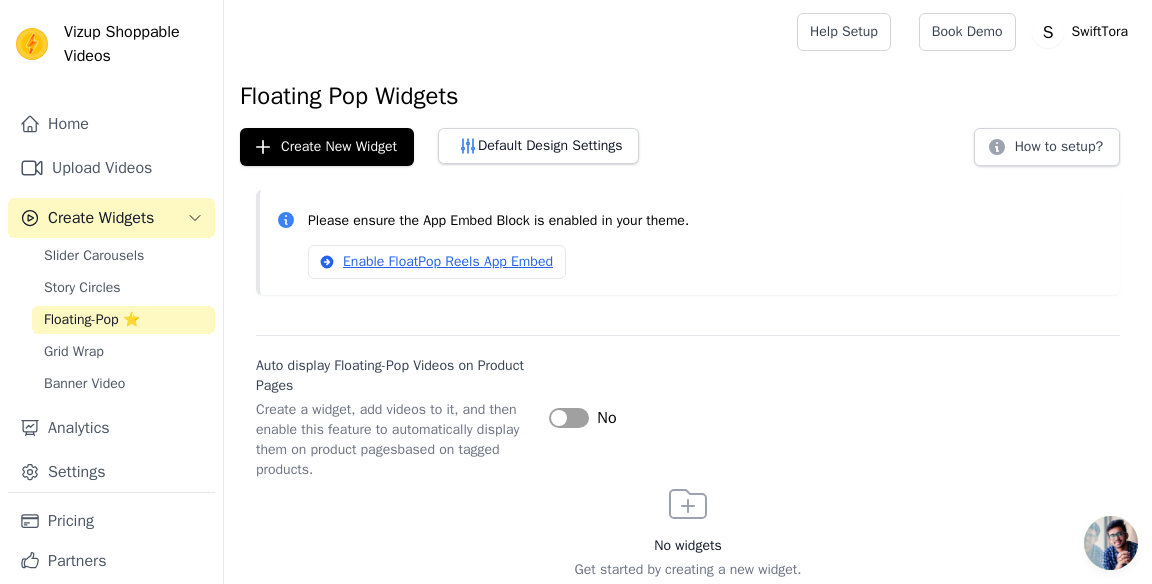 click on "Grid Wrap" at bounding box center [74, 352] 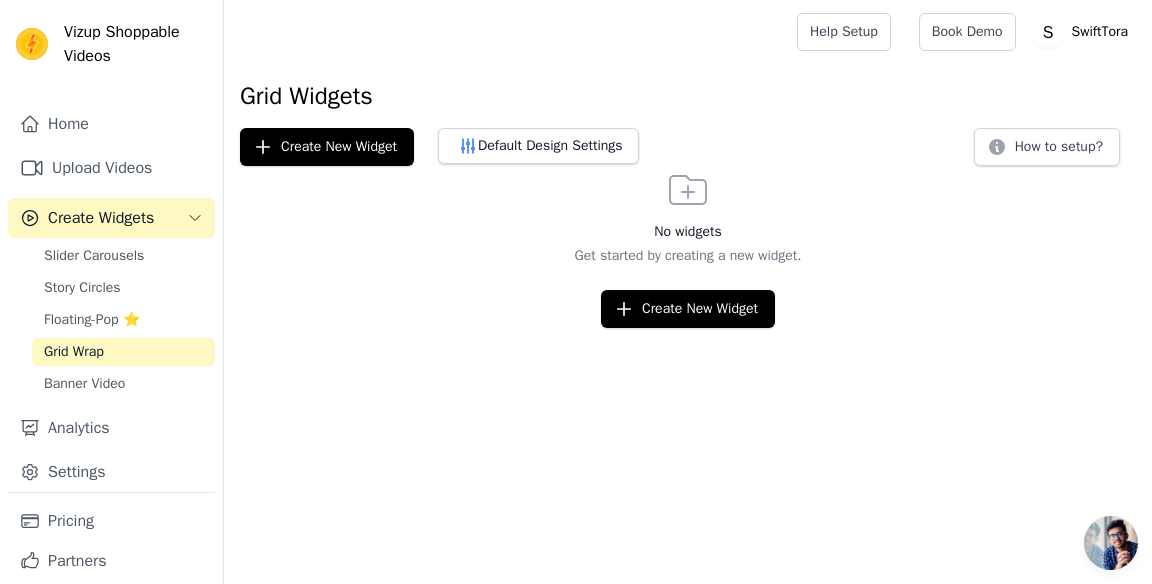 click on "Banner Video" at bounding box center [84, 384] 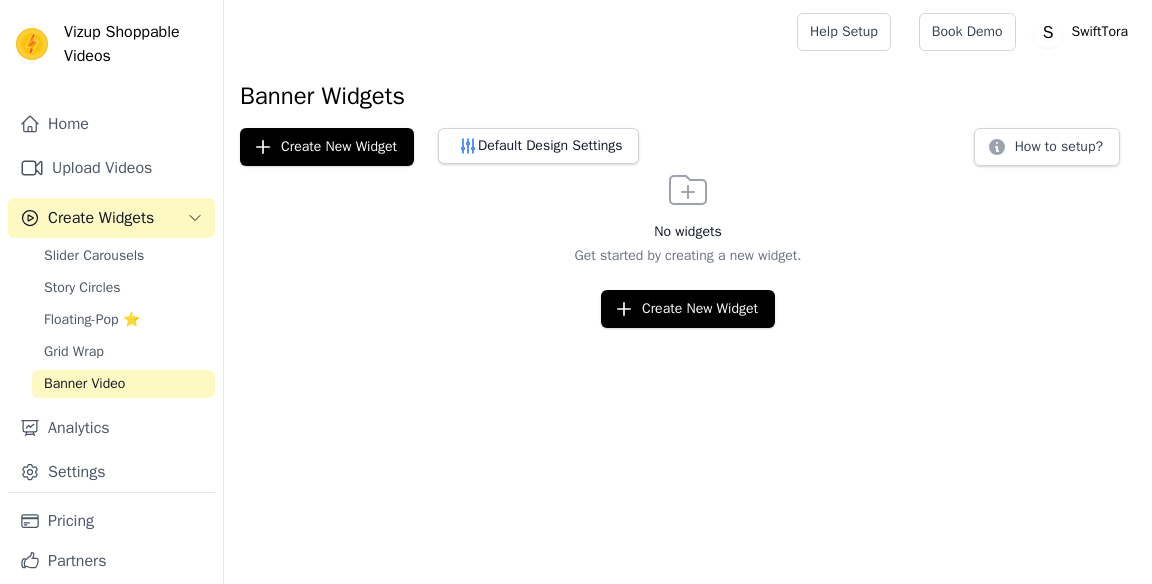 scroll, scrollTop: 0, scrollLeft: 0, axis: both 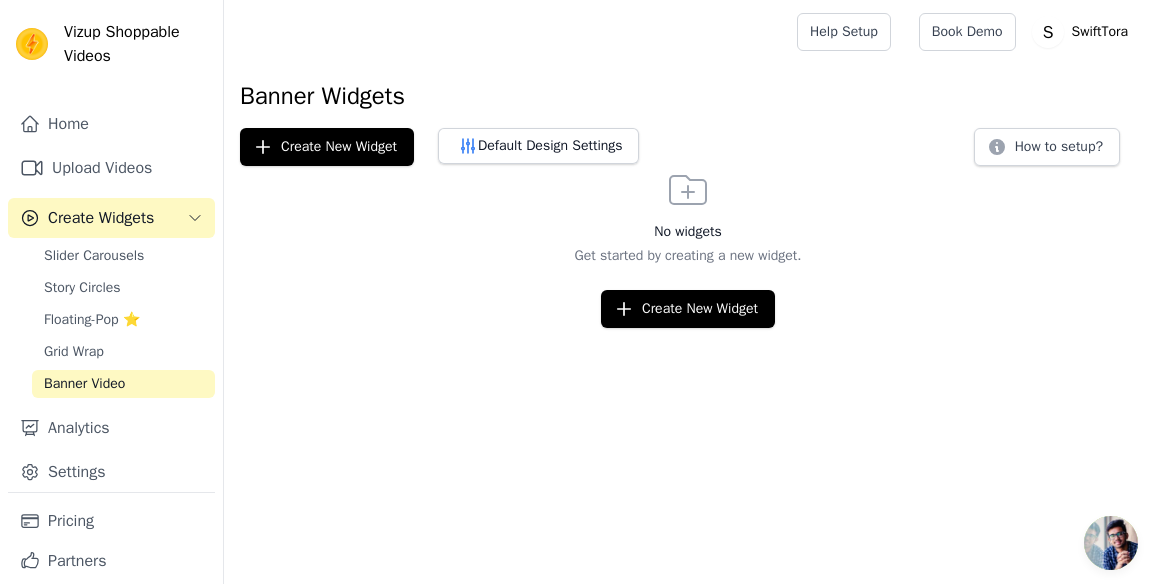 click on "Settings" at bounding box center [111, 472] 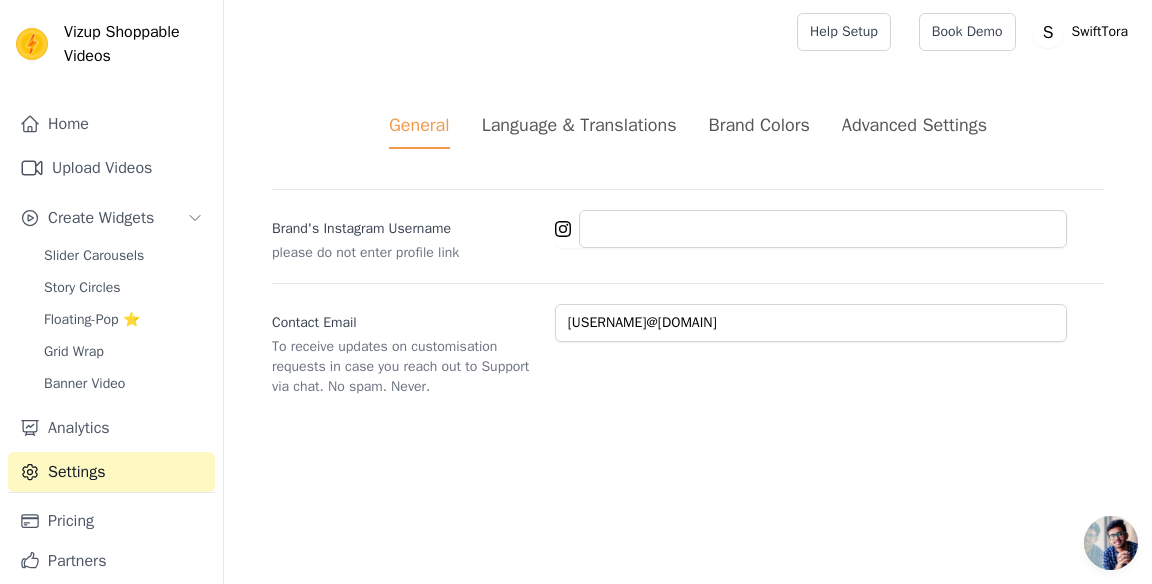 click on "Banner Video" at bounding box center [123, 384] 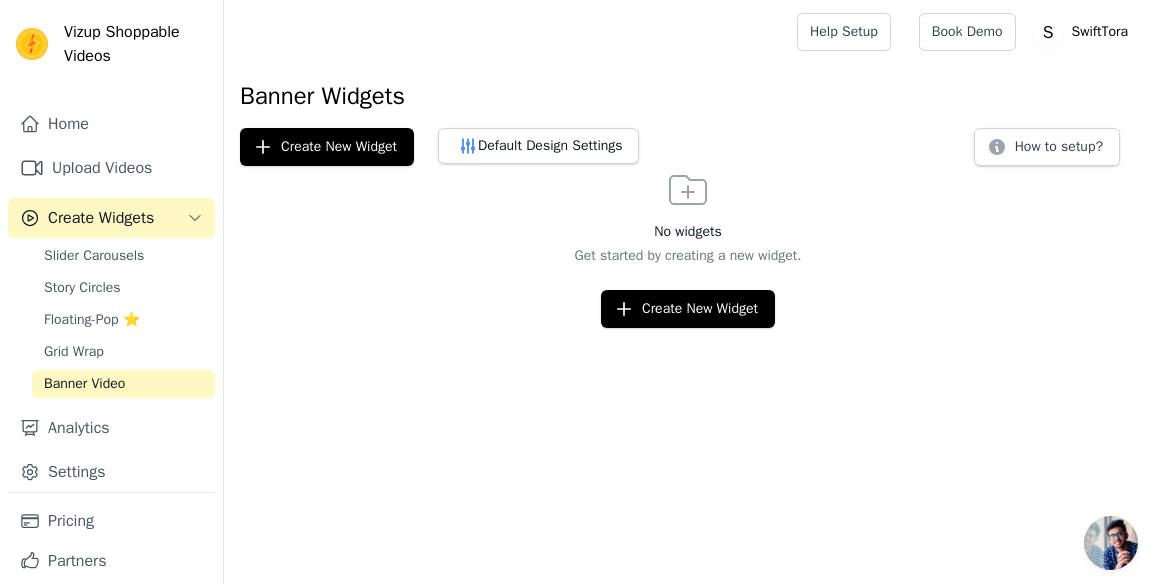click on "Slider Carousels" at bounding box center [123, 256] 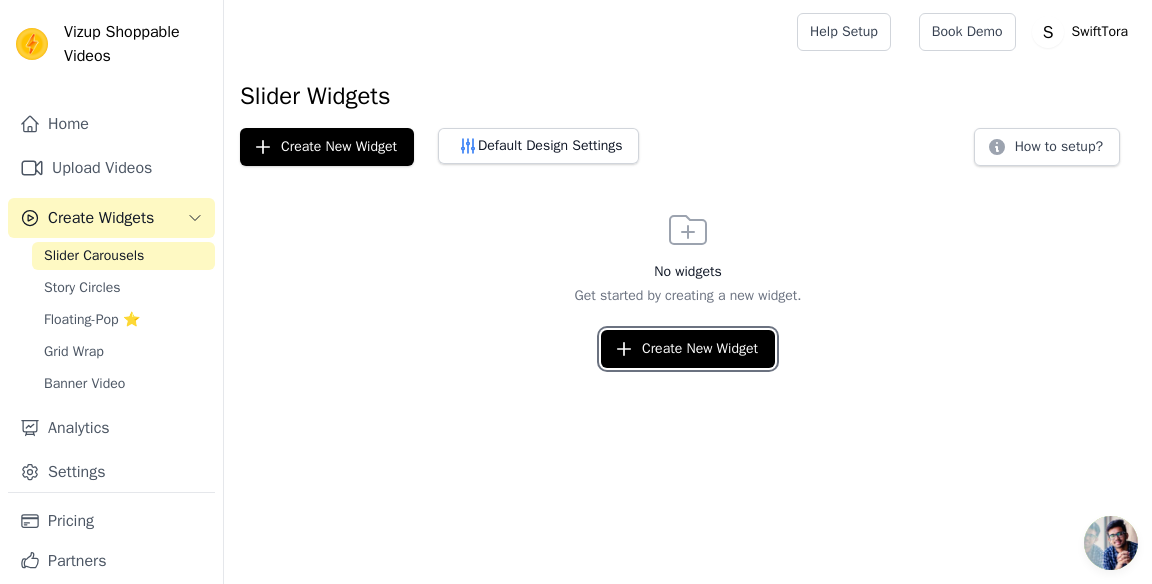 click on "Create New Widget" at bounding box center (688, 349) 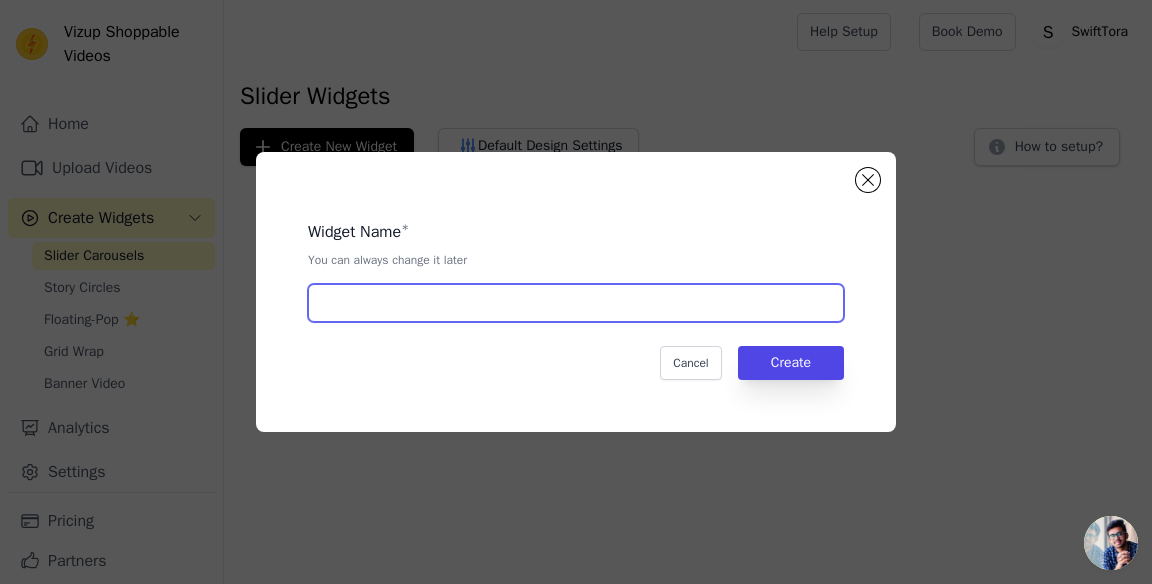 click at bounding box center [576, 303] 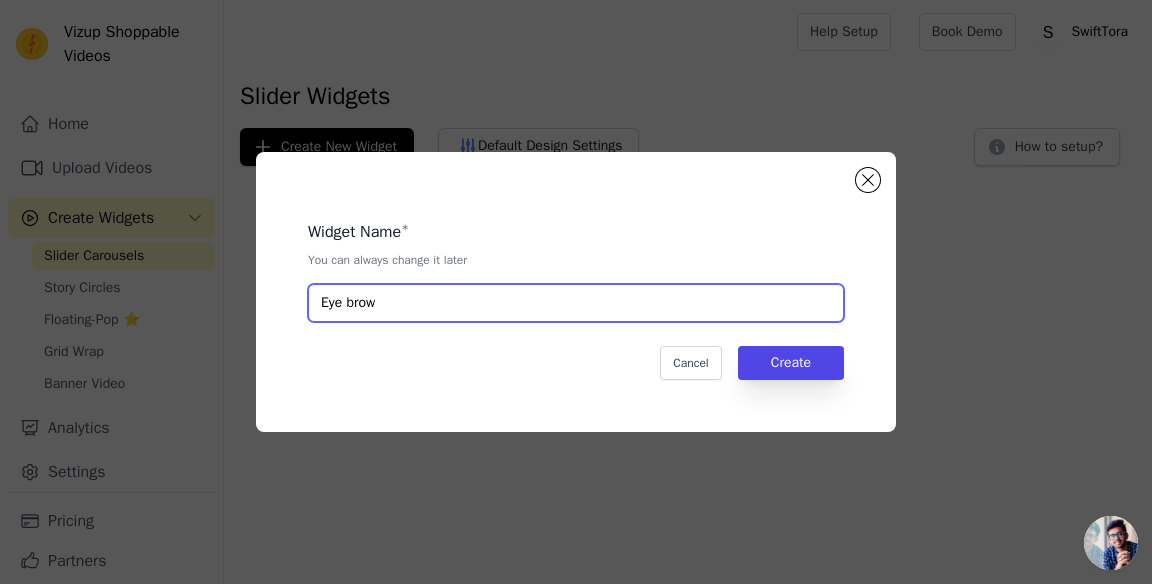 type on "Eye brow" 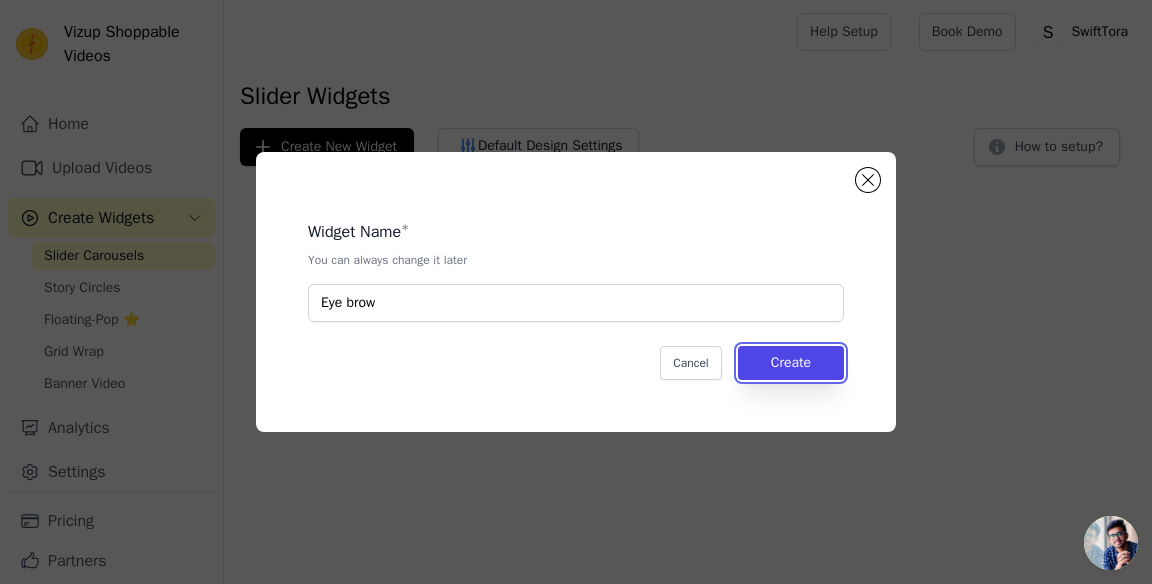 click on "Create" at bounding box center (791, 363) 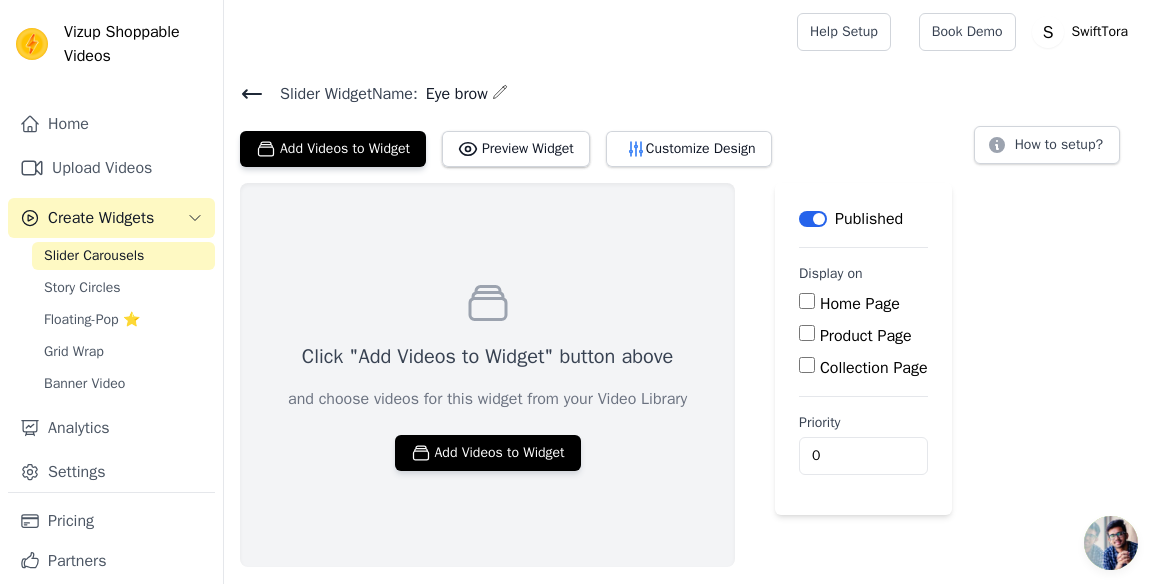 click on "Product Page" at bounding box center (866, 336) 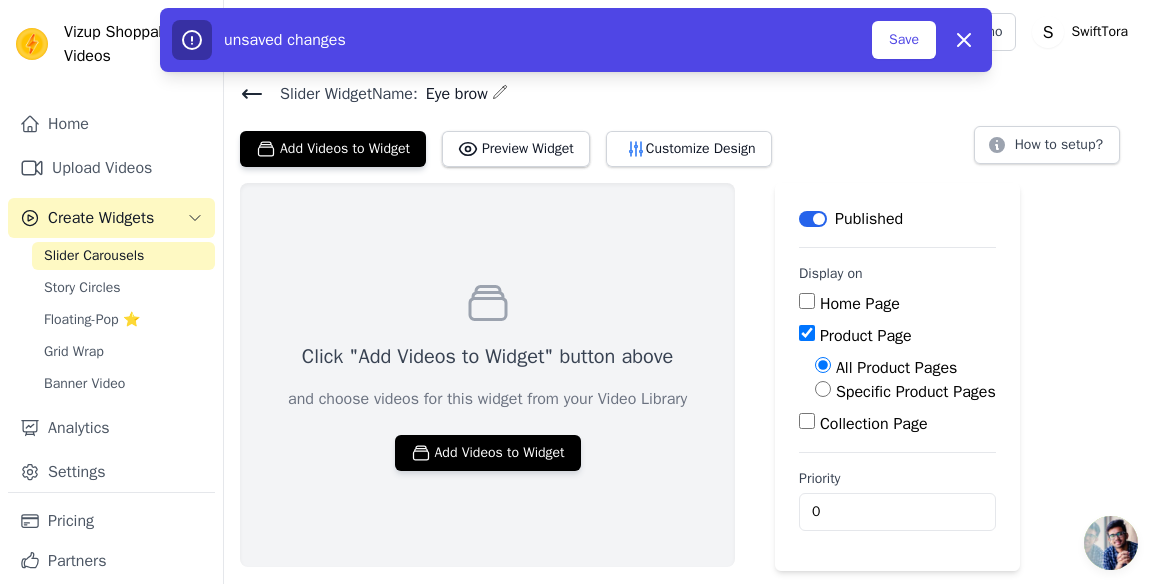click on "Add Videos to Widget" at bounding box center (488, 453) 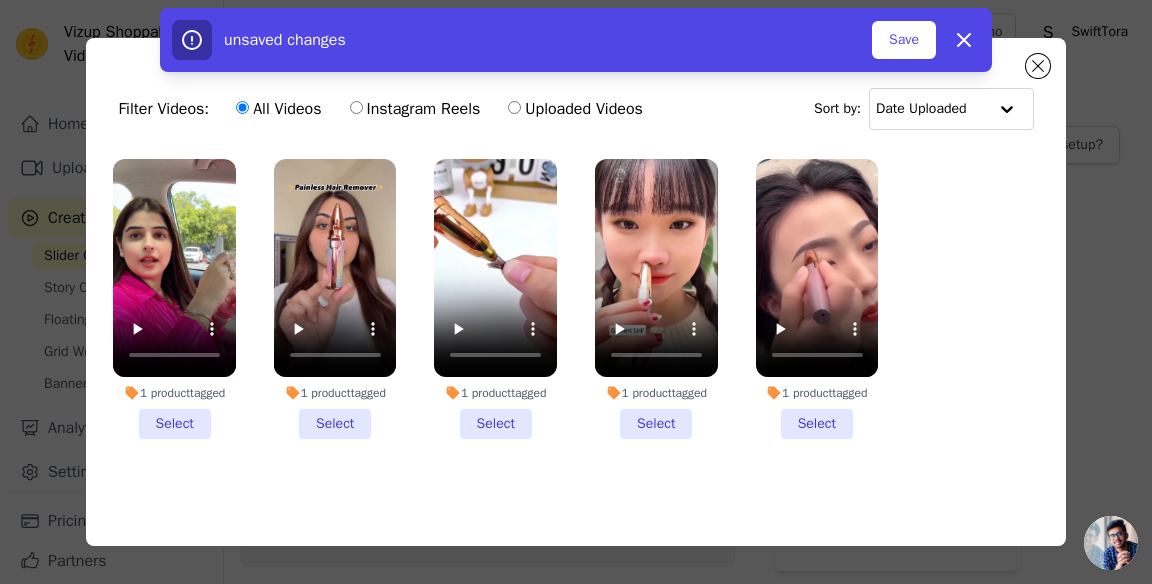click on "1   product  tagged     Select" at bounding box center (174, 299) 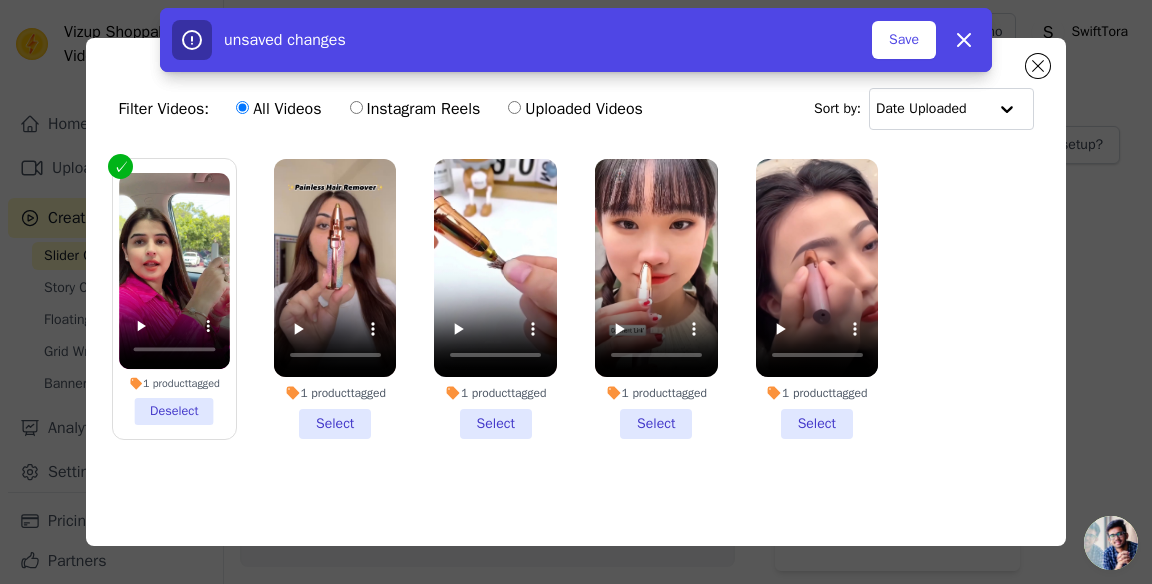 click on "1   product  tagged     Select" at bounding box center [335, 299] 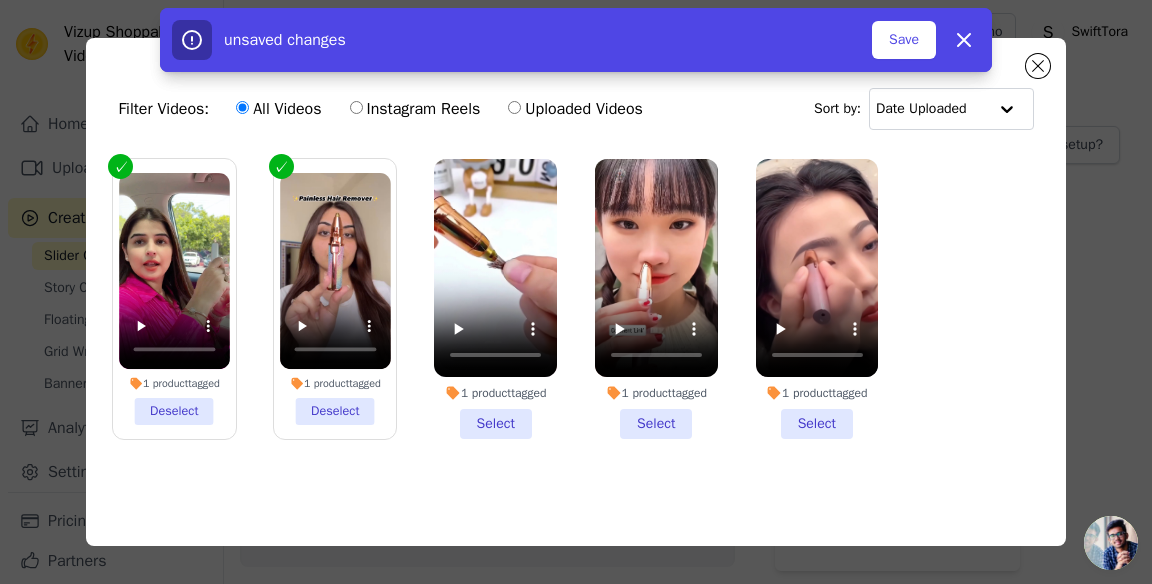 click on "1   product  tagged     Select" at bounding box center (495, 299) 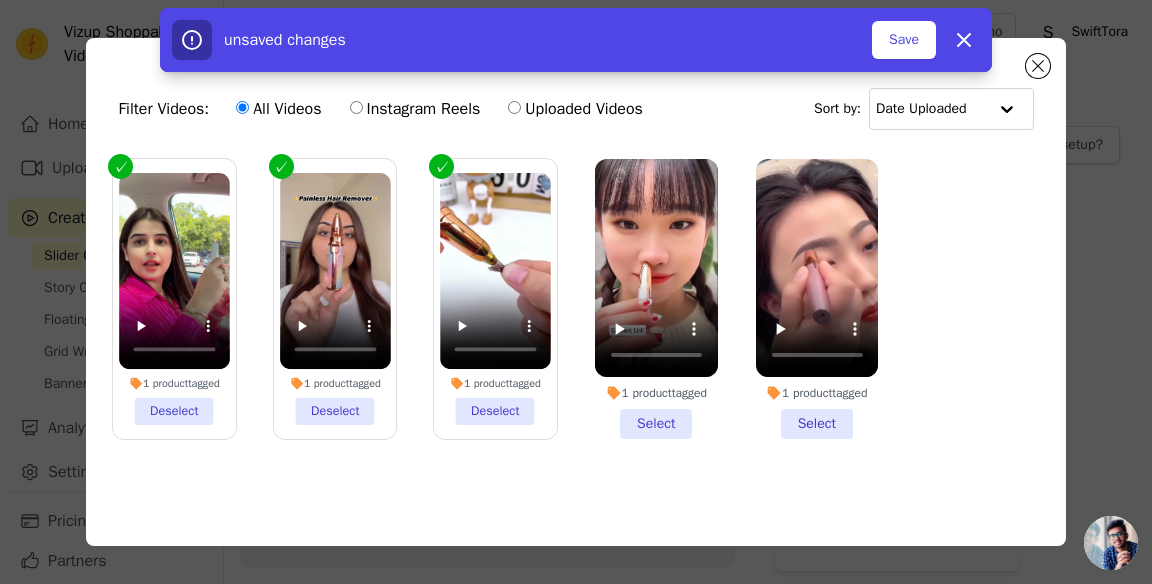 click on "1   product  tagged     Select" at bounding box center (656, 299) 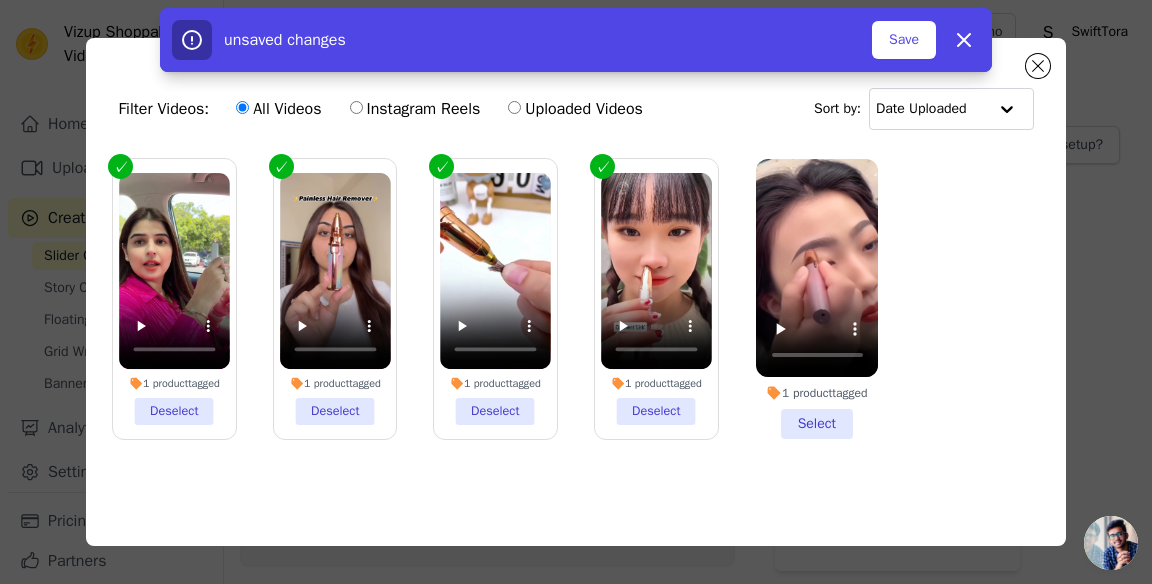 click on "1   product  tagged     Select" at bounding box center [817, 299] 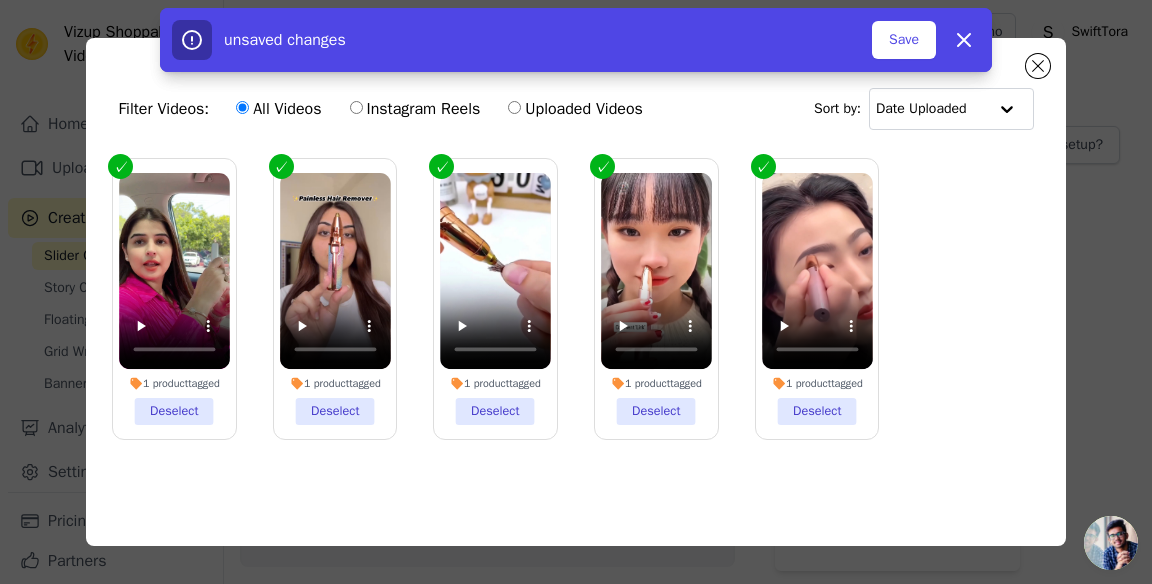 click on "Save" at bounding box center (904, 40) 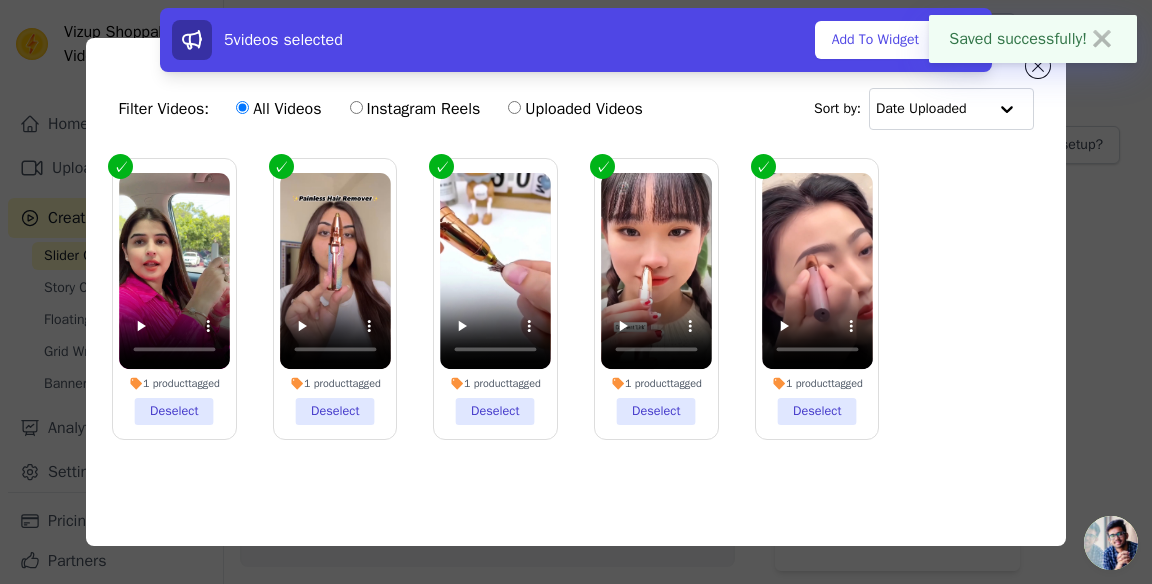 click on "Add To Widget" at bounding box center [875, 40] 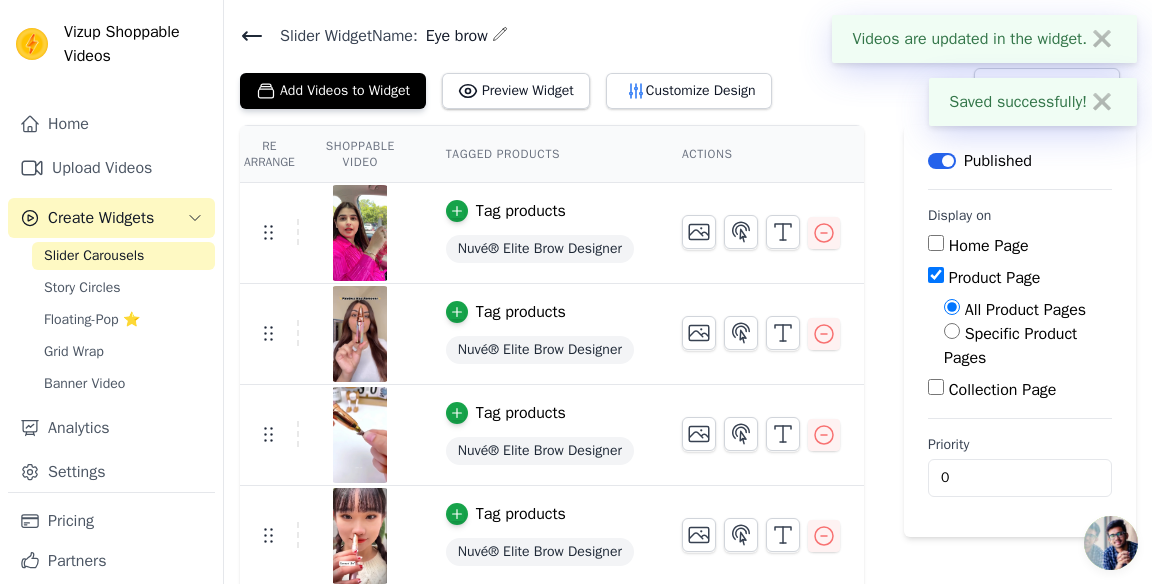 scroll, scrollTop: 68, scrollLeft: 0, axis: vertical 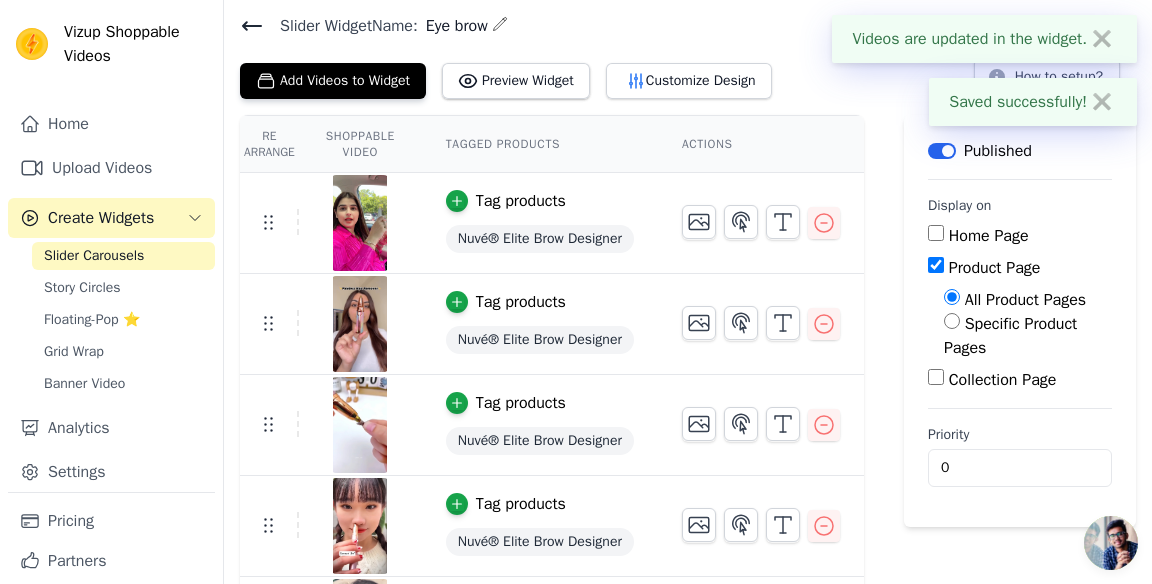 click on "Specific Product Pages" at bounding box center [952, 321] 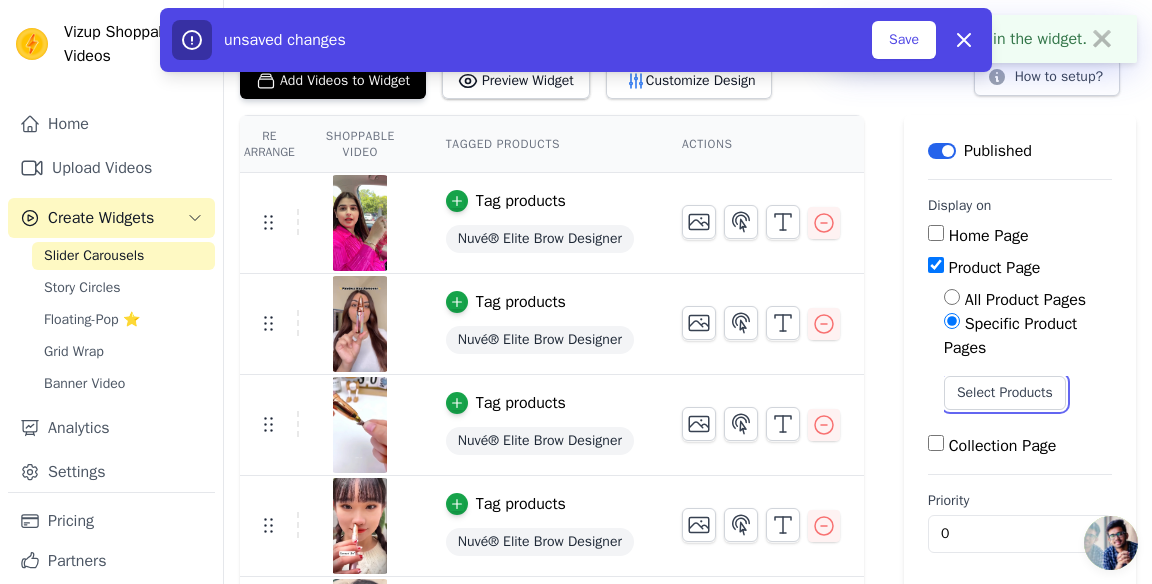 click on "Select Products" at bounding box center [1005, 393] 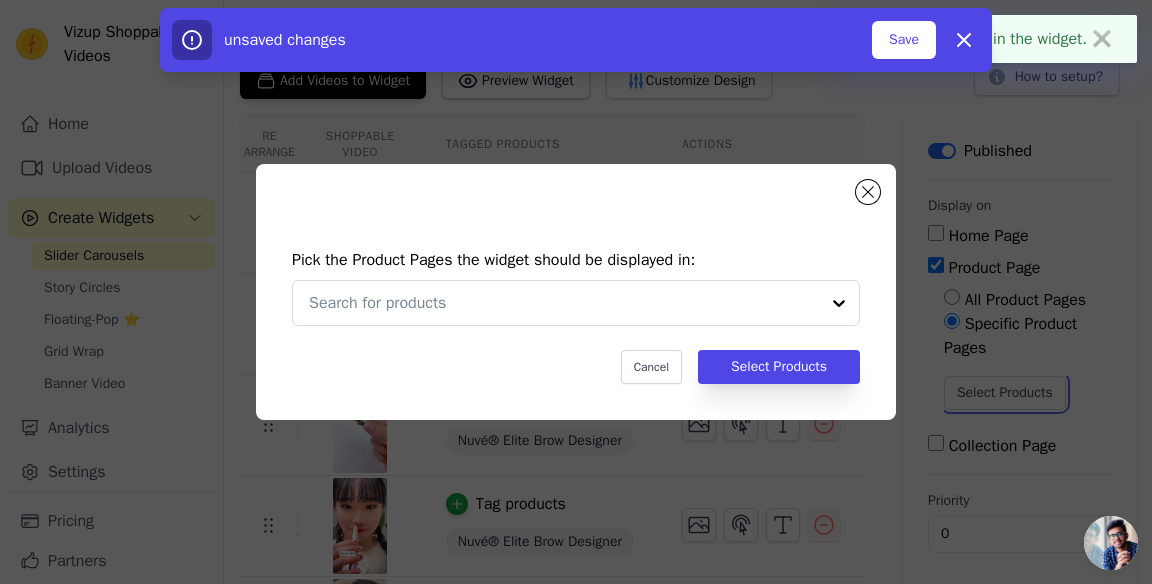 scroll, scrollTop: 0, scrollLeft: 0, axis: both 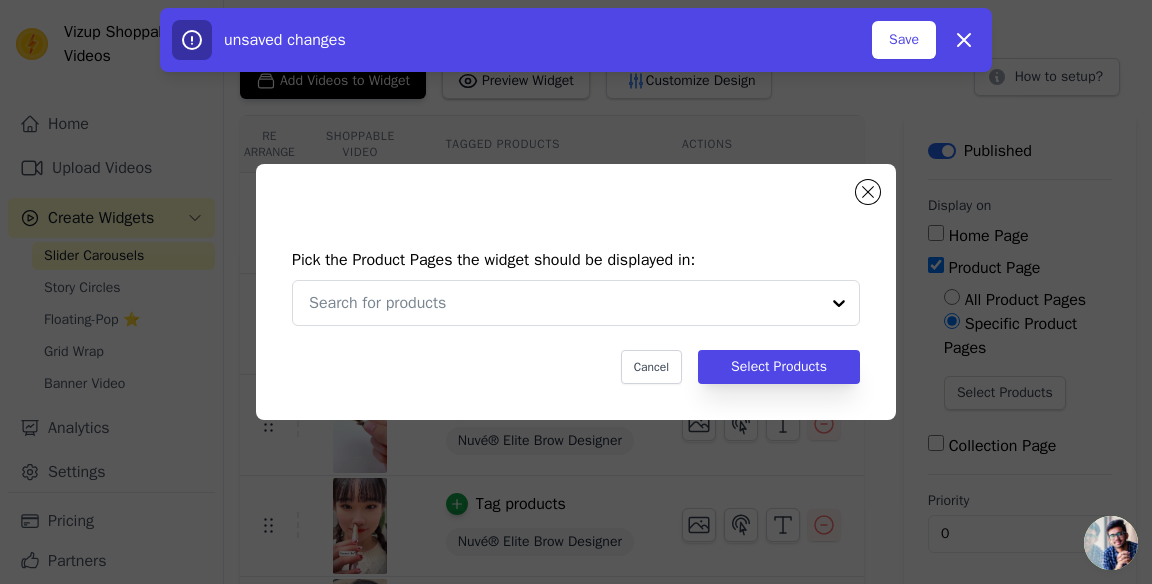 click at bounding box center [564, 303] 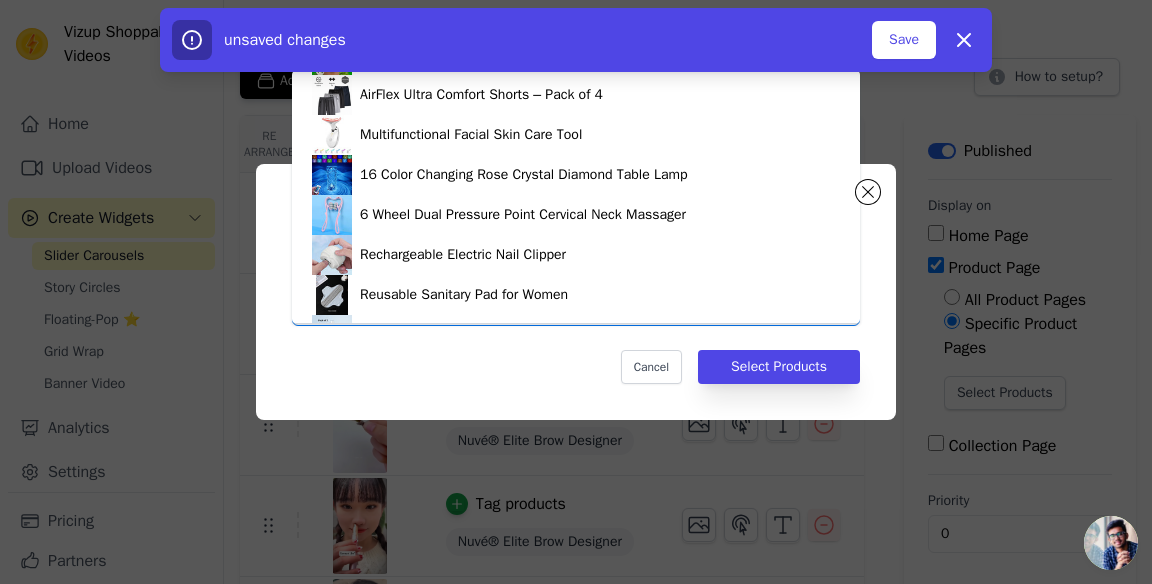 scroll, scrollTop: 714, scrollLeft: 0, axis: vertical 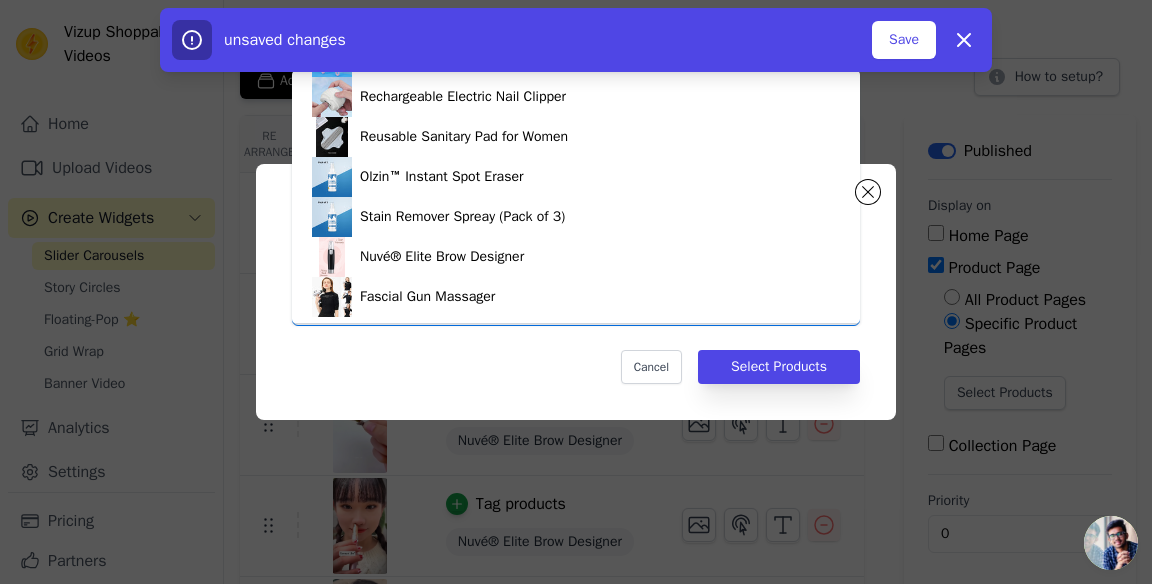 click on "Nuvé® Elite Brow Designer" at bounding box center (576, 257) 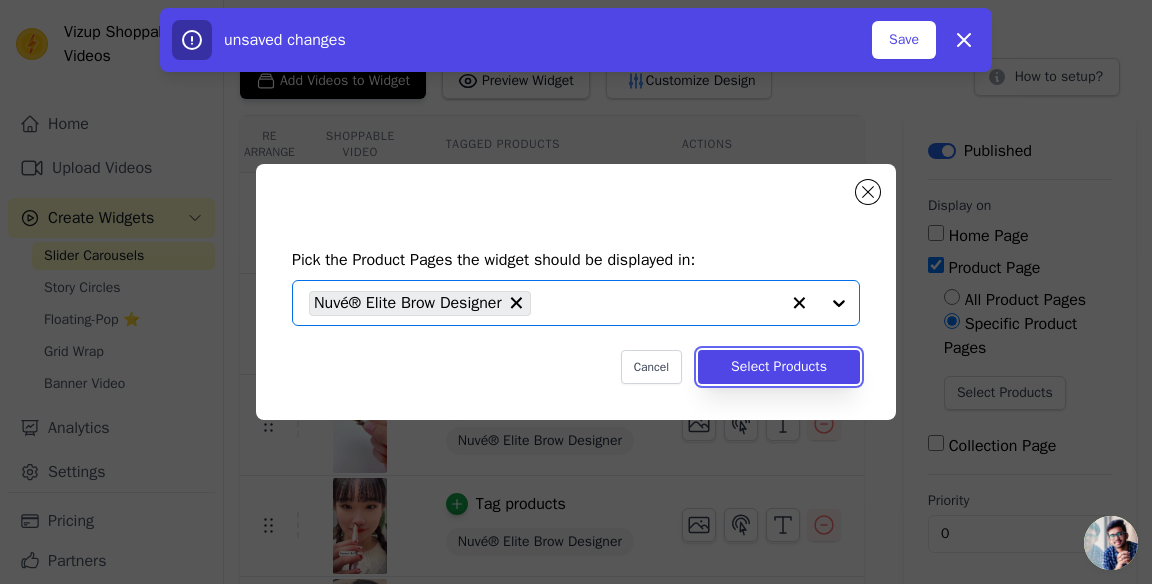 click on "Select Products" at bounding box center [779, 367] 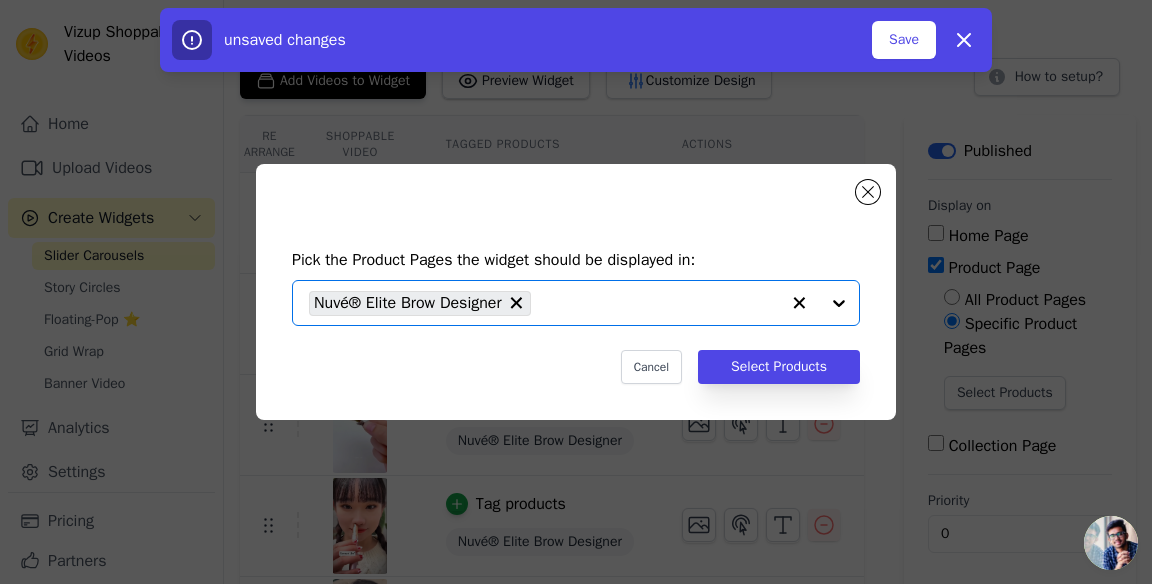 scroll, scrollTop: 68, scrollLeft: 0, axis: vertical 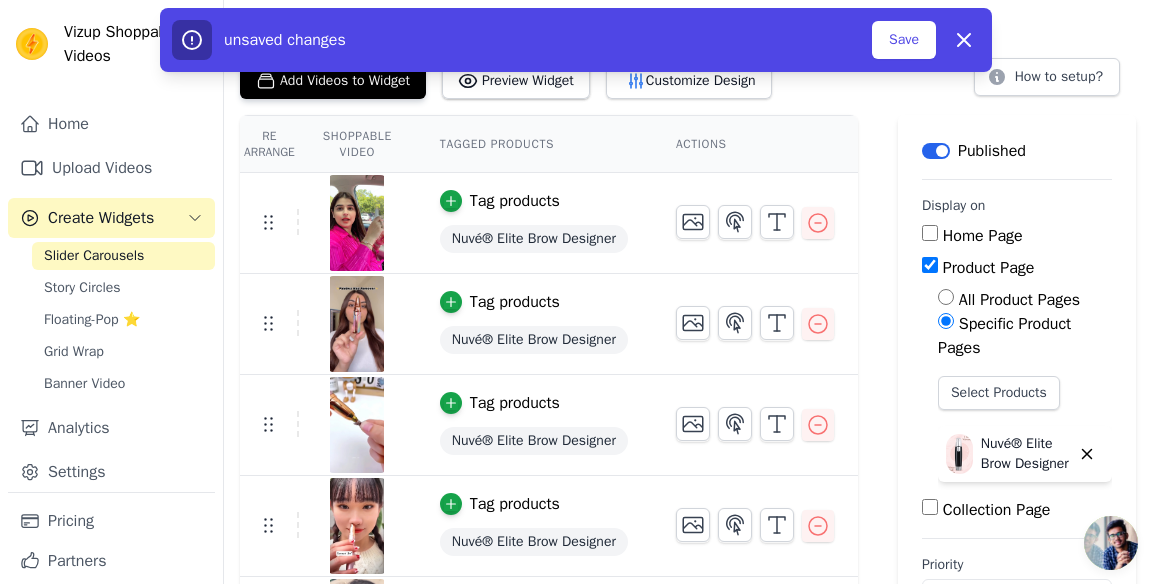 click on "Save" at bounding box center [904, 40] 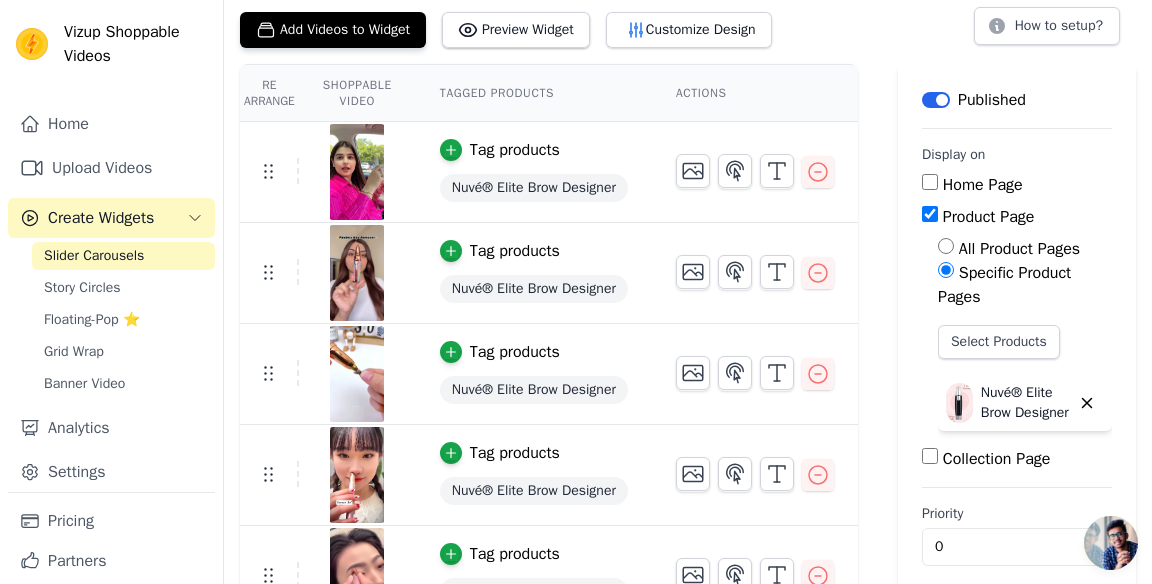 scroll, scrollTop: 145, scrollLeft: 0, axis: vertical 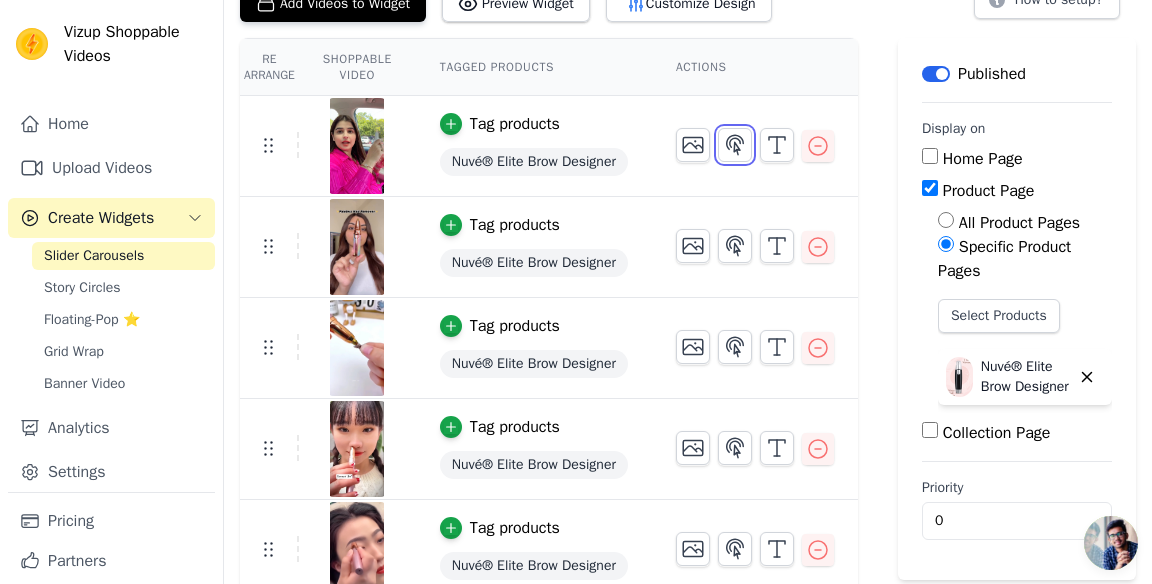 click 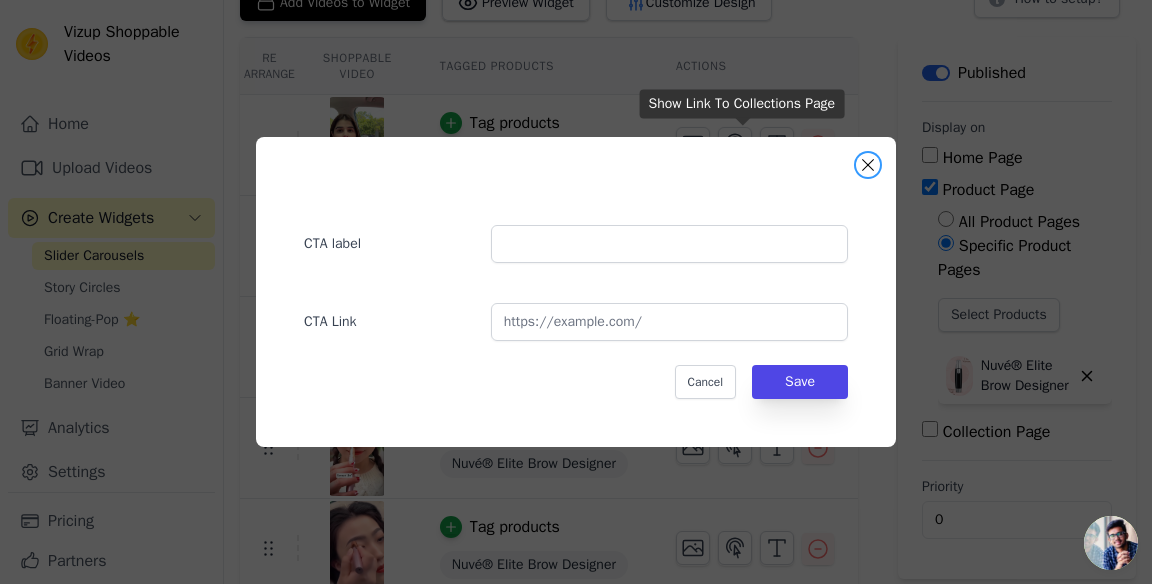 click at bounding box center (868, 165) 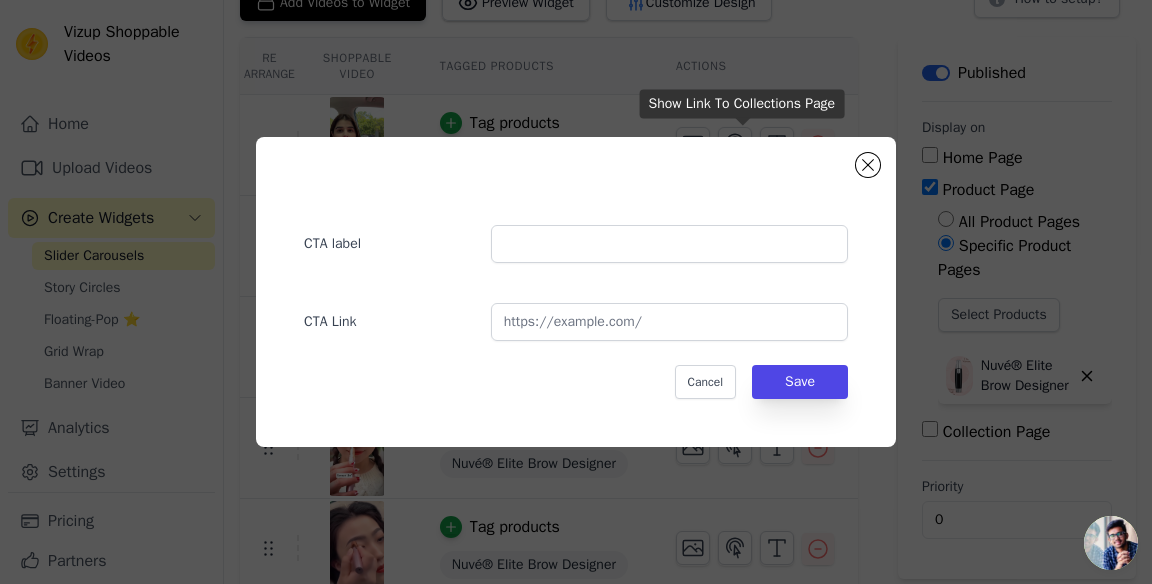scroll, scrollTop: 145, scrollLeft: 0, axis: vertical 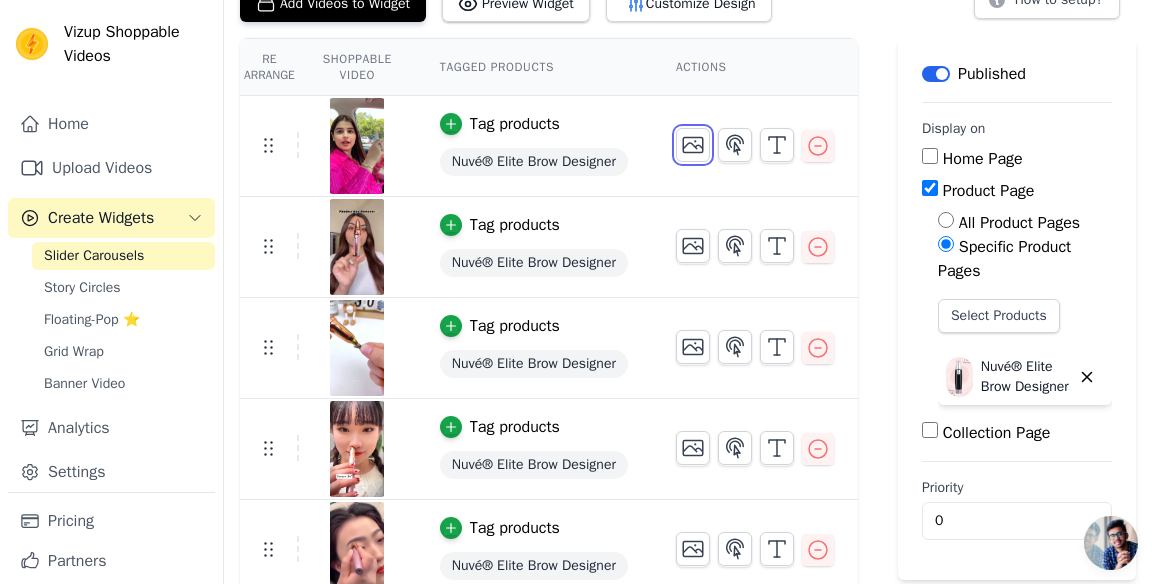 click 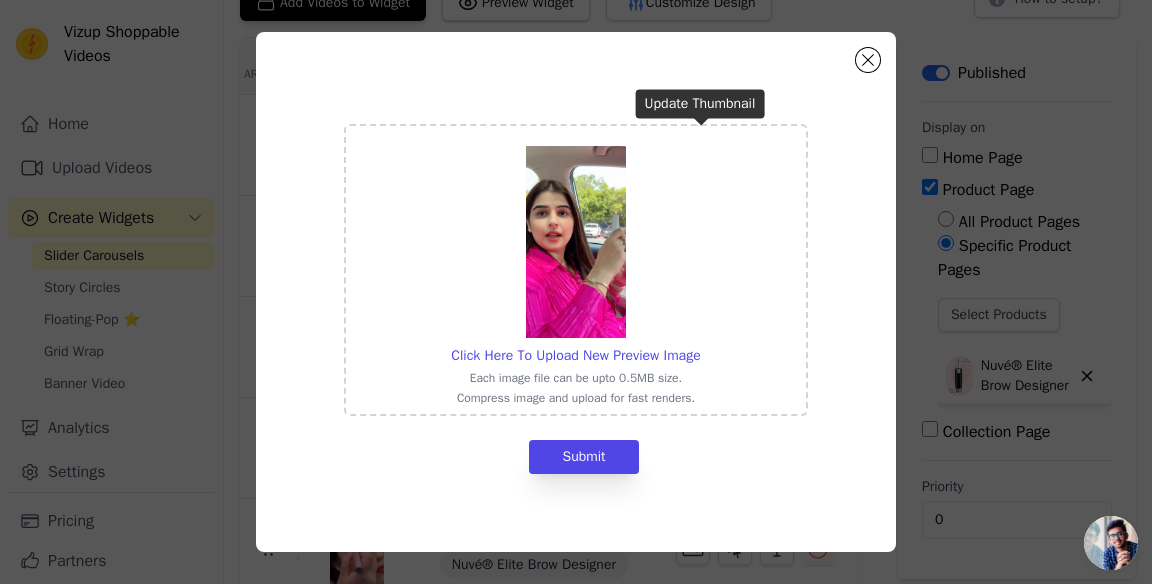 scroll, scrollTop: 0, scrollLeft: 0, axis: both 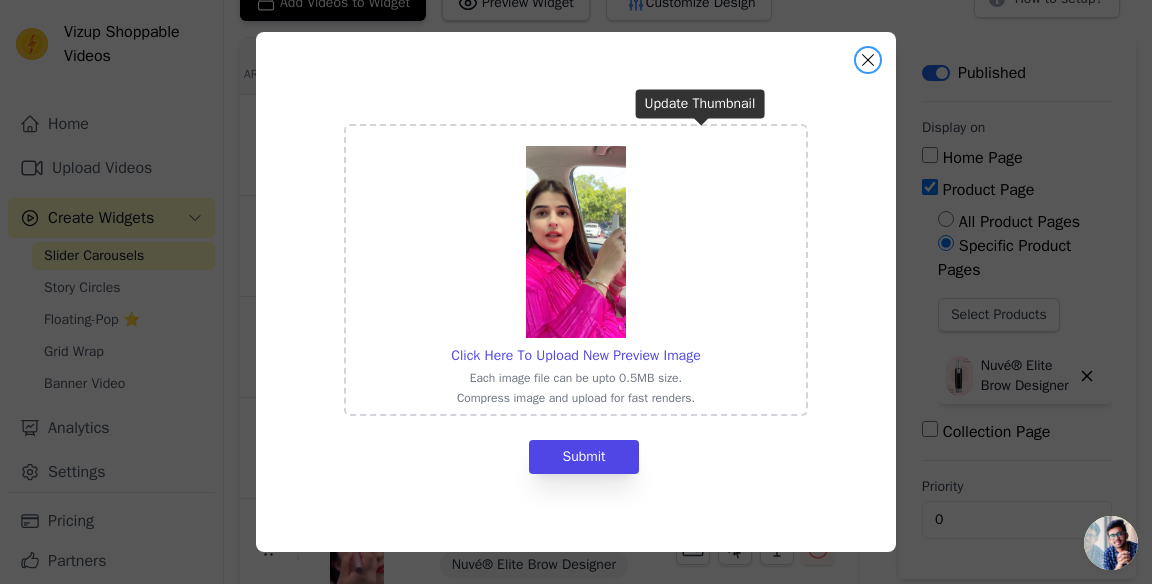click at bounding box center (868, 60) 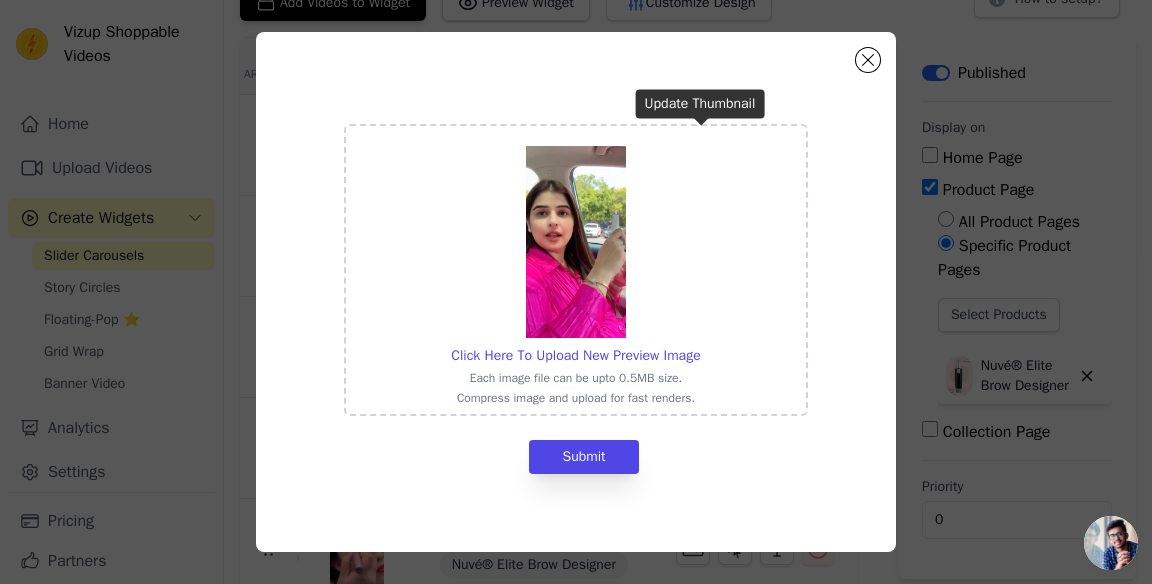 scroll, scrollTop: 145, scrollLeft: 0, axis: vertical 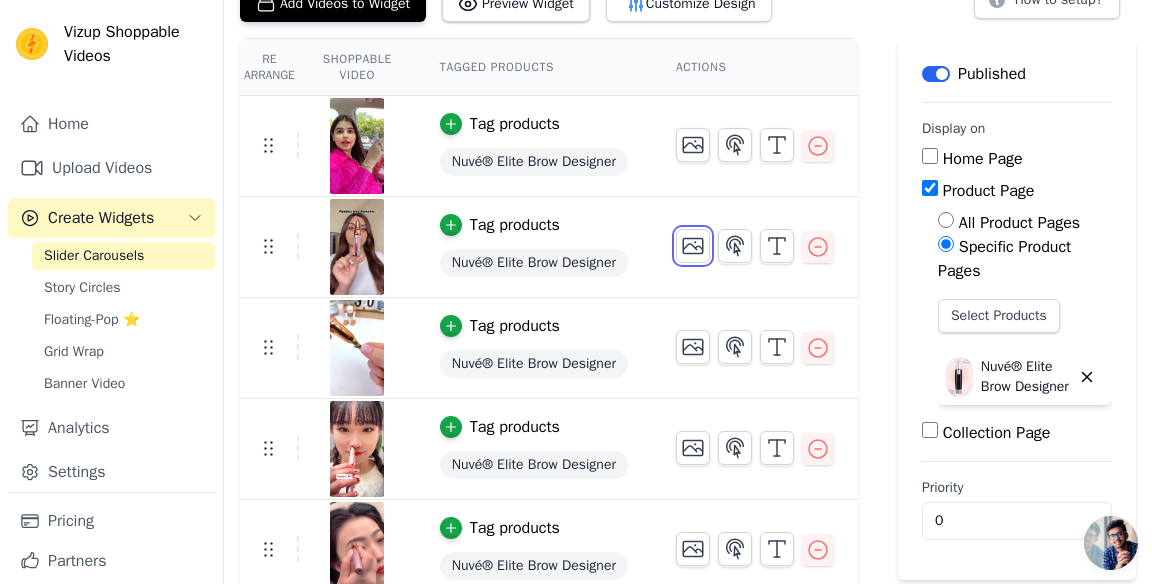 click 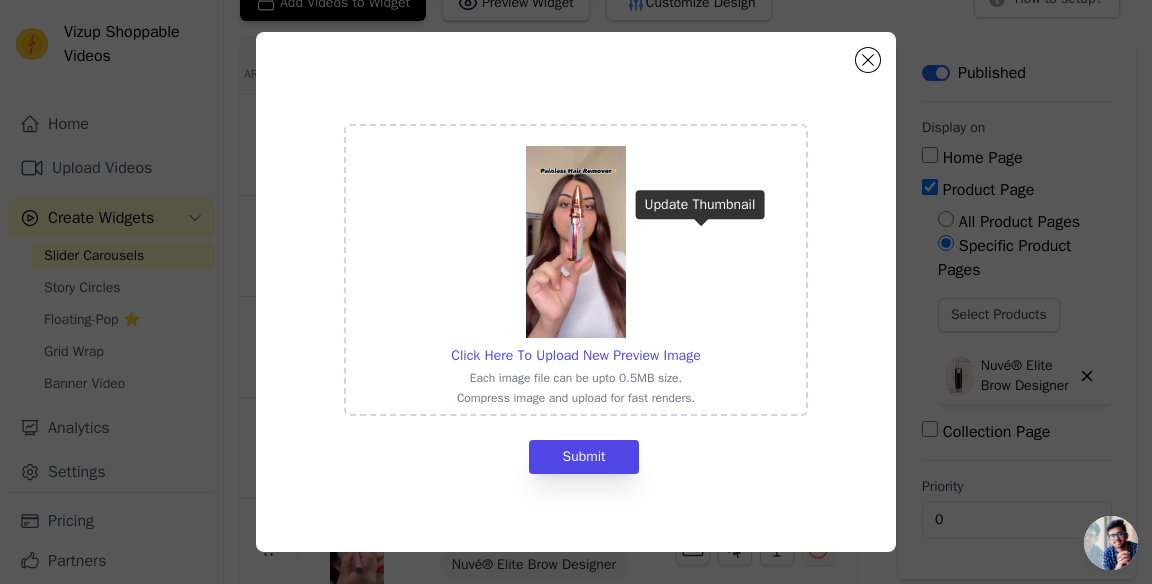 scroll, scrollTop: 0, scrollLeft: 0, axis: both 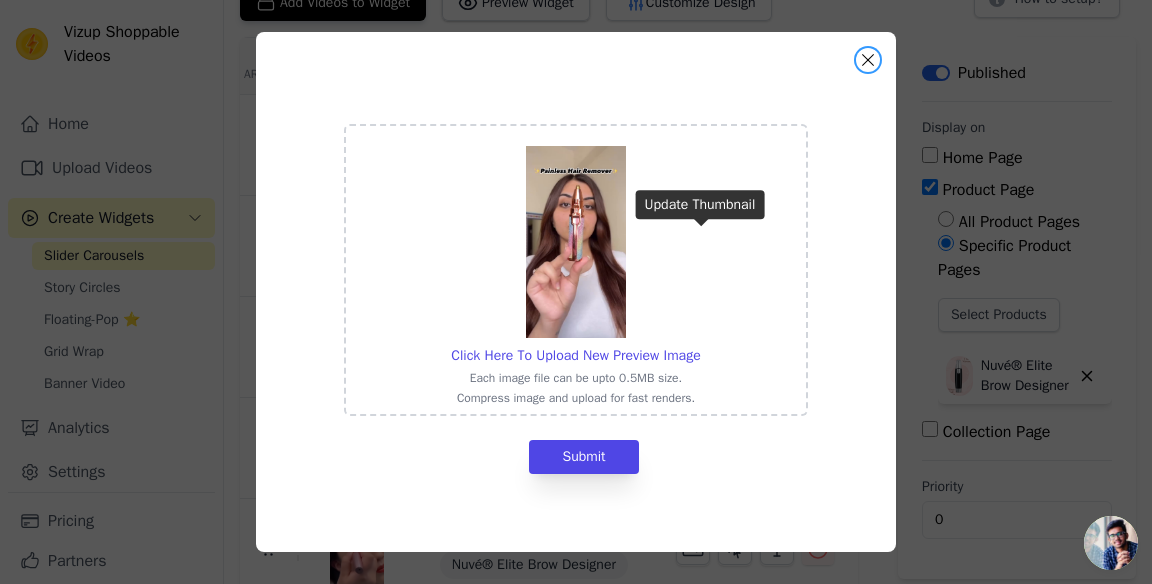click at bounding box center (868, 60) 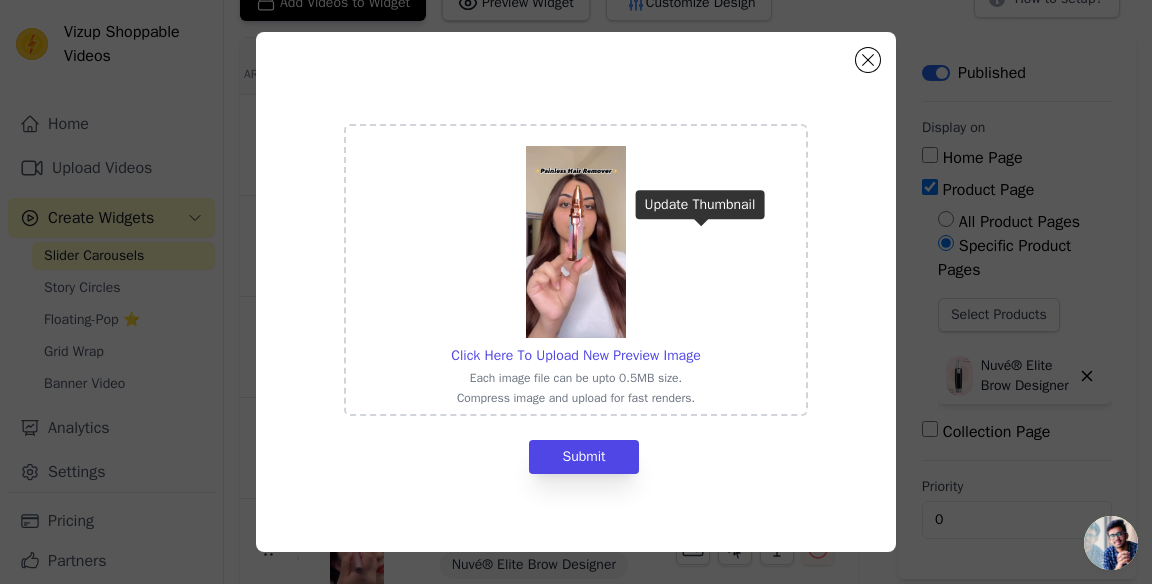 scroll, scrollTop: 145, scrollLeft: 0, axis: vertical 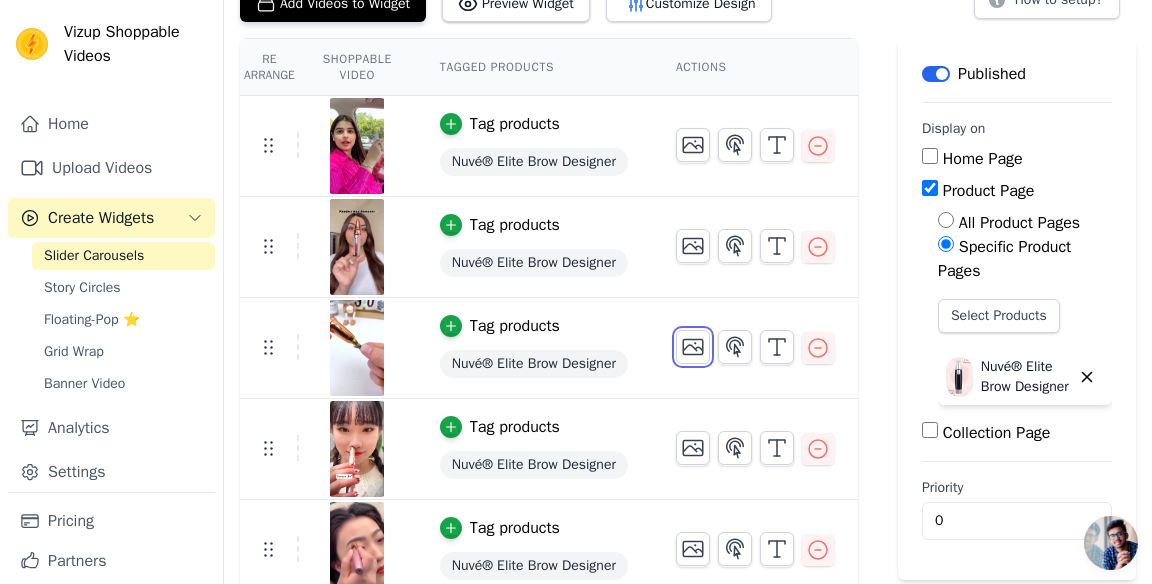 click 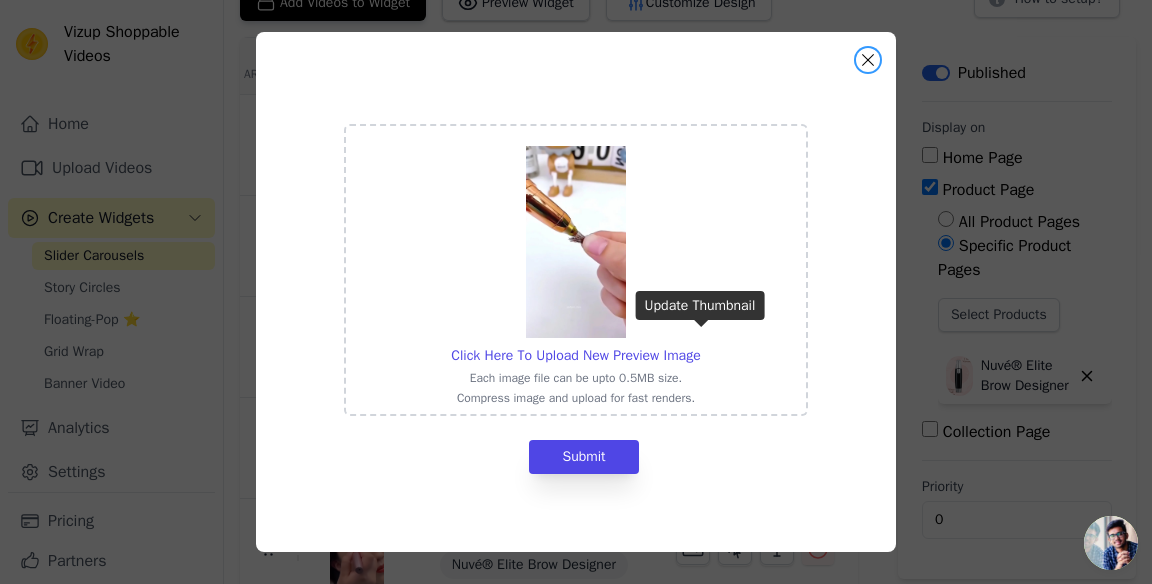 click at bounding box center (868, 60) 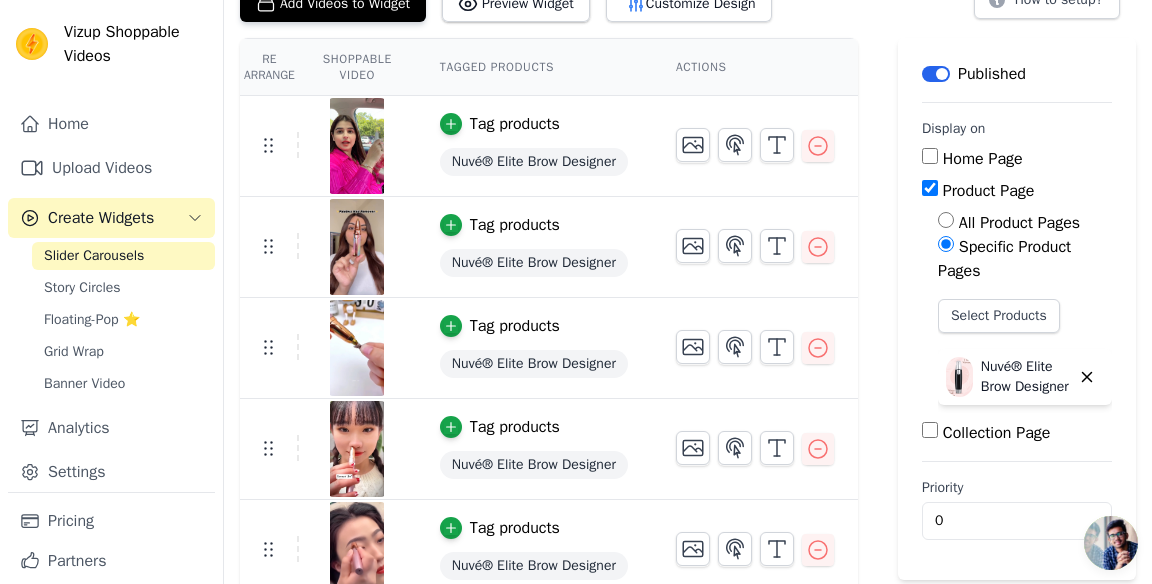 scroll, scrollTop: 160, scrollLeft: 0, axis: vertical 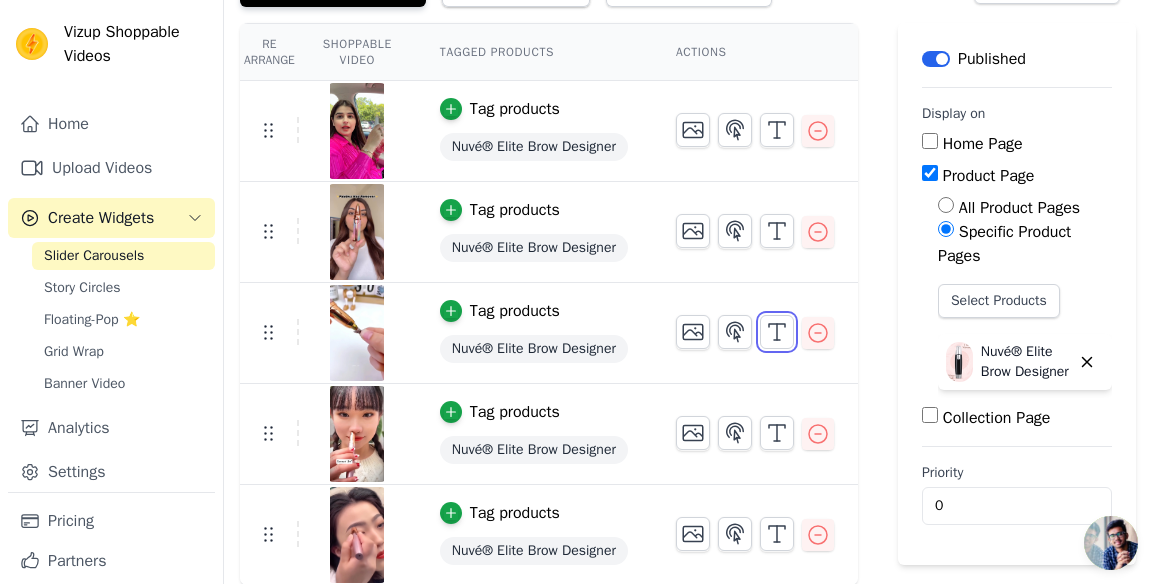 click 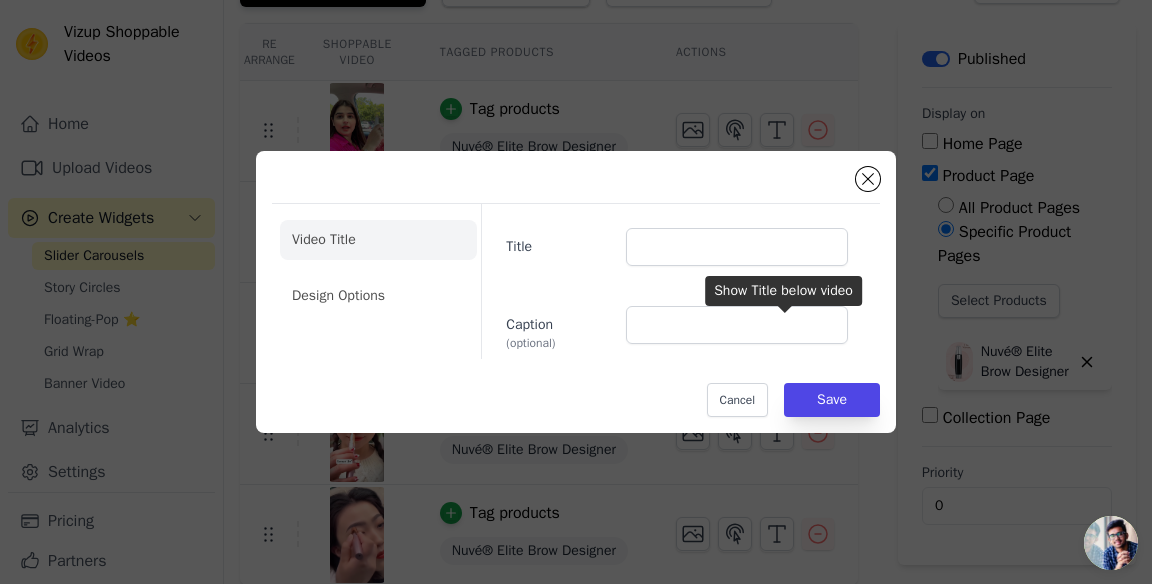 scroll, scrollTop: 0, scrollLeft: 0, axis: both 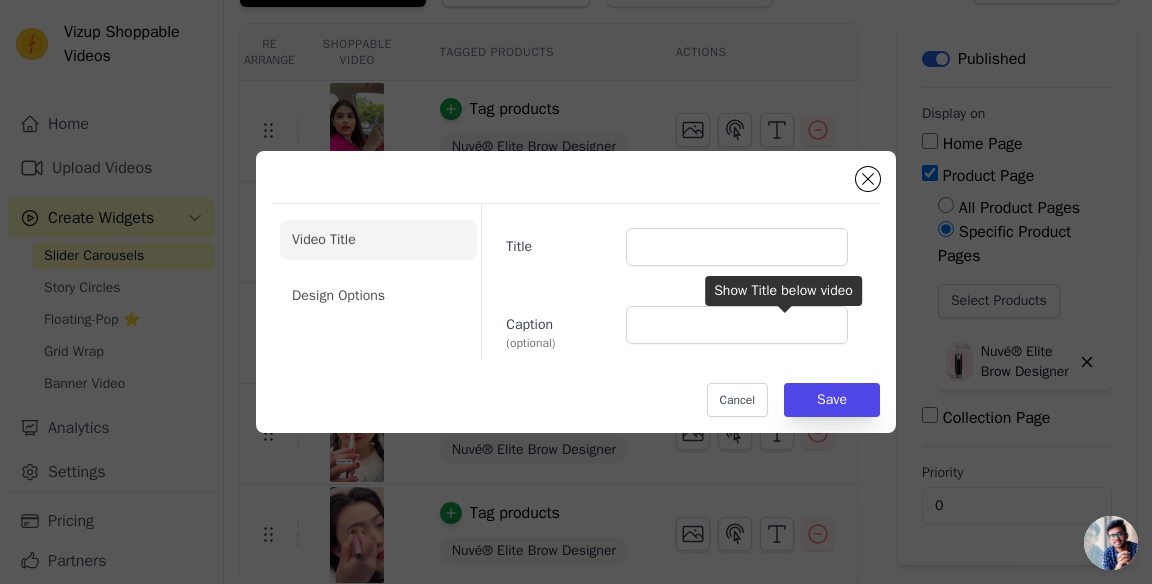 click on "Video Title Design Options   Title     Caption  (optional)     Cancel   Save" at bounding box center (576, 292) 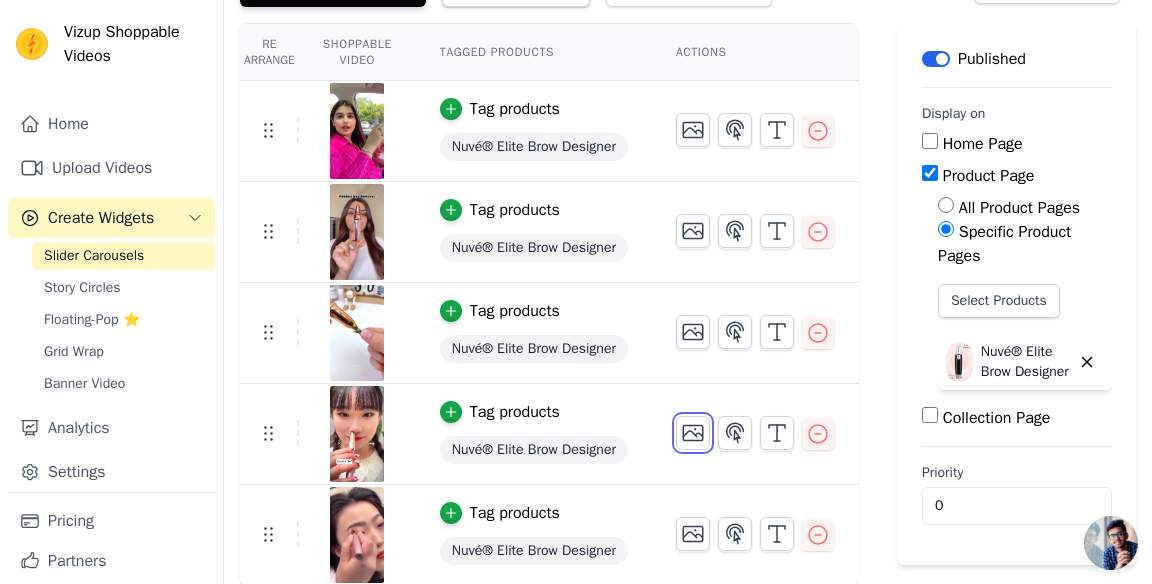click at bounding box center (693, 433) 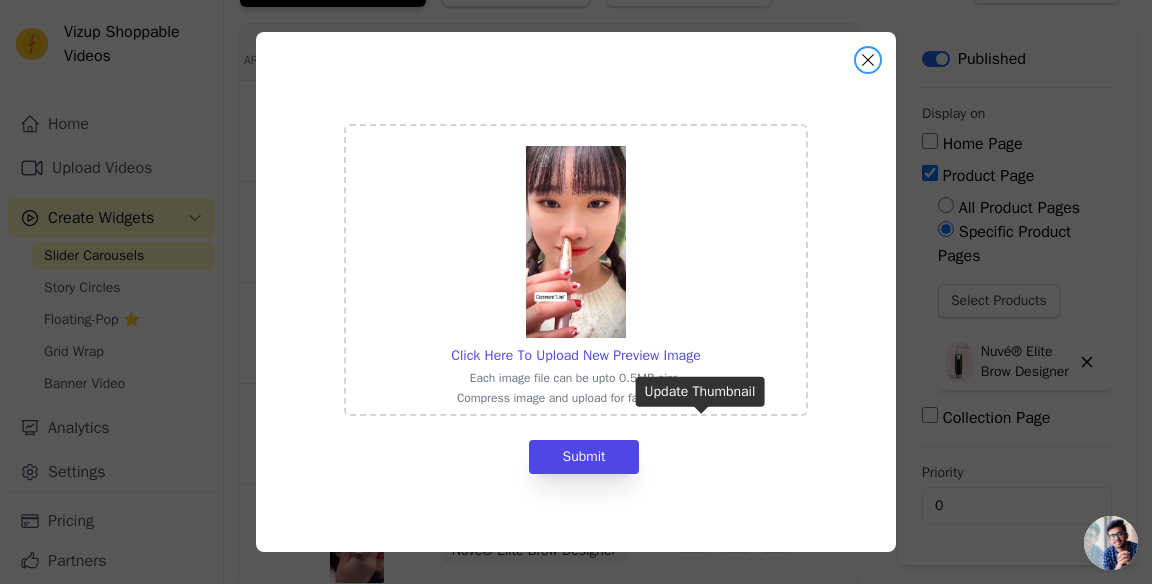 click at bounding box center [868, 60] 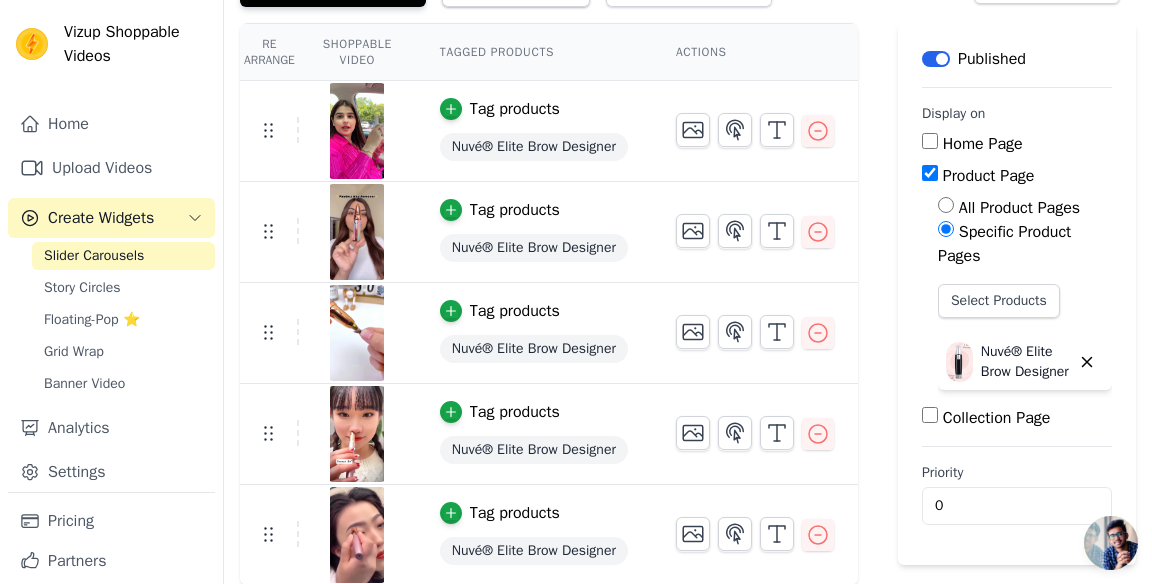 scroll, scrollTop: 0, scrollLeft: 0, axis: both 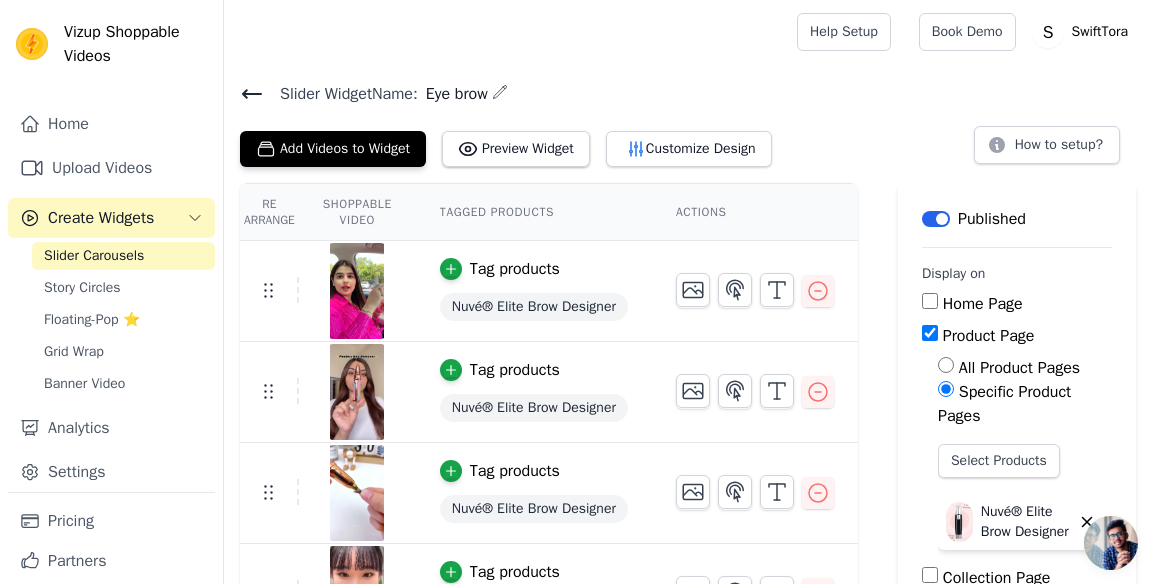 click on "Preview Widget" at bounding box center (516, 149) 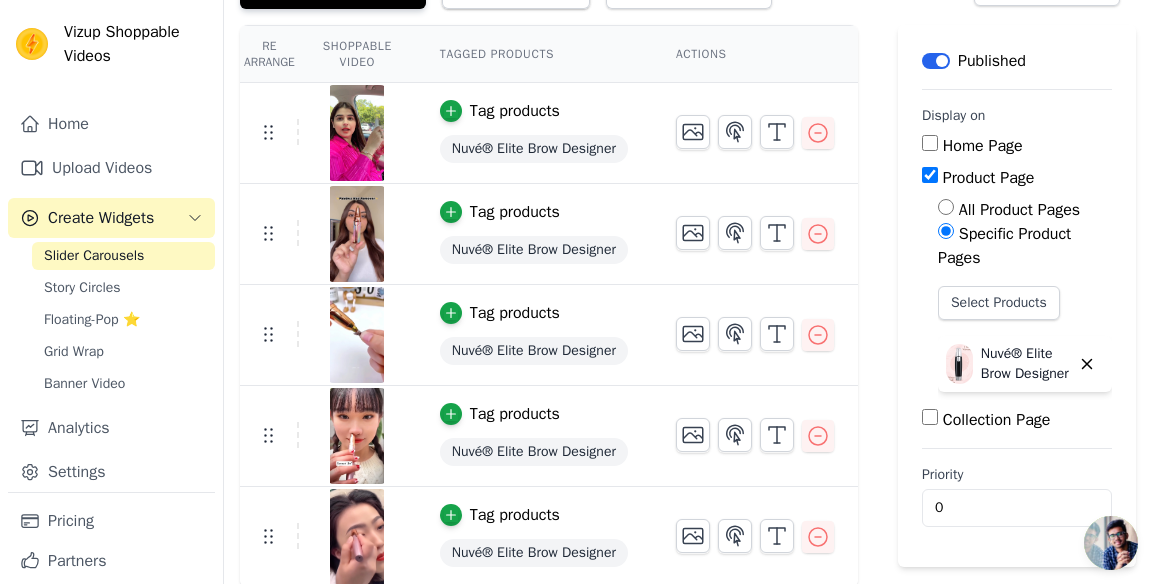 scroll, scrollTop: 160, scrollLeft: 0, axis: vertical 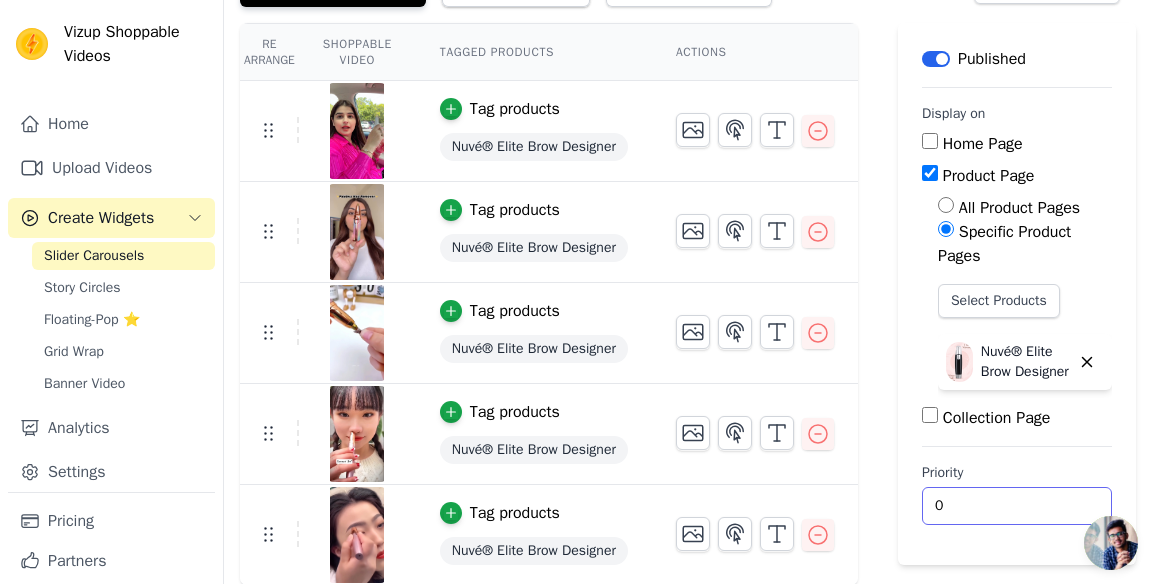 click on "0" at bounding box center [1017, 506] 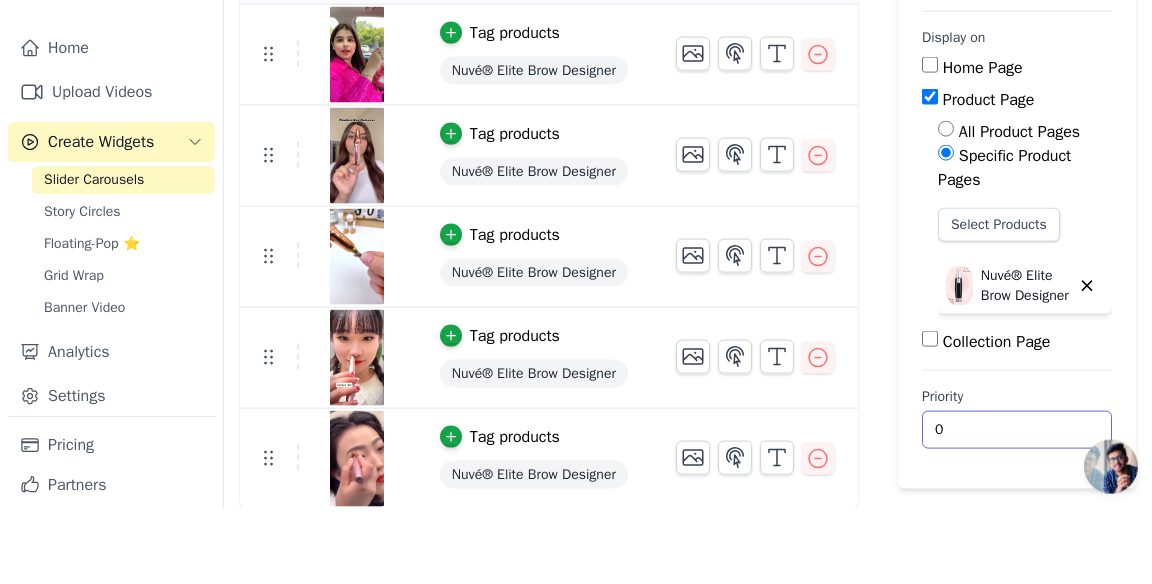 scroll, scrollTop: 160, scrollLeft: 0, axis: vertical 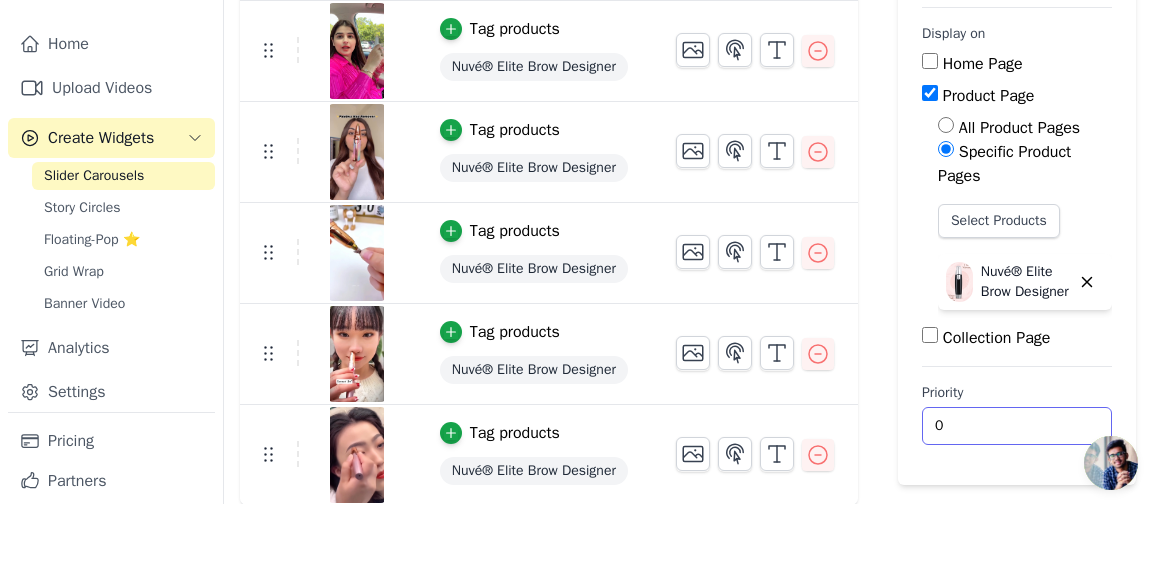 type 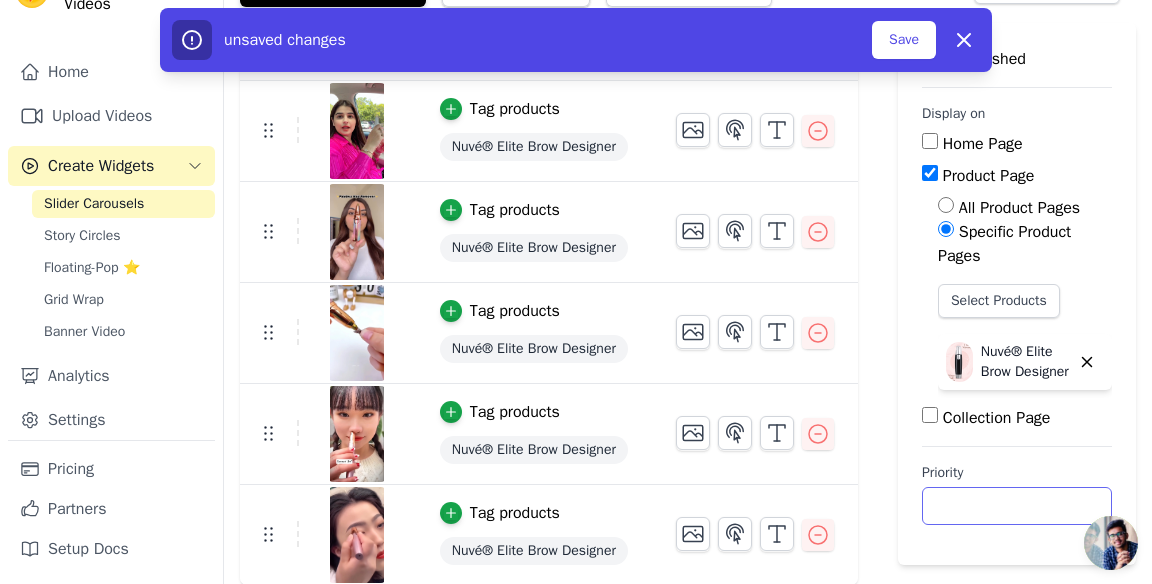 scroll, scrollTop: 0, scrollLeft: 0, axis: both 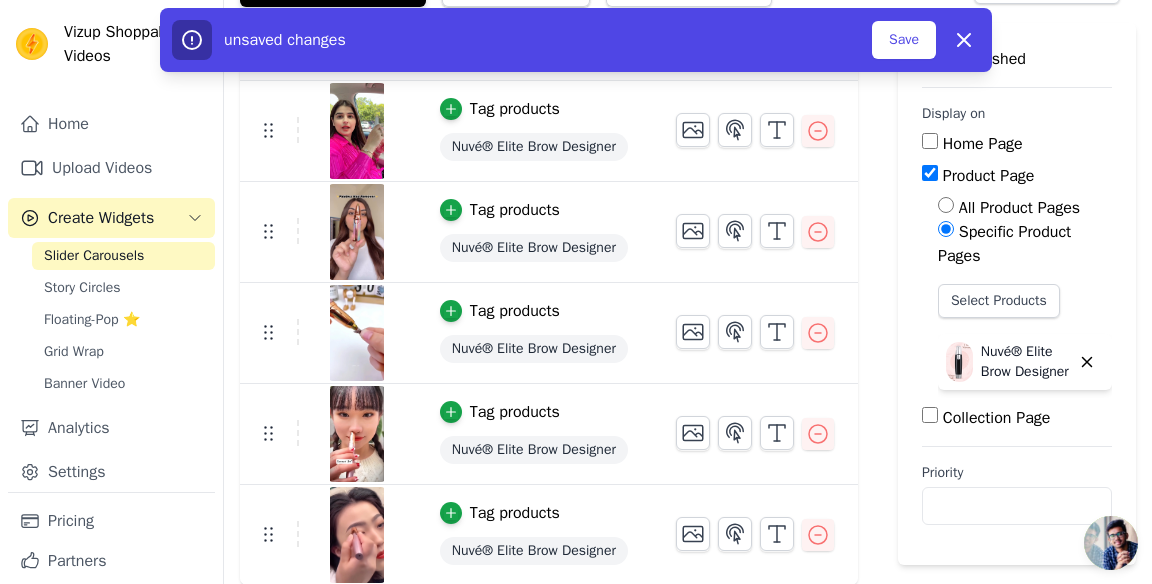 click on "Story Circles" at bounding box center [123, 288] 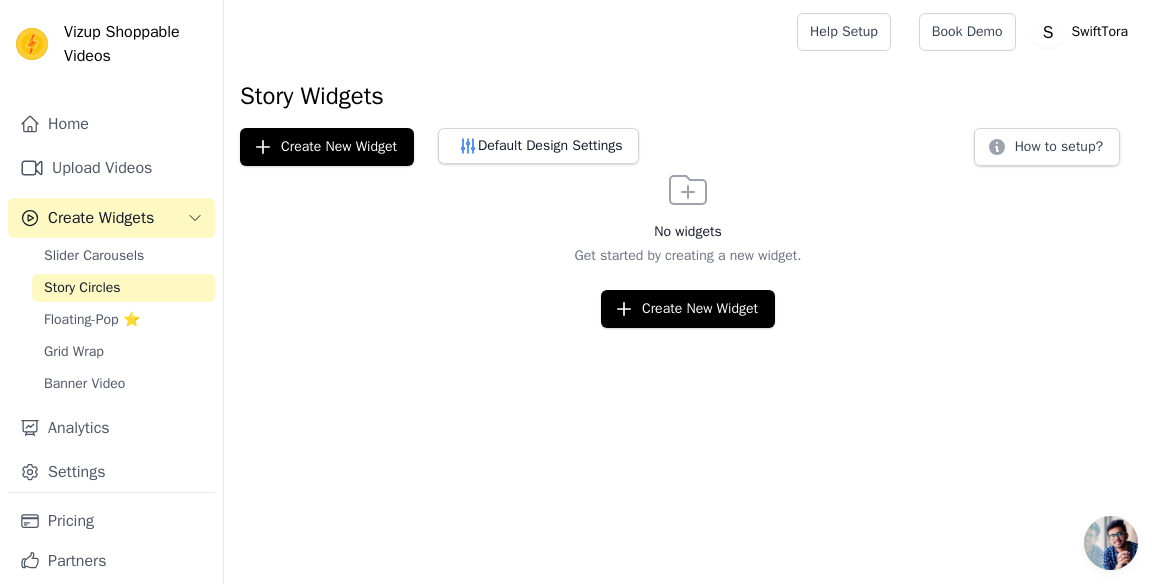 click on "Slider Carousels" at bounding box center [123, 256] 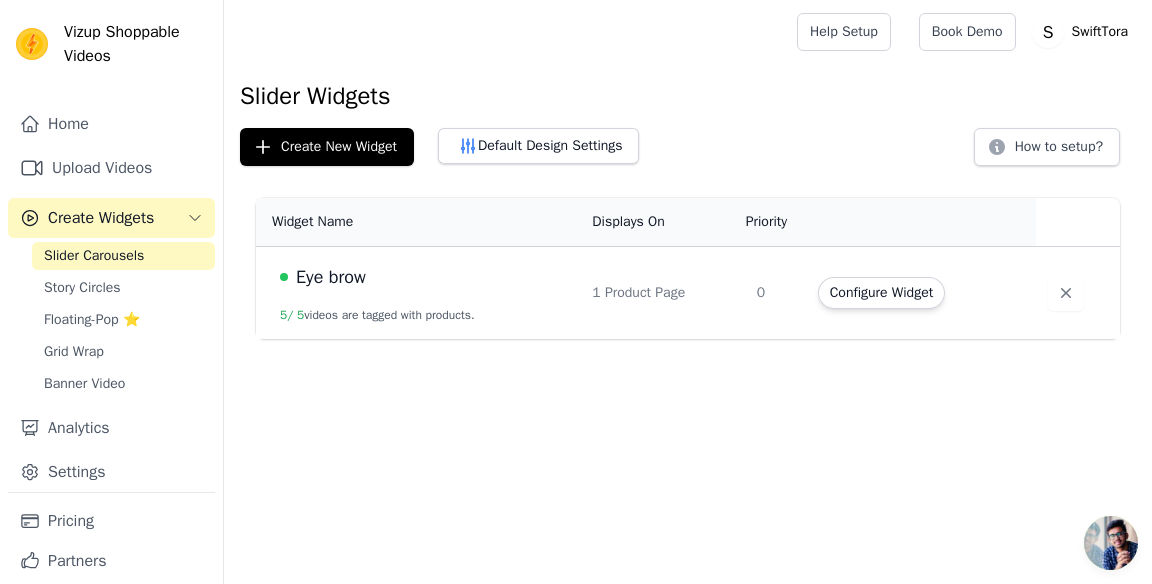 click on "Configure Widget" at bounding box center [881, 293] 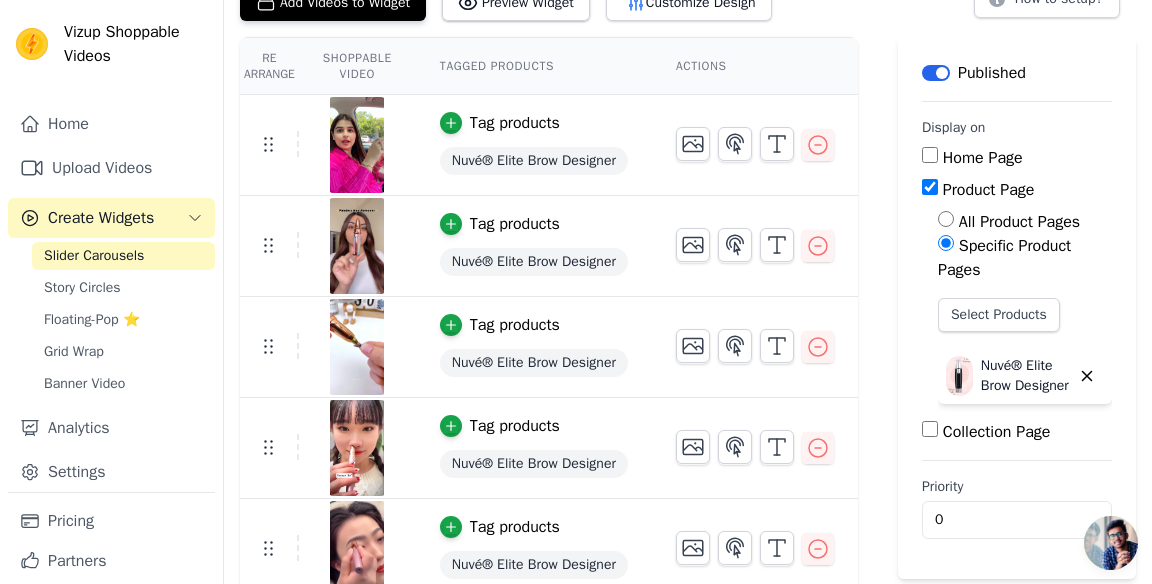 scroll, scrollTop: 148, scrollLeft: 0, axis: vertical 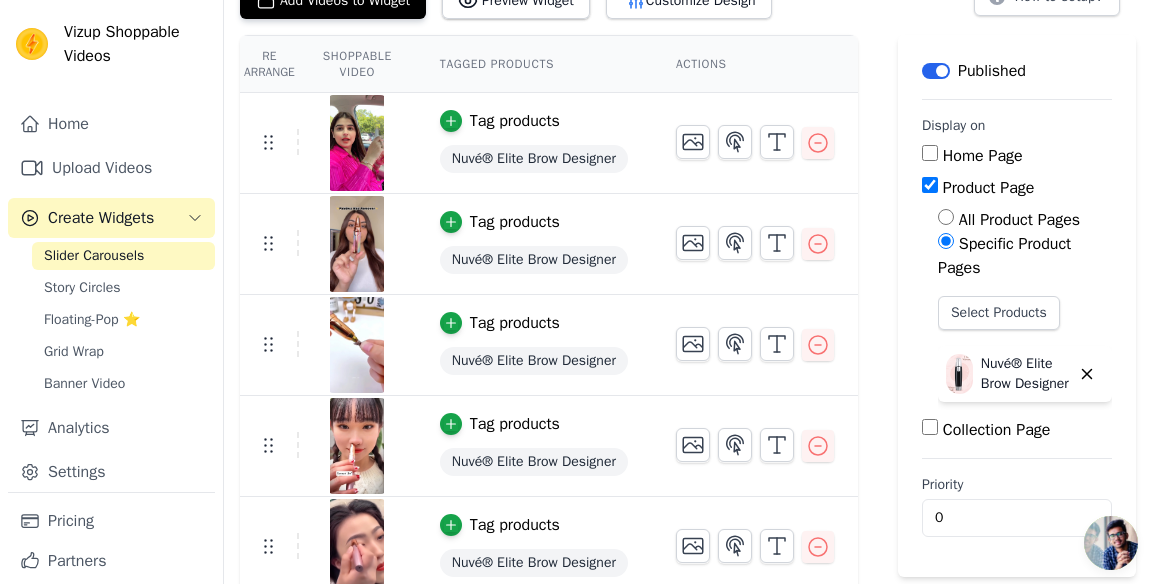 click on "Collection Page" at bounding box center (930, 427) 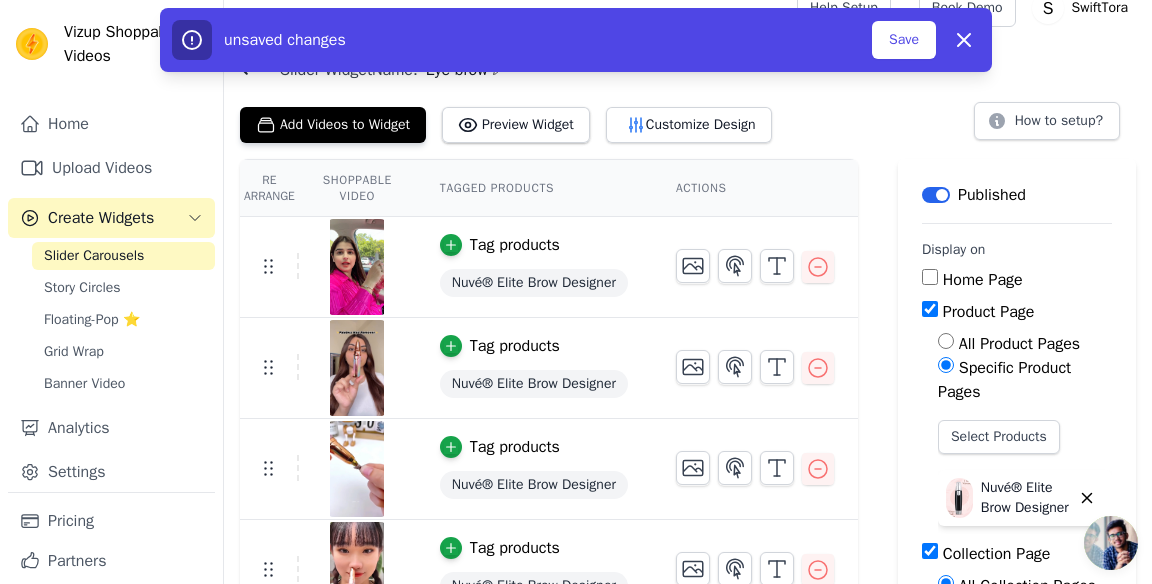 scroll, scrollTop: 0, scrollLeft: 0, axis: both 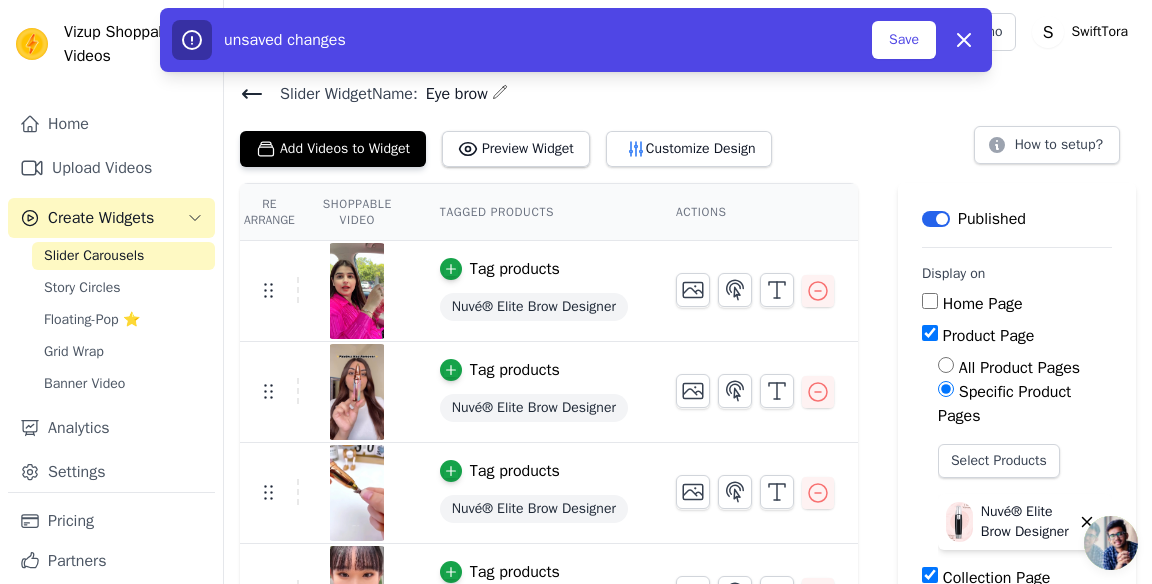 click 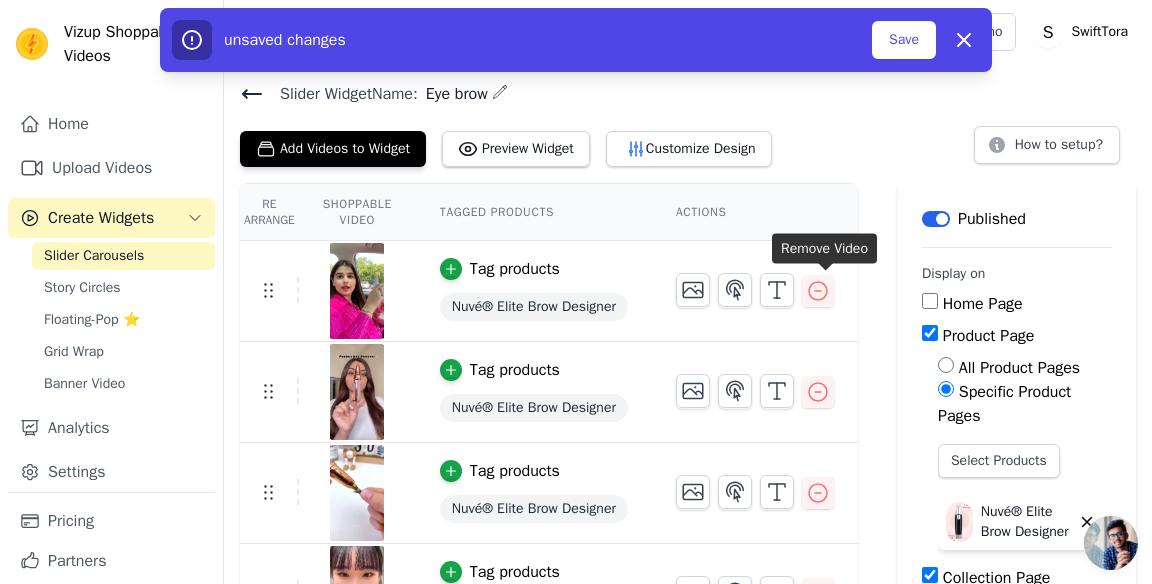 click on "Re Arrange   Shoppable Video   Tagged Products   Actions             Tag products   Nuvé® Elite Brow Designer                             Tag products   Nuvé® Elite Brow Designer                             Tag products   Nuvé® Elite Brow Designer                             Tag products   Nuvé® Elite Brow Designer                             Tag products   Nuvé® Elite Brow Designer                       Save Videos In This New Order   Save   Dismiss     Label     Published     Display on     Home Page     Product Page     All Product Pages     Specific Product Pages     Select Products       Nuvé® Elite Brow Designer         Collection Page     All Collection Pages     Specific Collection Pages       Priority   0     unsaved changes   Save   Dismiss" at bounding box center (688, 494) 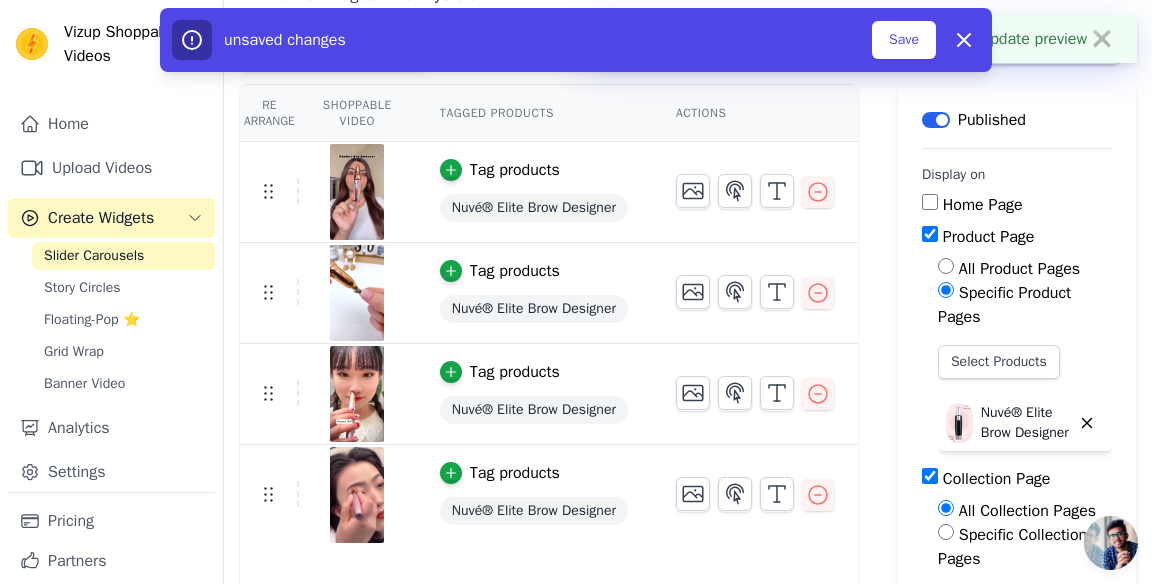scroll, scrollTop: 0, scrollLeft: 0, axis: both 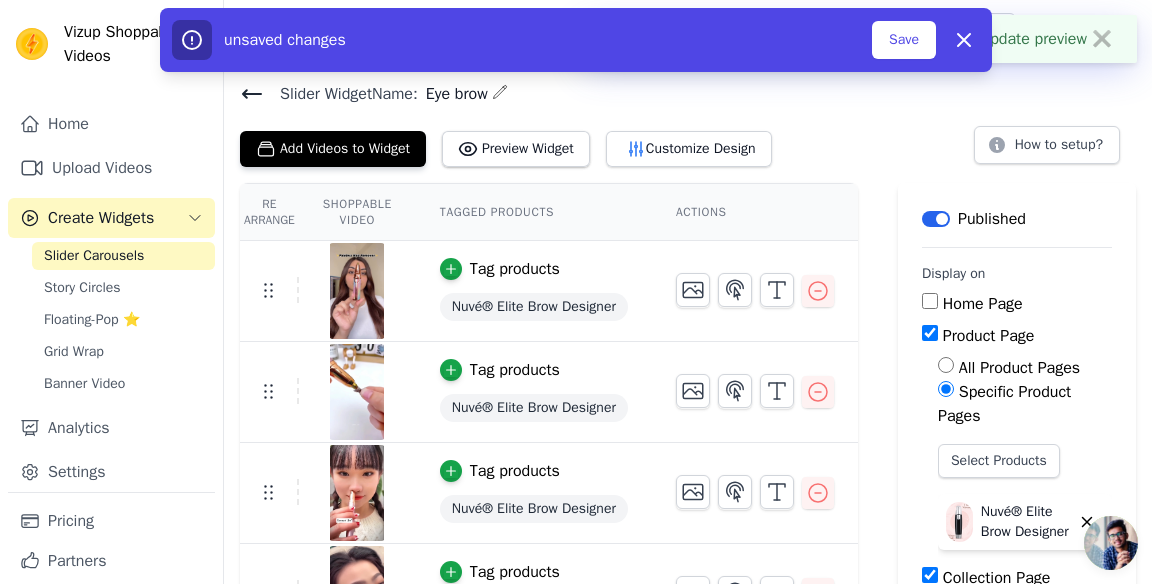 click 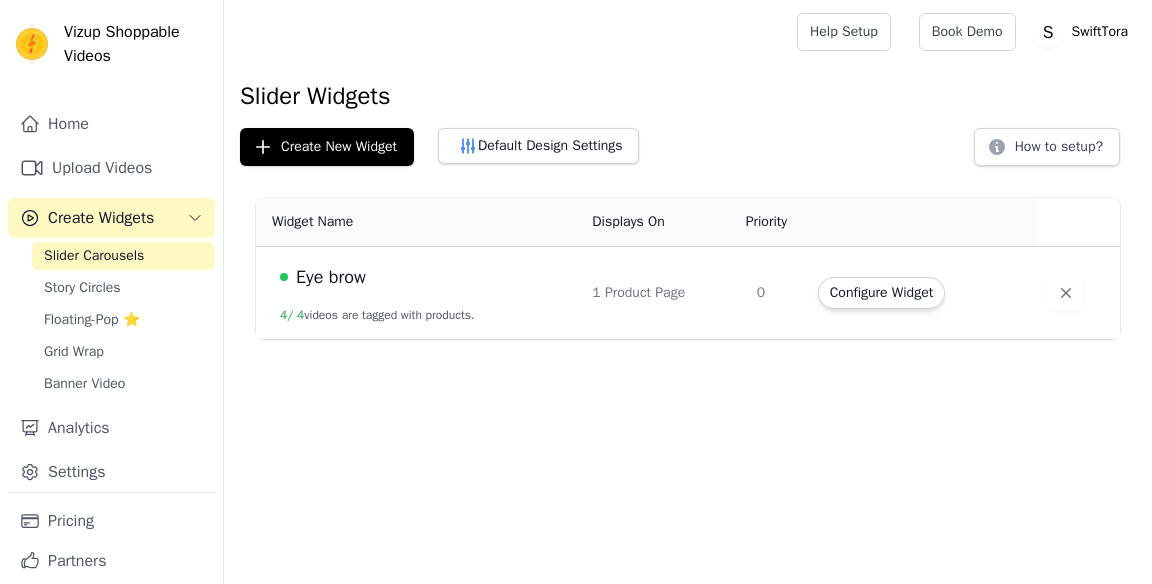 scroll, scrollTop: 0, scrollLeft: 0, axis: both 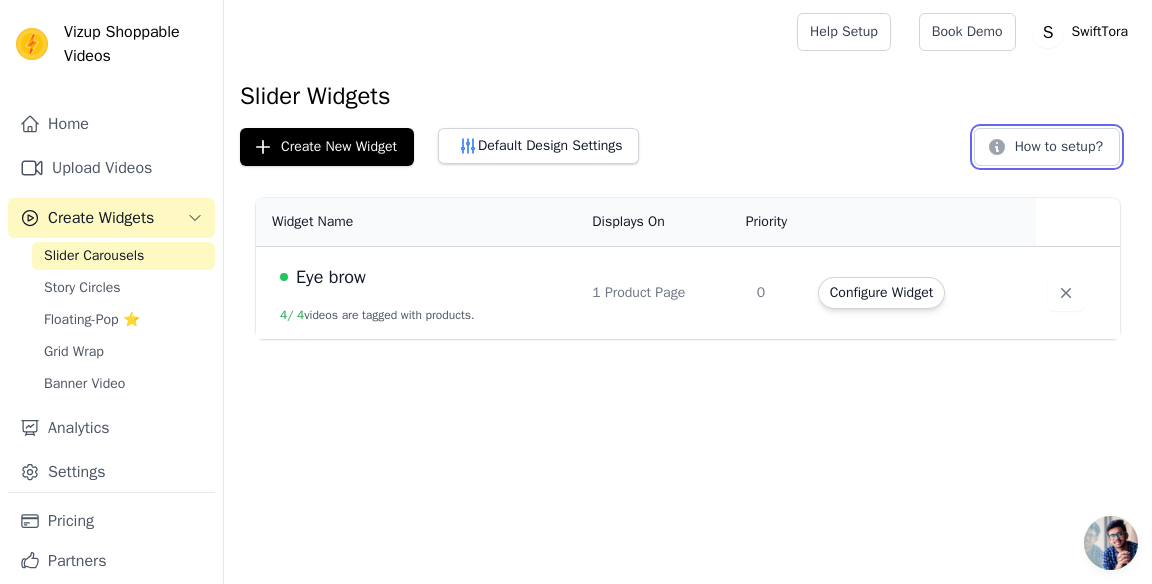 click on "How to setup?" at bounding box center [1047, 147] 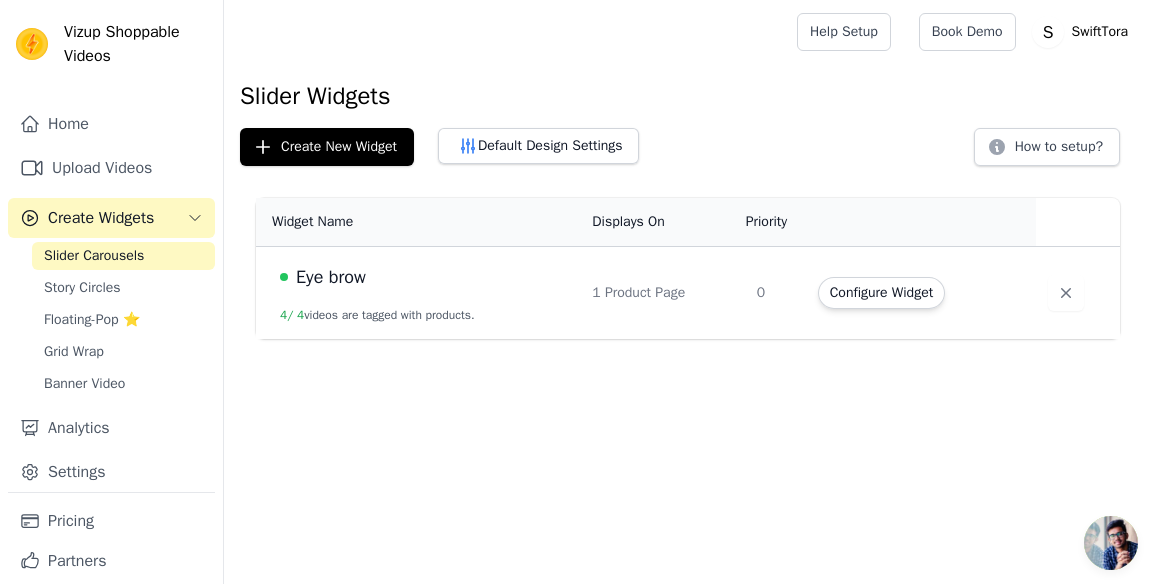 click on "Configure Widget" at bounding box center [881, 293] 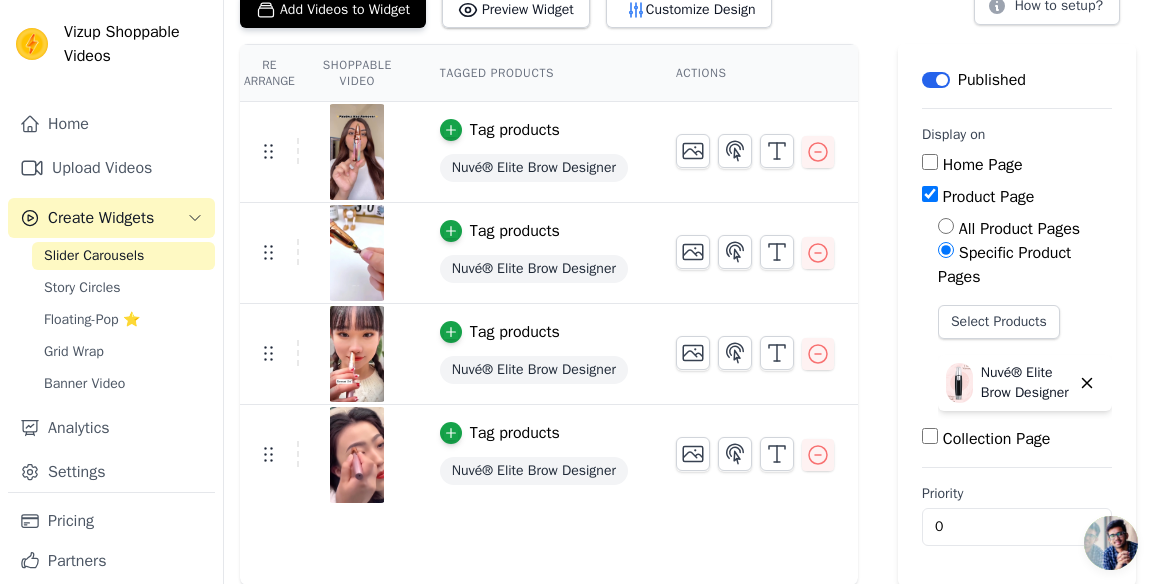 scroll, scrollTop: 0, scrollLeft: 0, axis: both 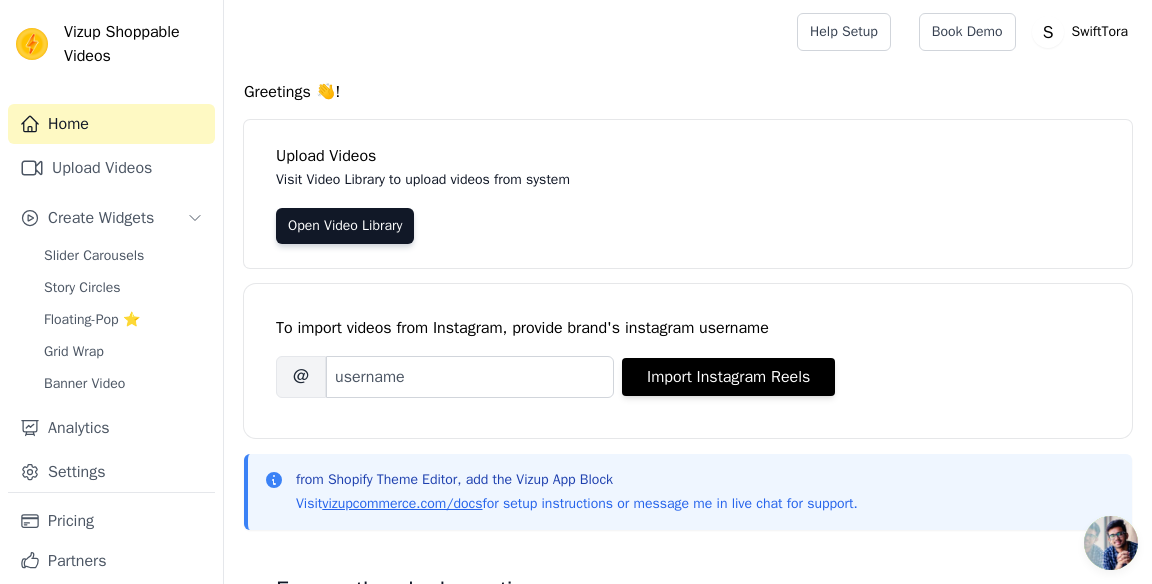 click on "Slider Carousels" at bounding box center (94, 256) 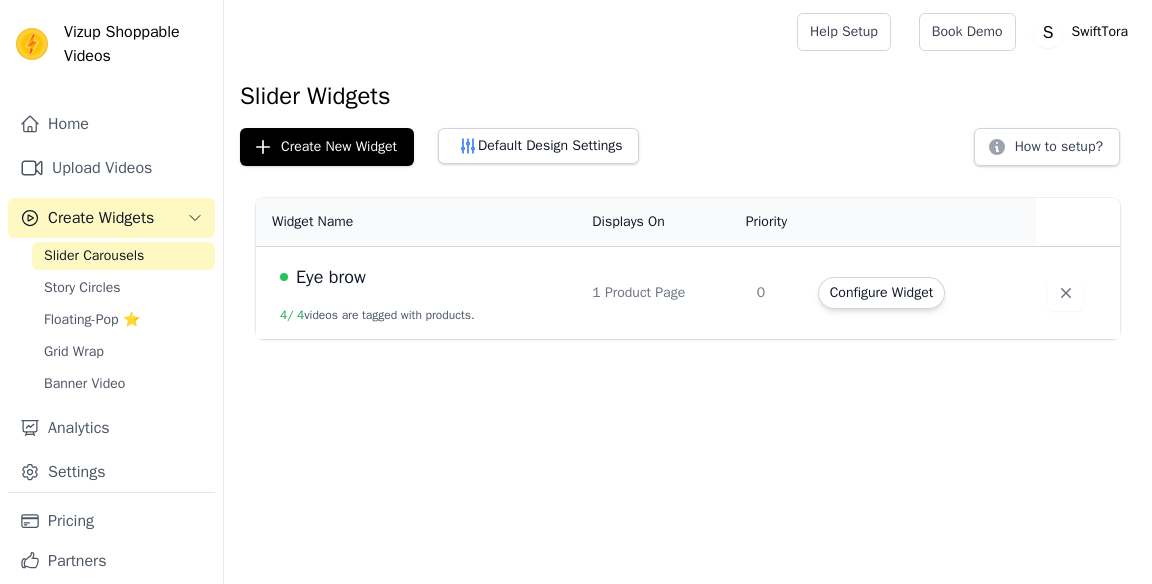 scroll, scrollTop: 0, scrollLeft: 0, axis: both 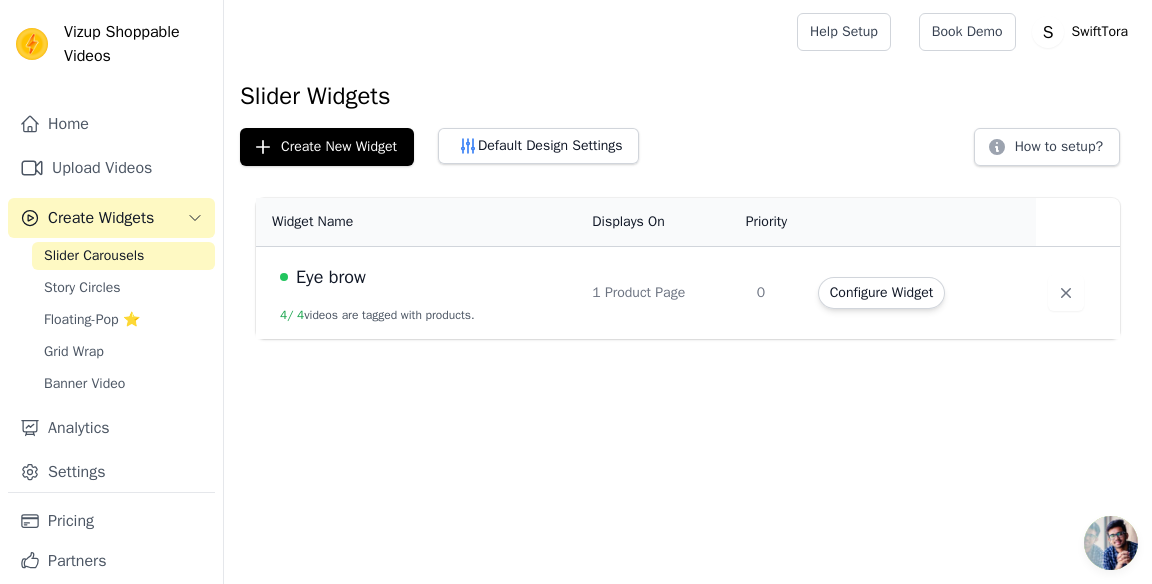 click on "Configure Widget" at bounding box center [881, 293] 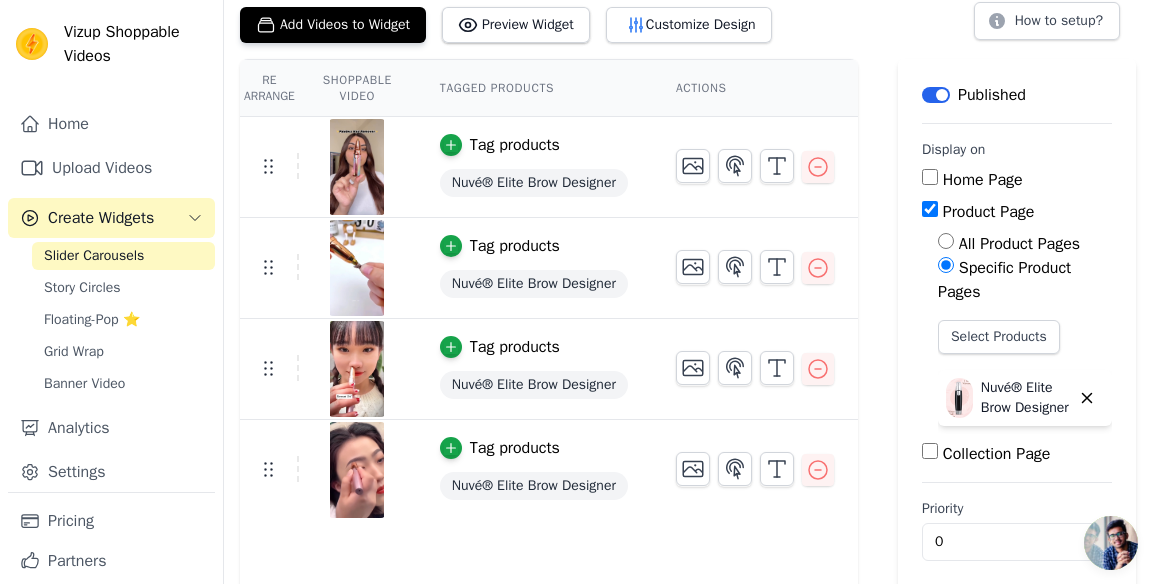 scroll, scrollTop: 139, scrollLeft: 0, axis: vertical 